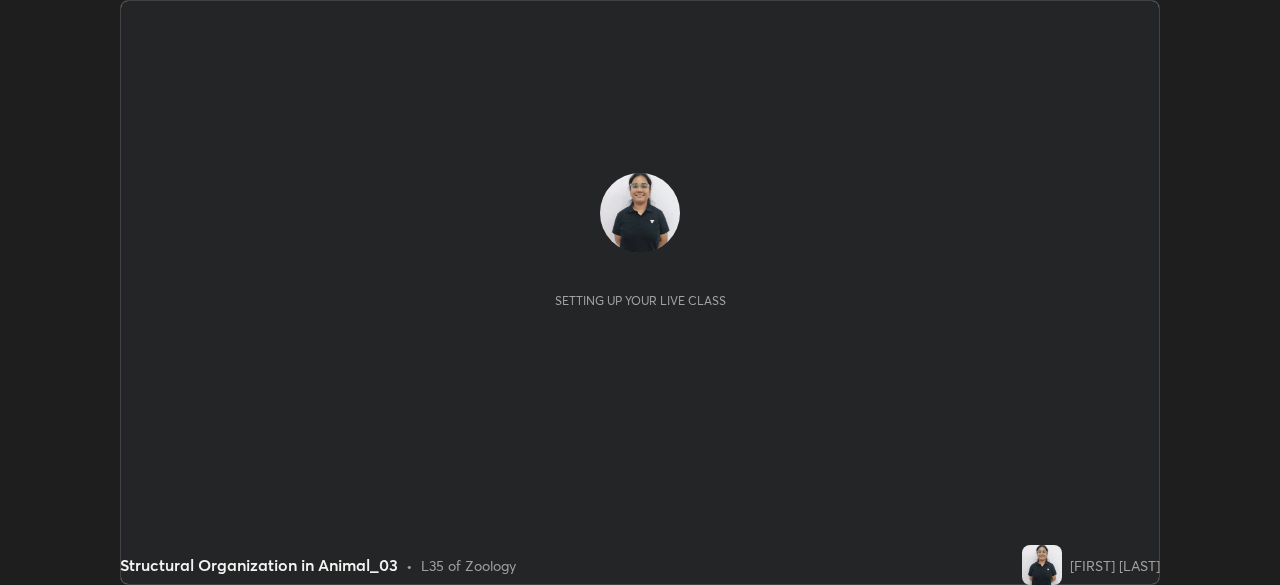 scroll, scrollTop: 0, scrollLeft: 0, axis: both 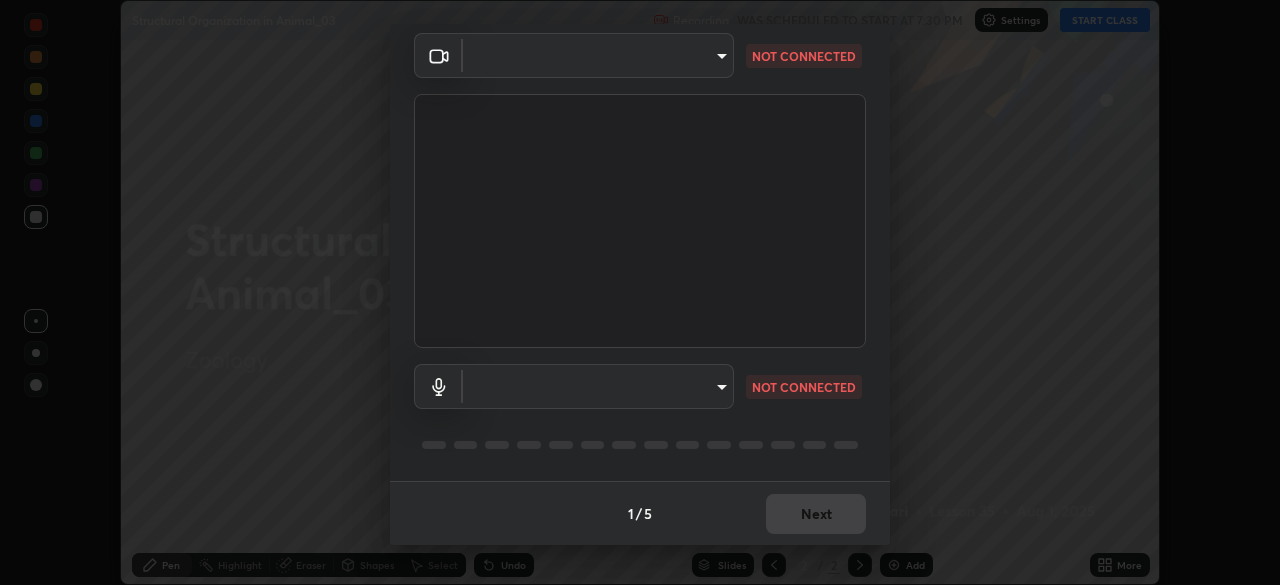 type on "d64d47ec9df49bf16df3be139c80778ada659e70263b5e9972ae33db9fa5459d" 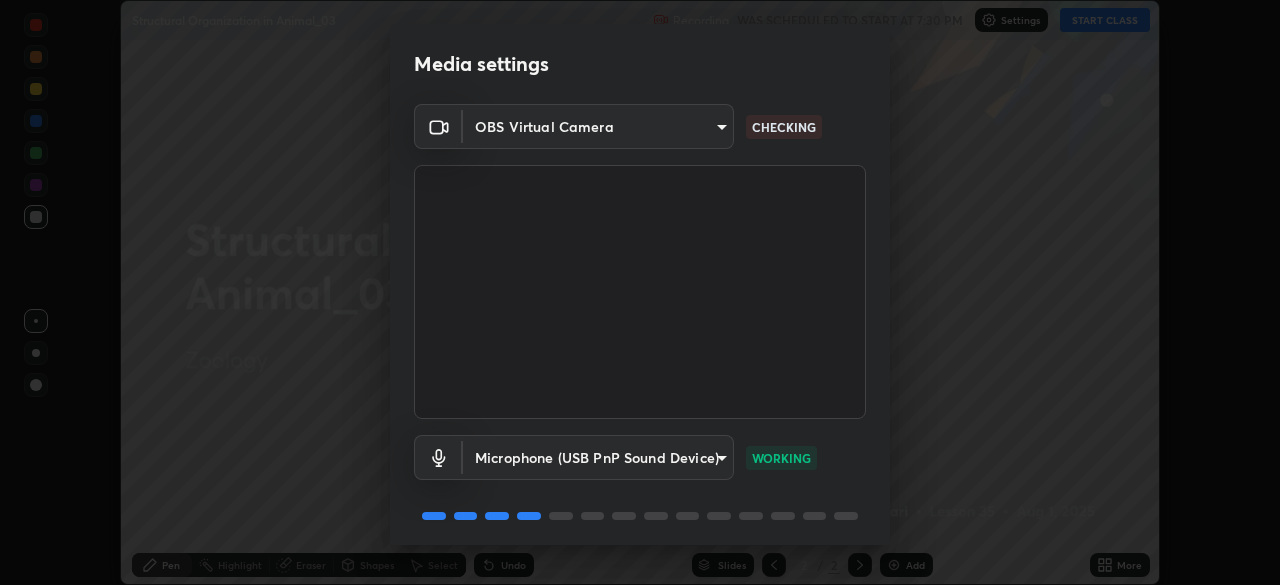 scroll, scrollTop: 71, scrollLeft: 0, axis: vertical 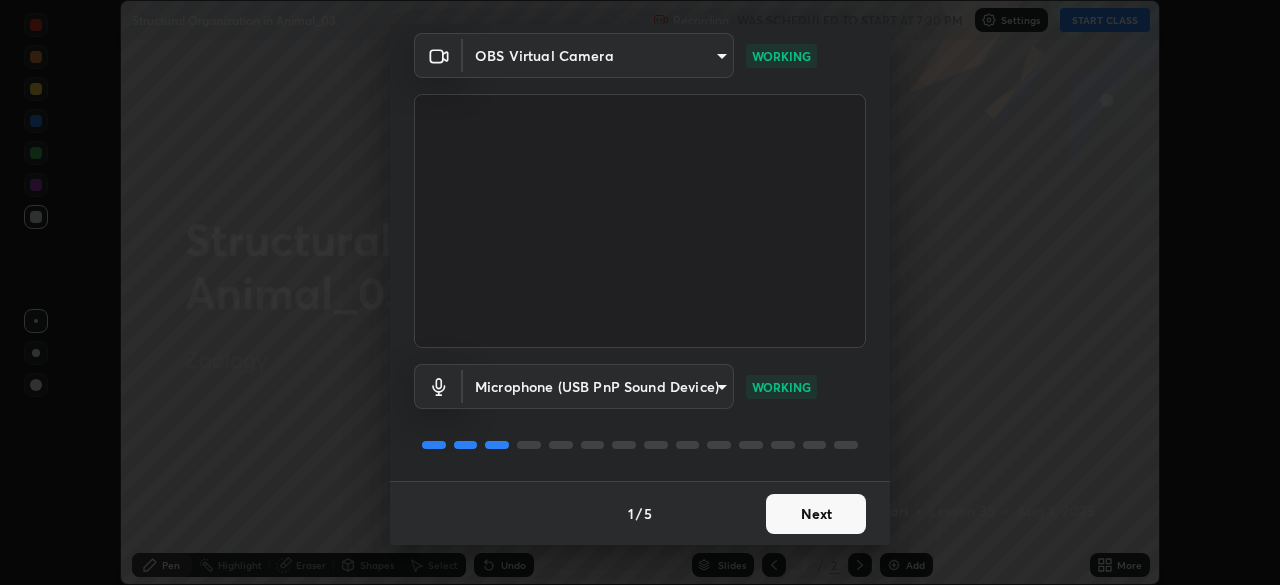 click on "Next" at bounding box center (816, 514) 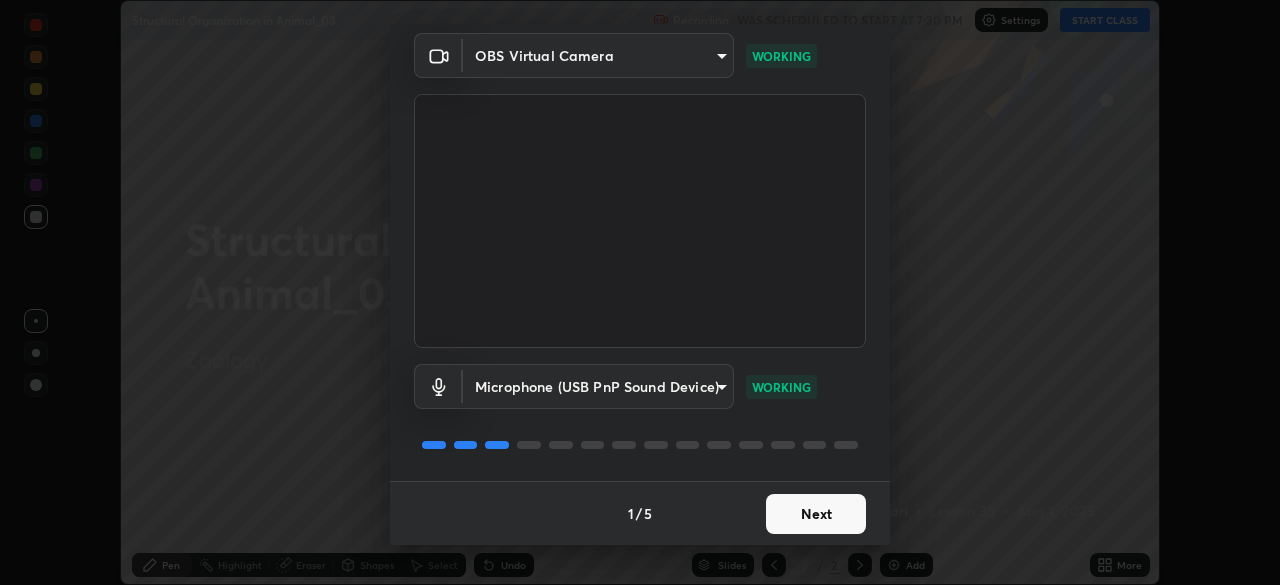 scroll, scrollTop: 0, scrollLeft: 0, axis: both 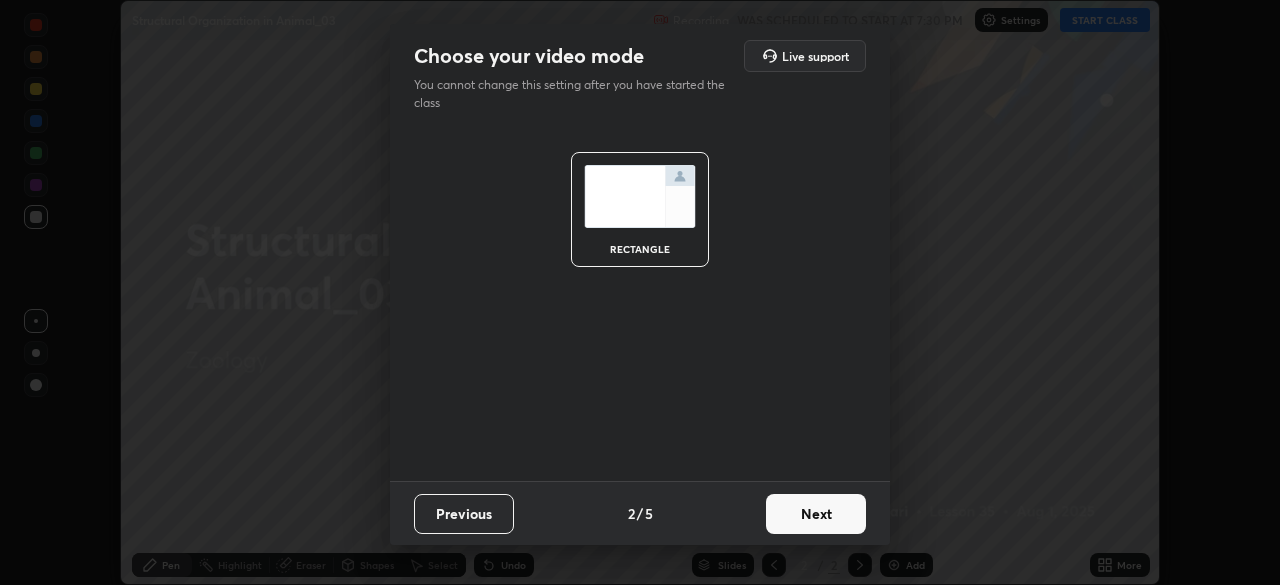 click on "Next" at bounding box center (816, 514) 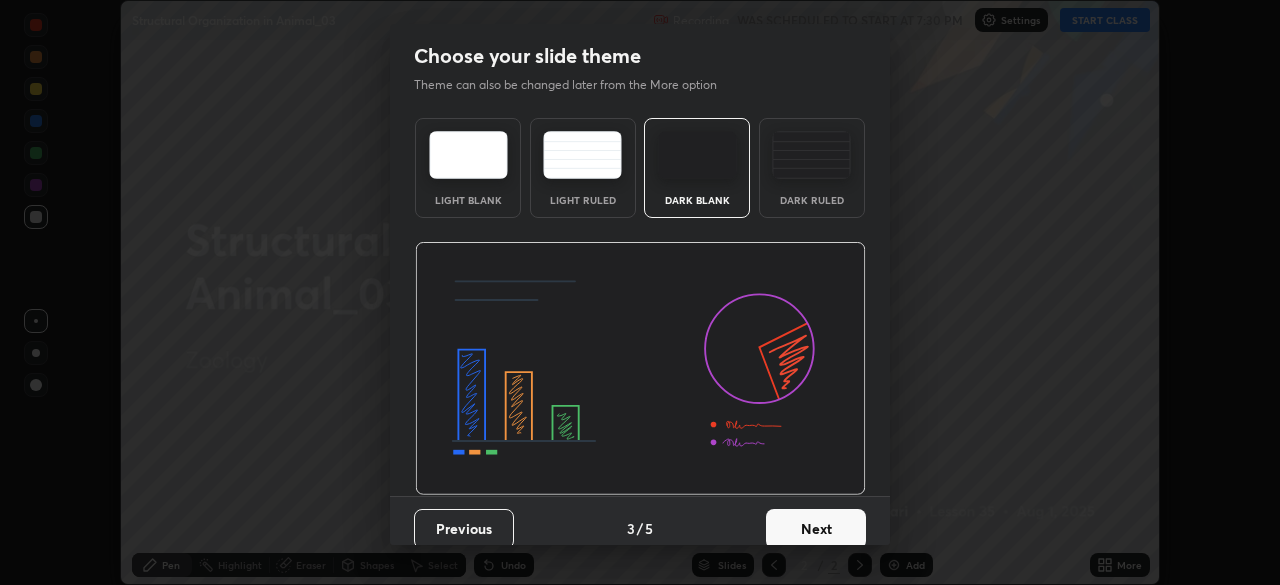 click on "Dark Ruled" at bounding box center [812, 200] 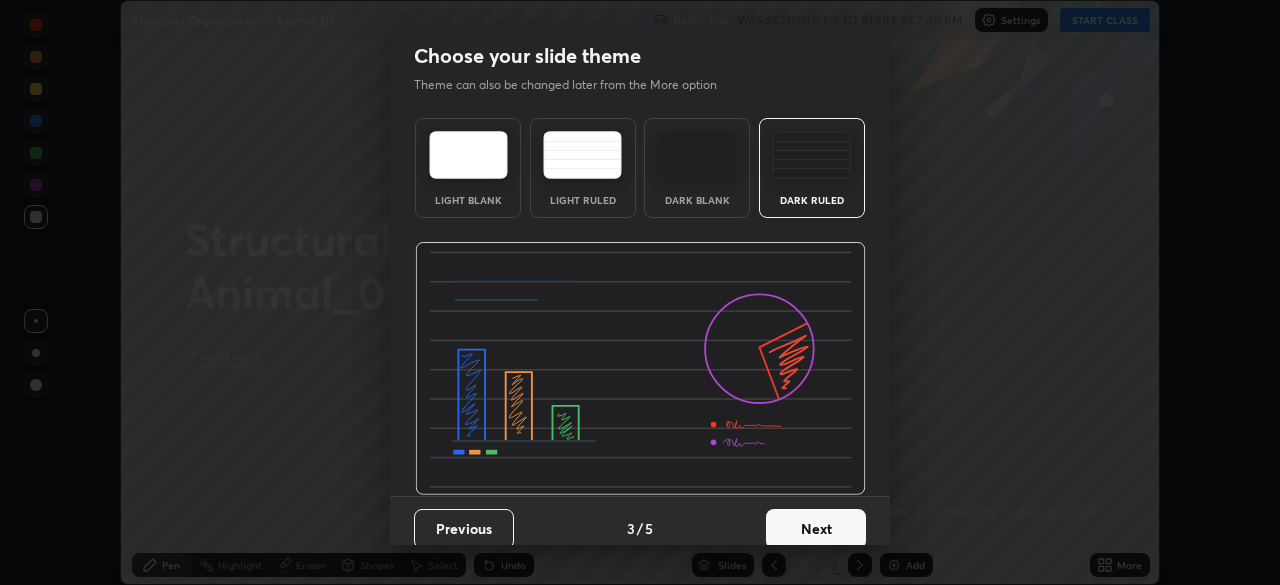 click on "Next" at bounding box center [816, 529] 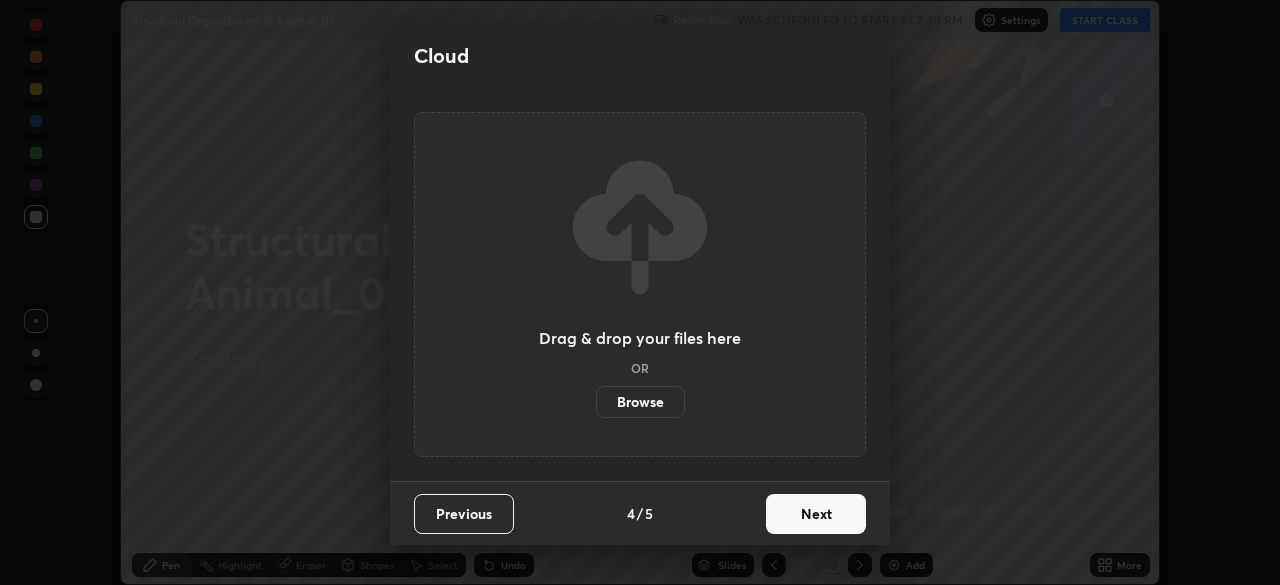 click on "Next" at bounding box center [816, 514] 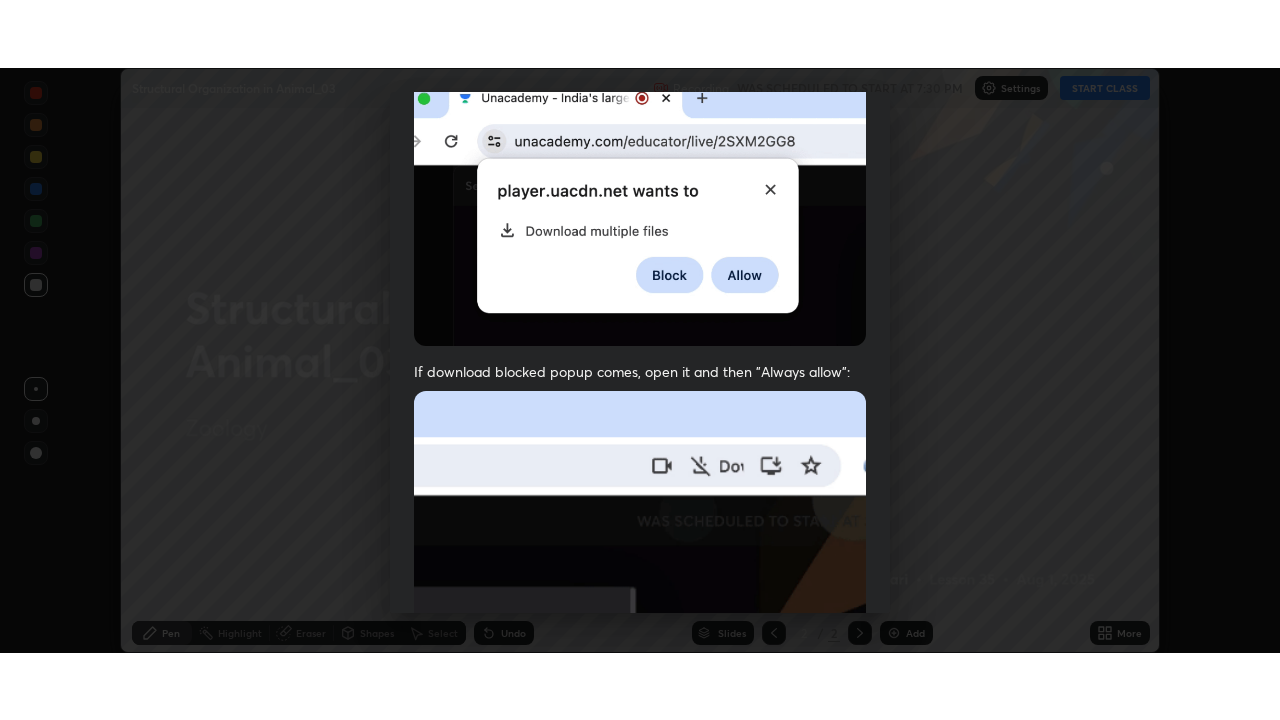 scroll, scrollTop: 479, scrollLeft: 0, axis: vertical 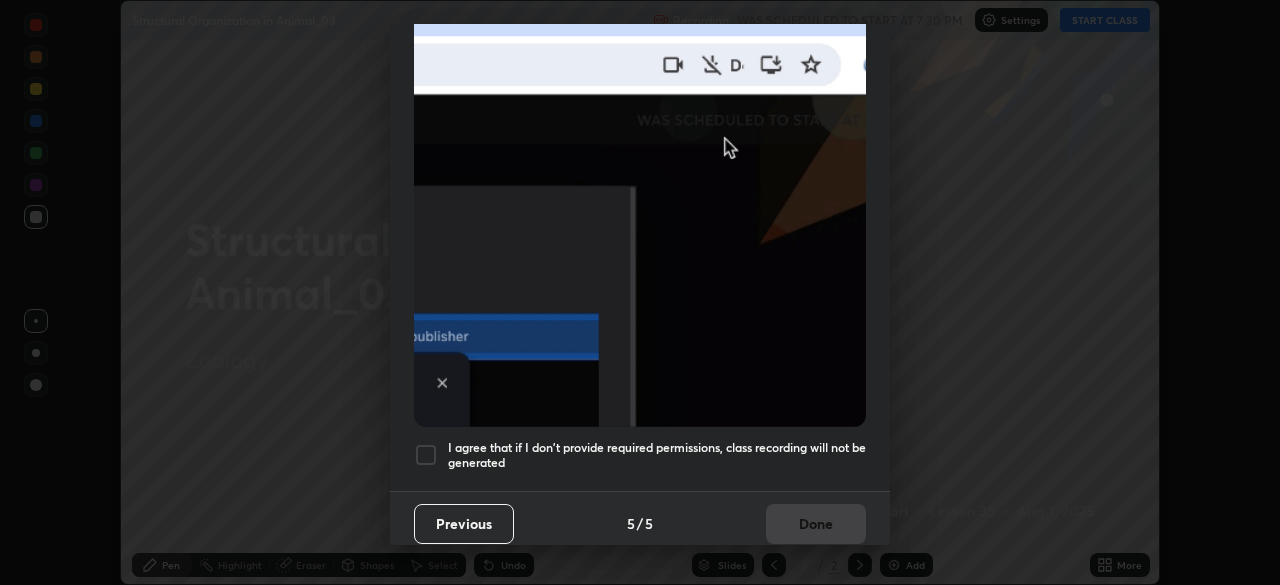 click at bounding box center [426, 455] 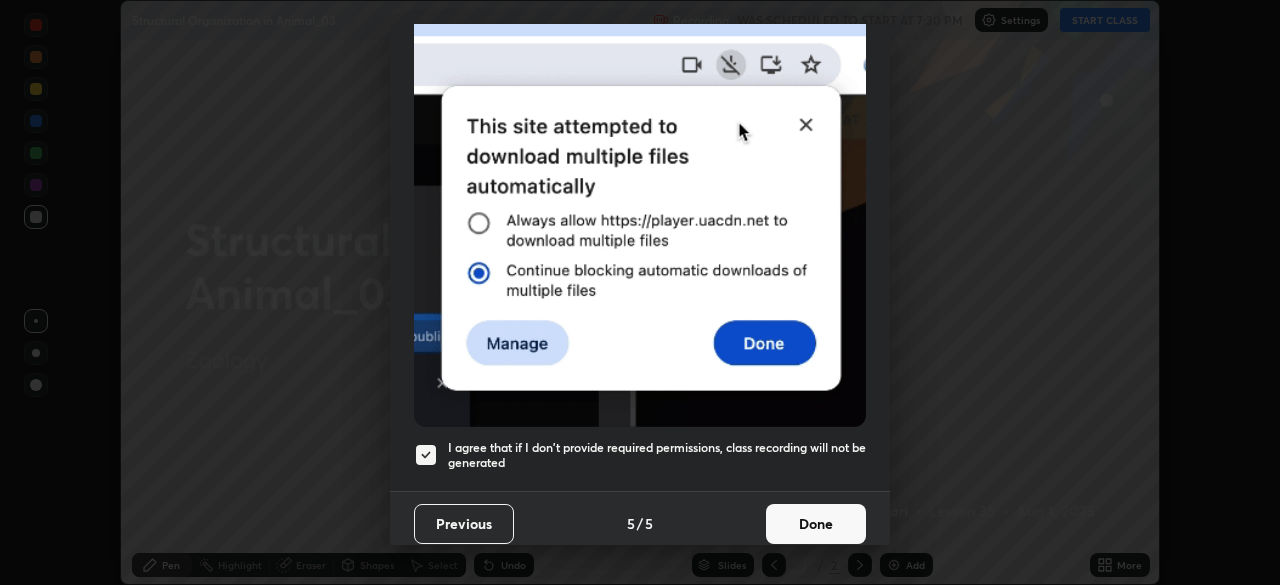 click on "Done" at bounding box center [816, 524] 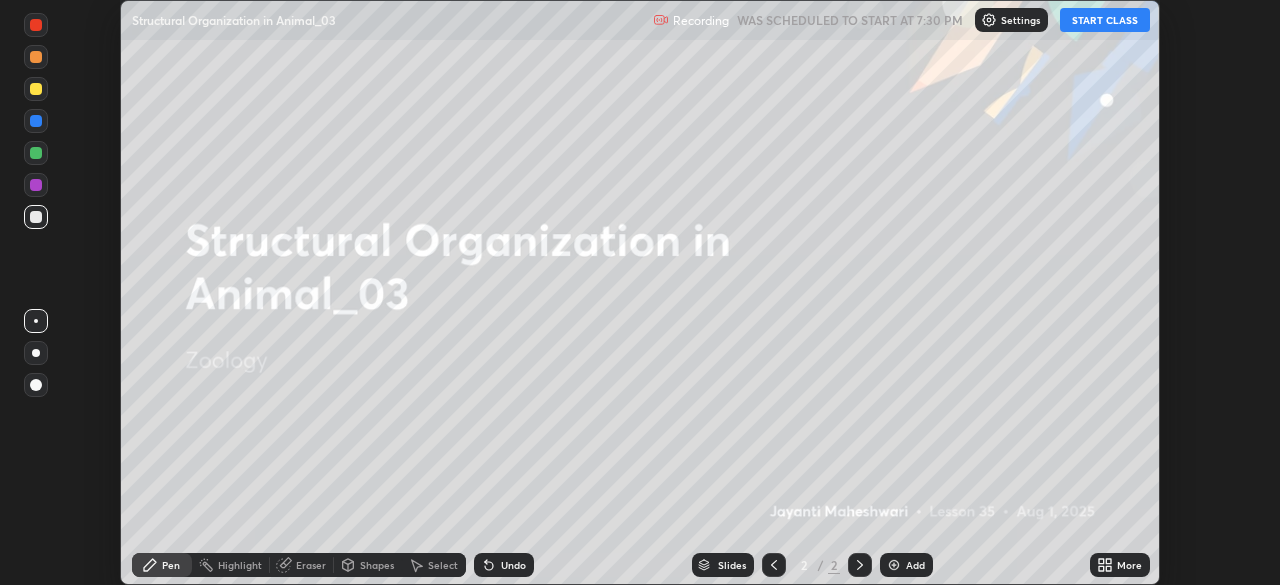 click on "START CLASS" at bounding box center [1105, 20] 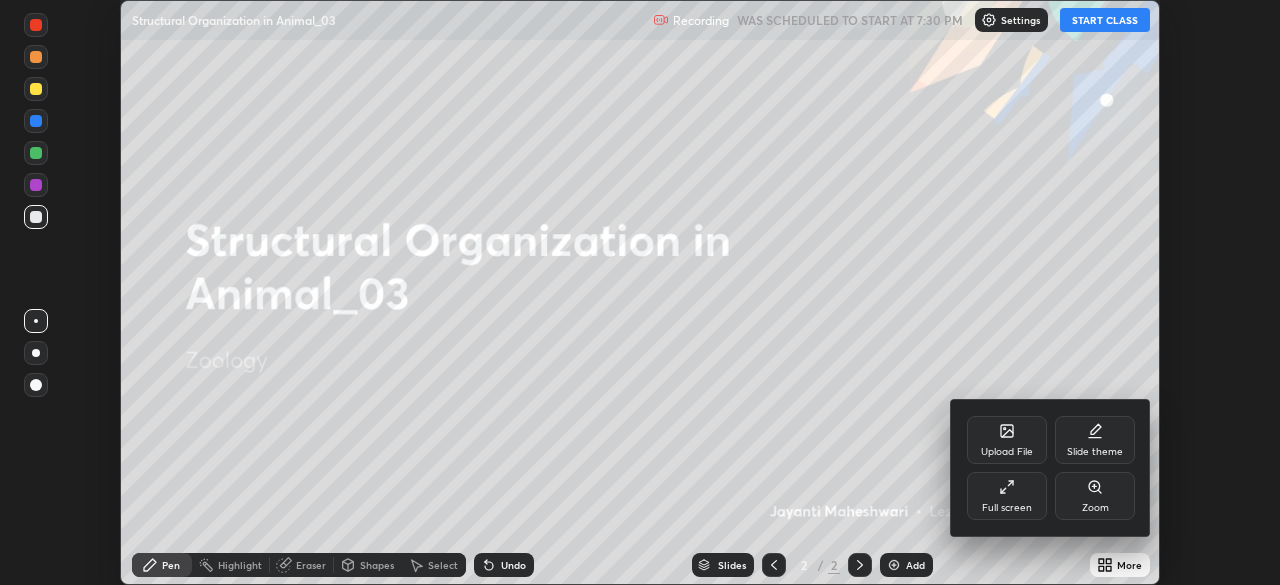click on "Full screen" at bounding box center (1007, 508) 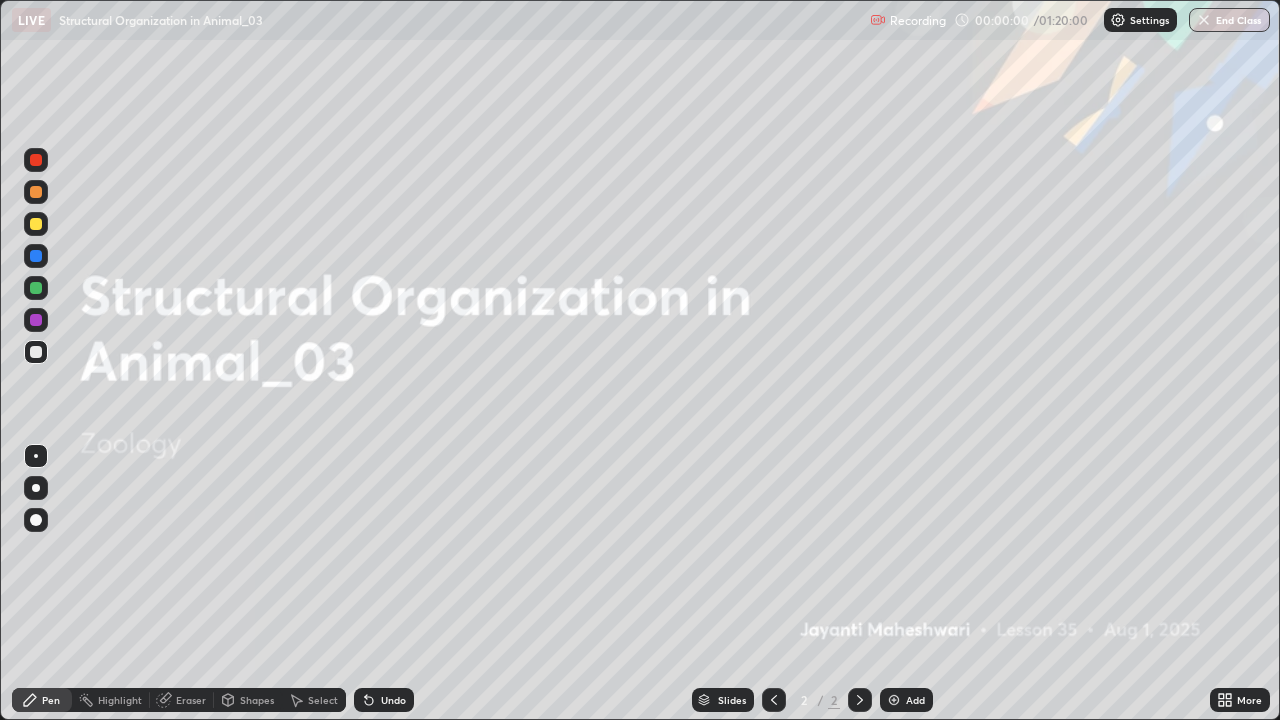 scroll, scrollTop: 99280, scrollLeft: 98720, axis: both 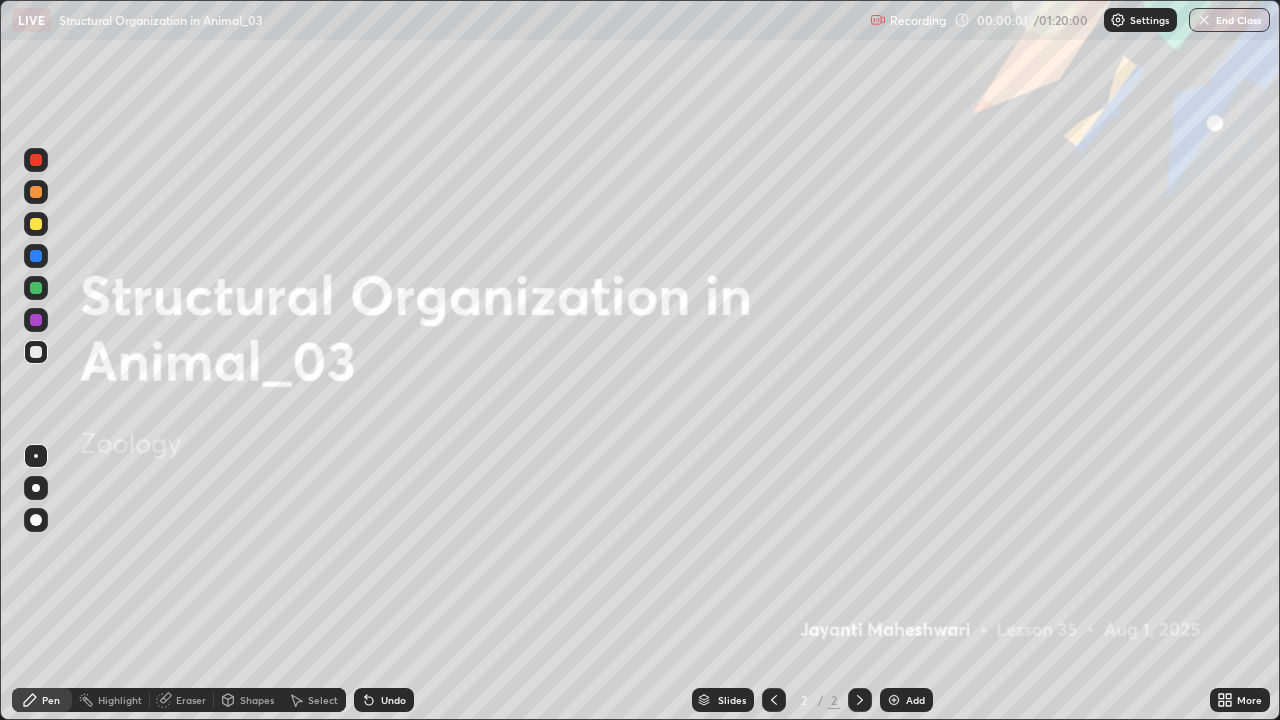 click on "Add" at bounding box center (906, 700) 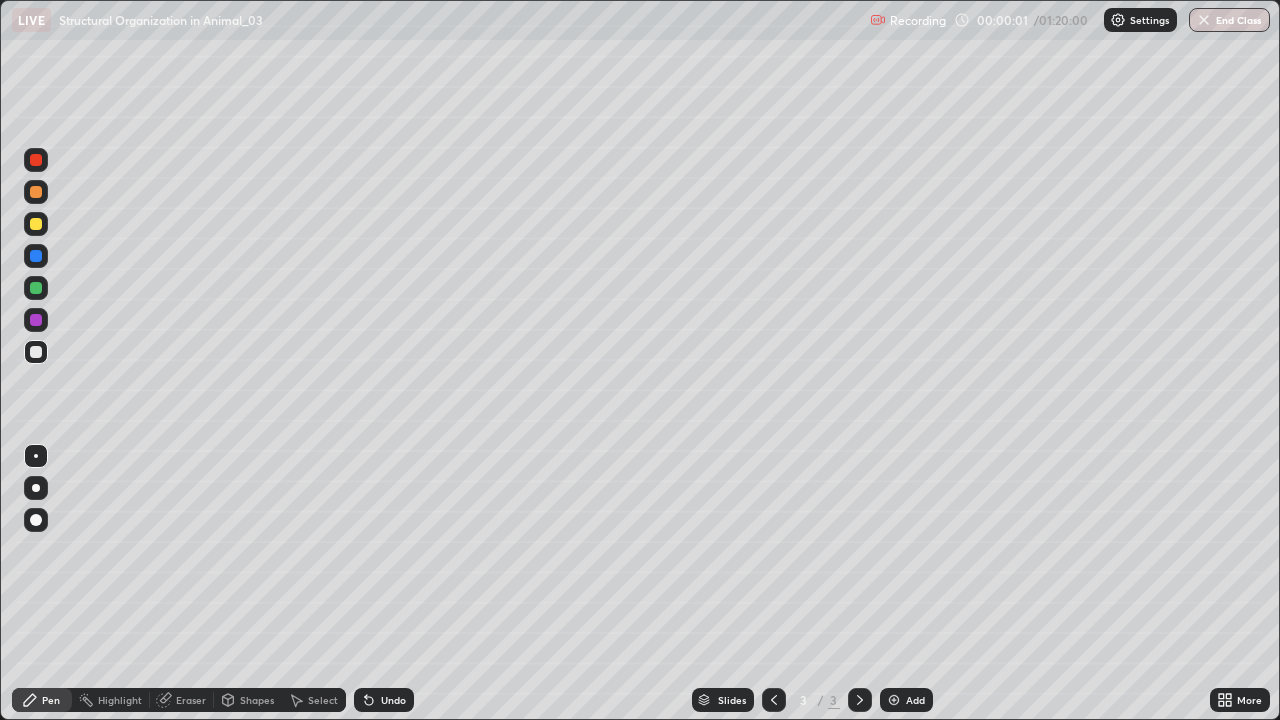 click on "Add" at bounding box center [915, 700] 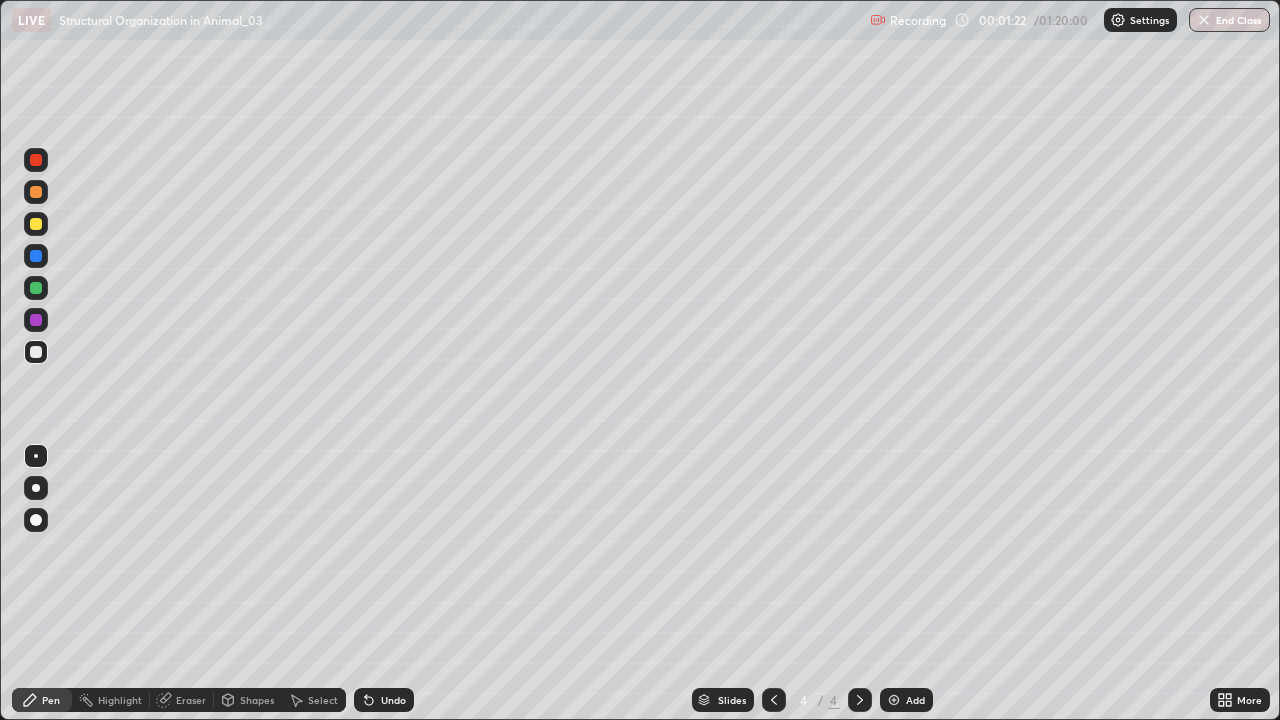 click at bounding box center [36, 488] 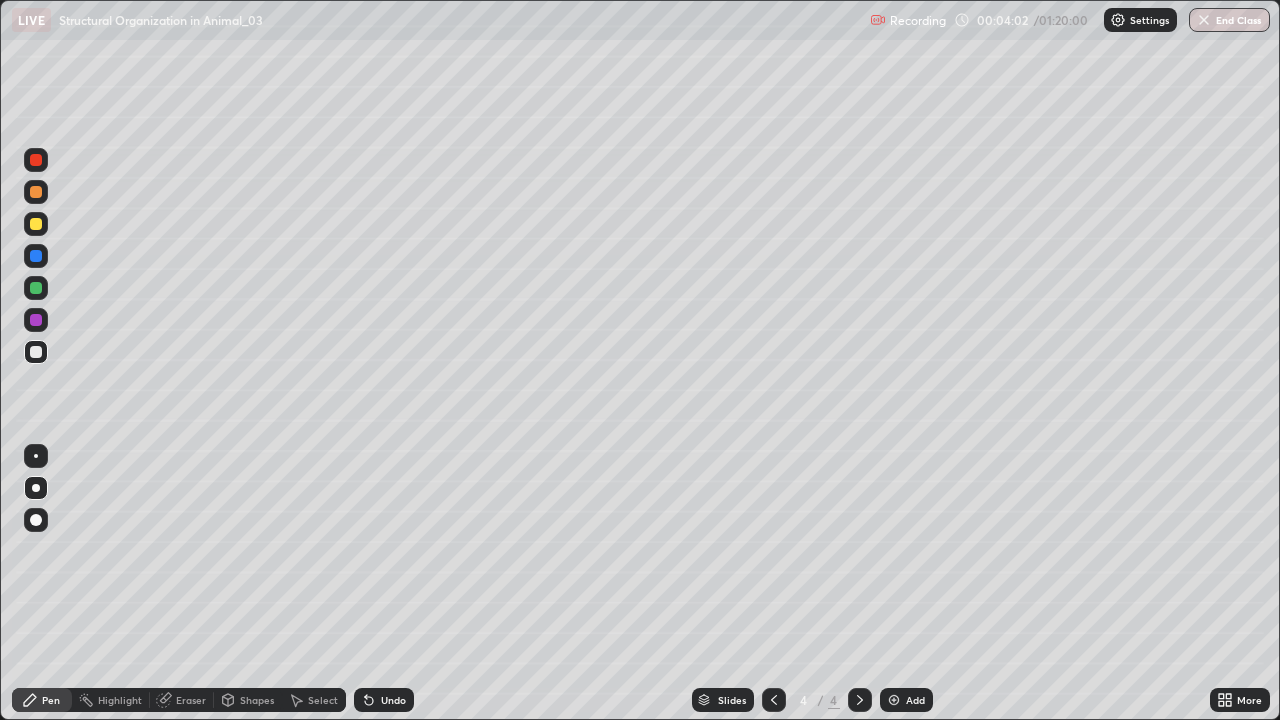 click at bounding box center (36, 288) 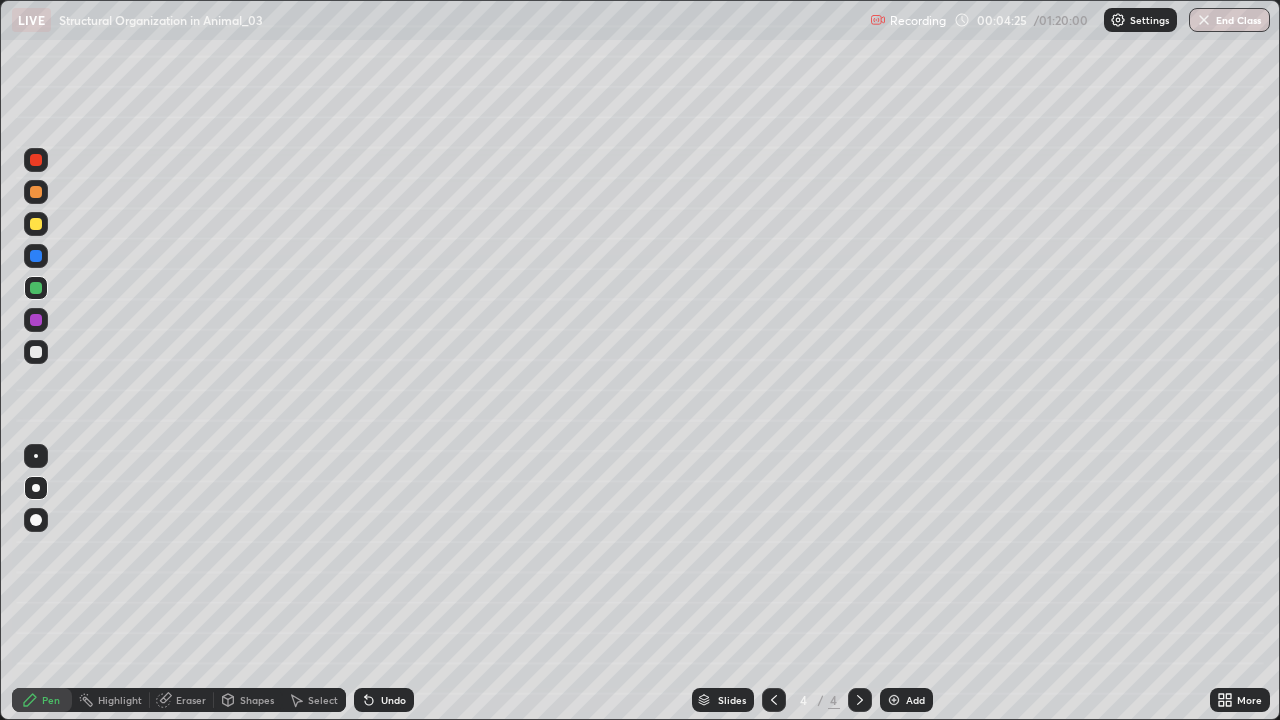 click at bounding box center [36, 224] 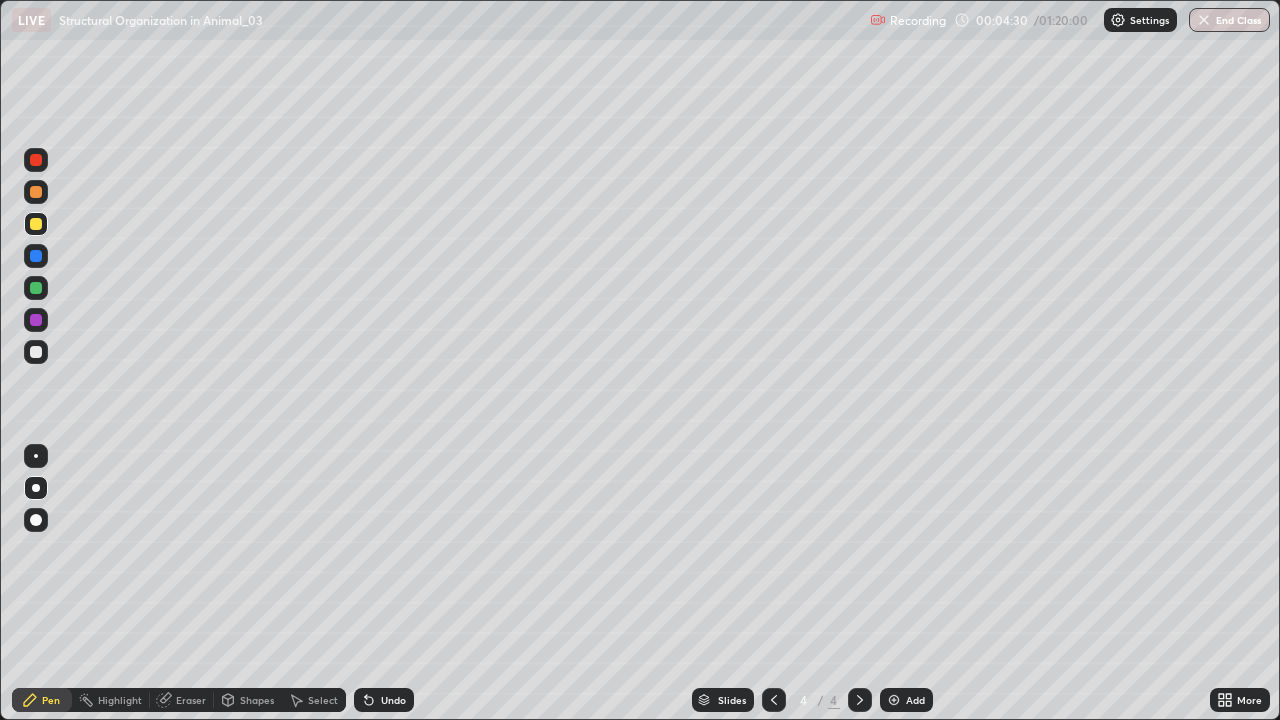 click at bounding box center (36, 288) 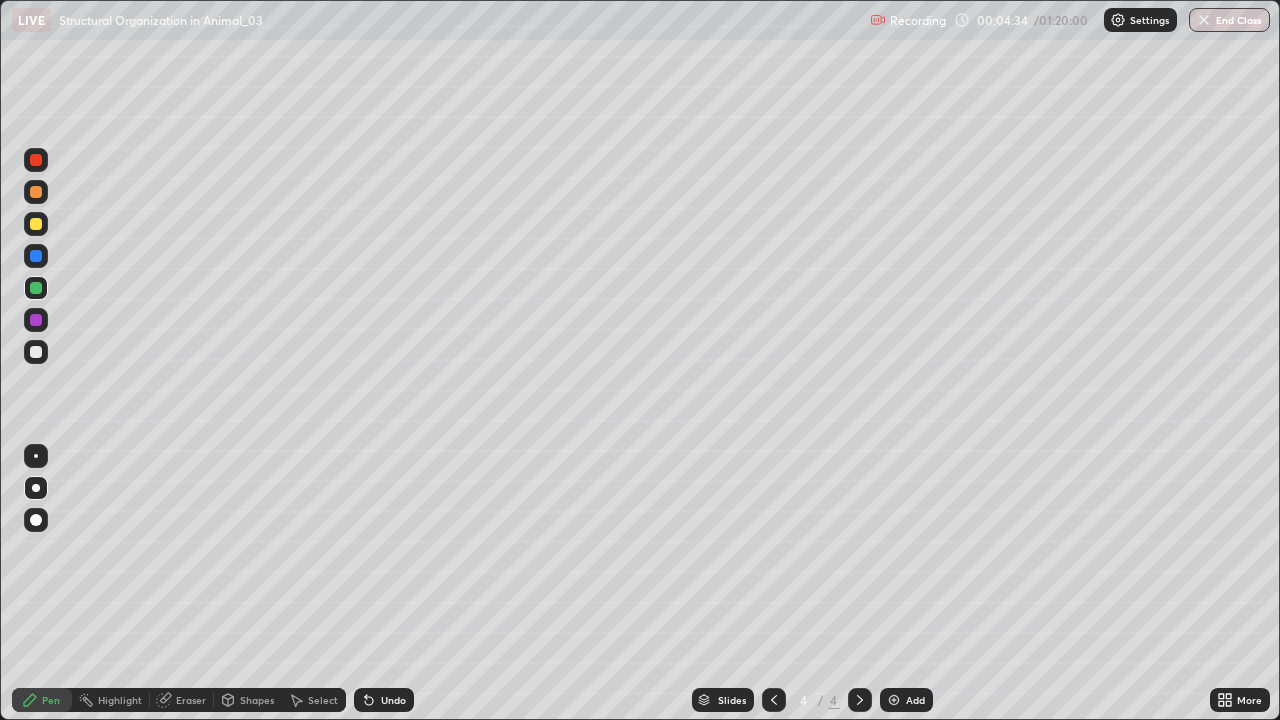 click on "Undo" at bounding box center [384, 700] 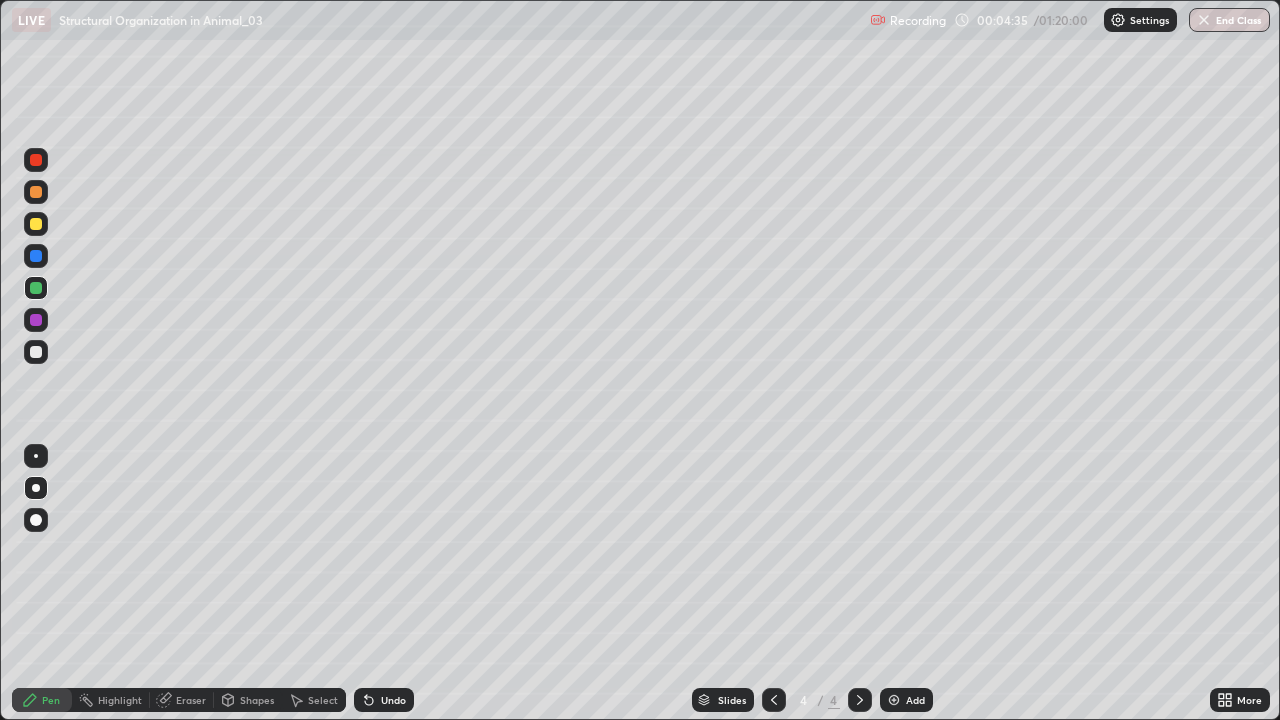 click at bounding box center (36, 256) 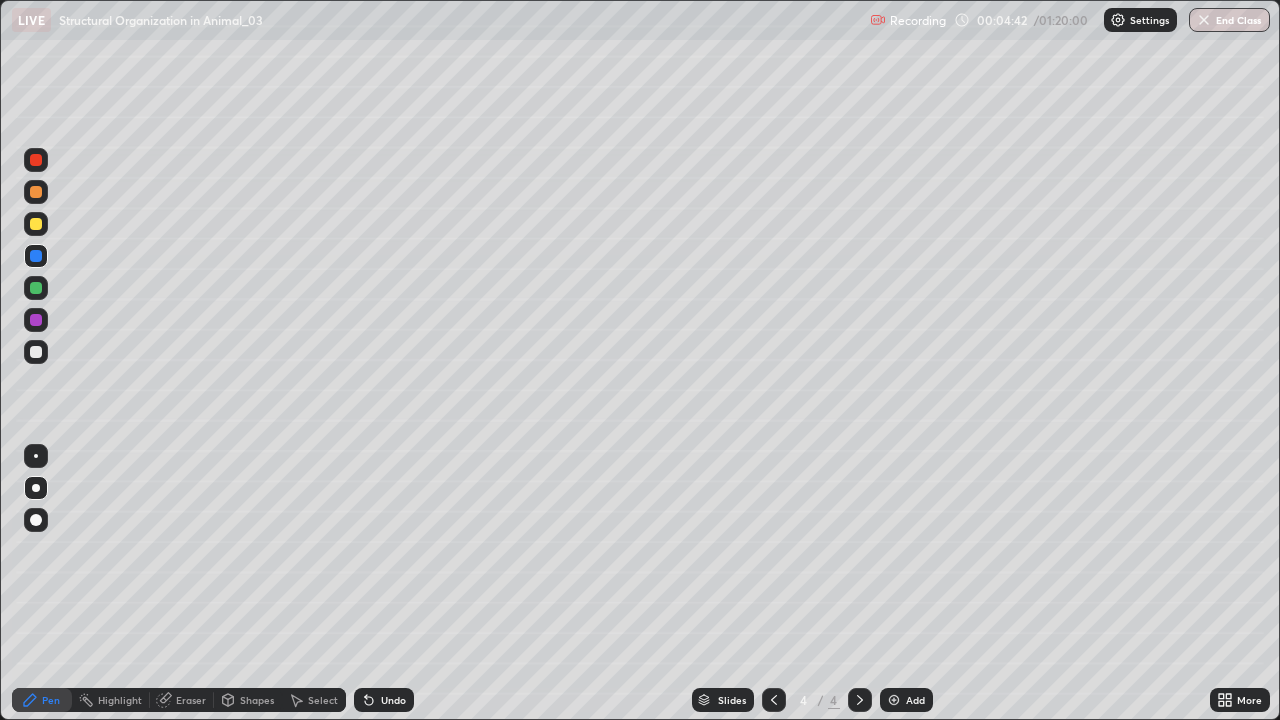 click at bounding box center [36, 224] 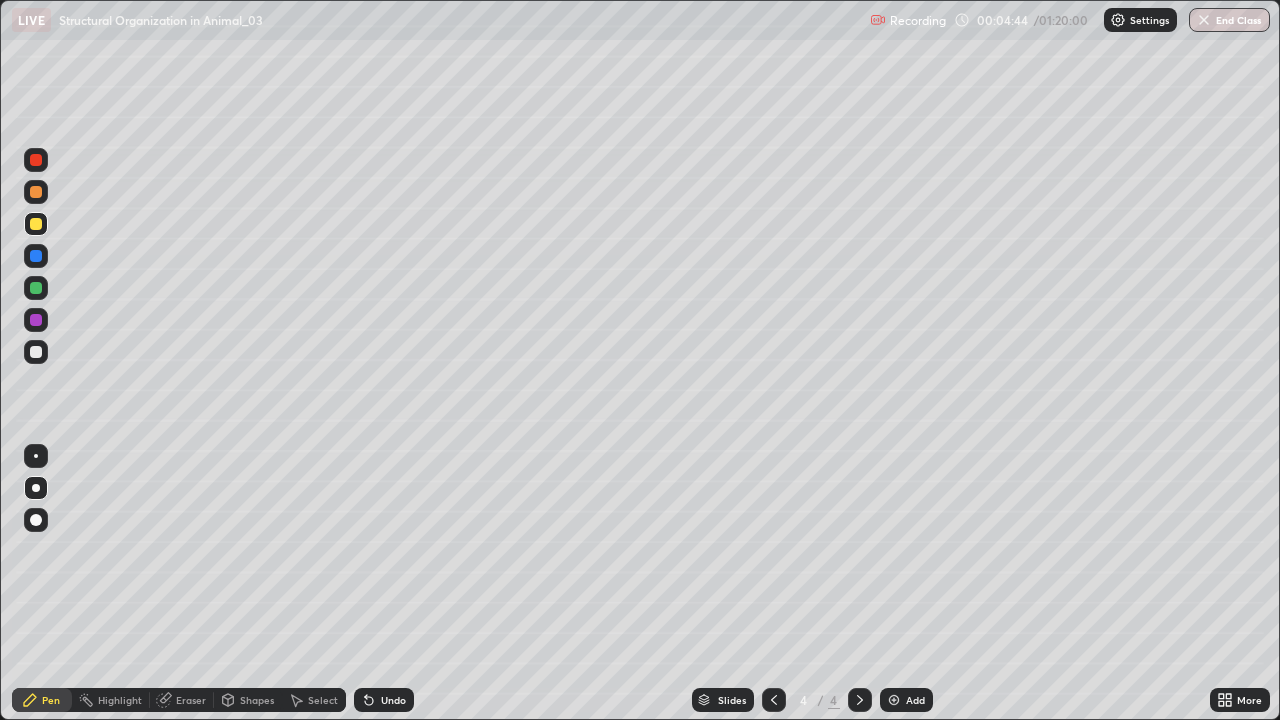 click at bounding box center (36, 192) 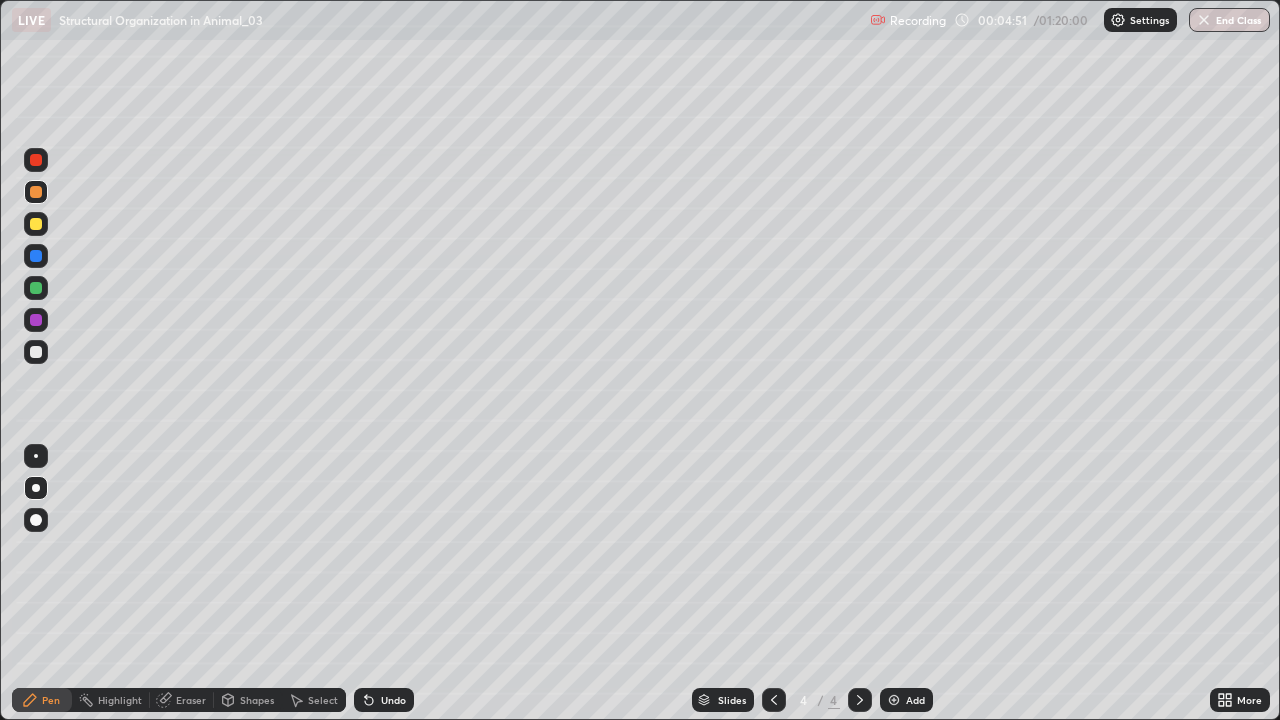 click at bounding box center [36, 352] 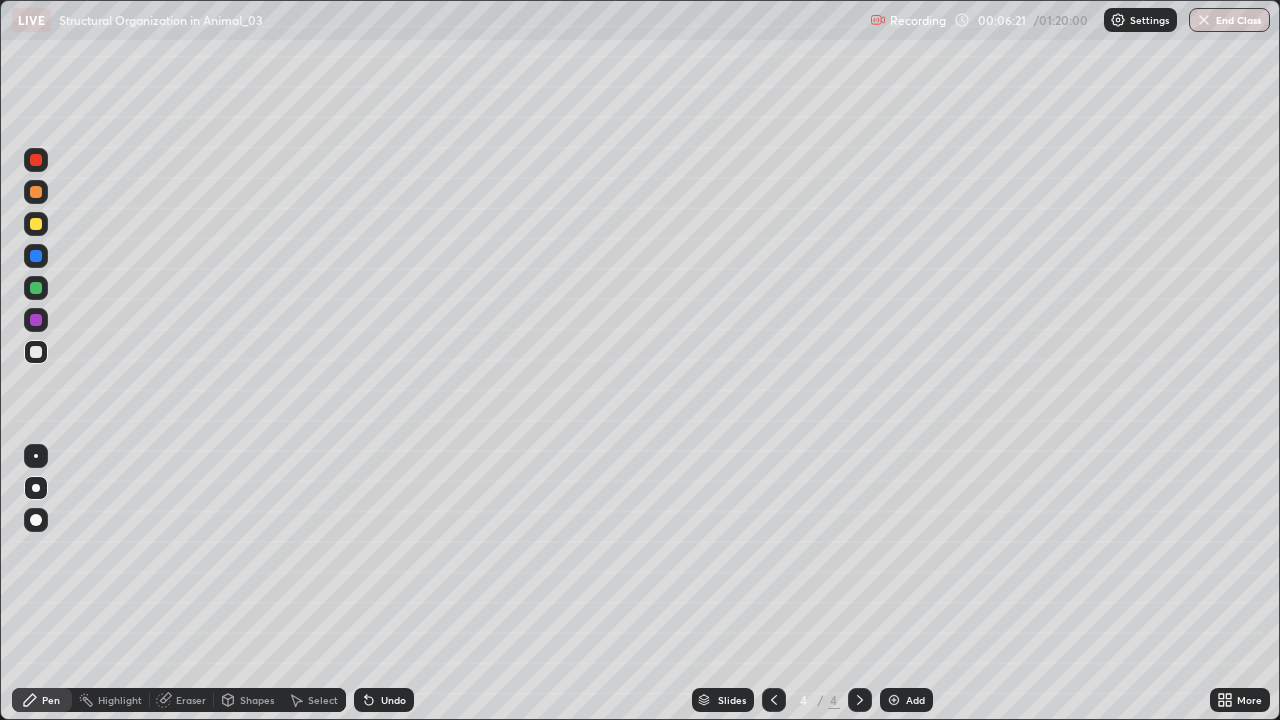 click at bounding box center [36, 224] 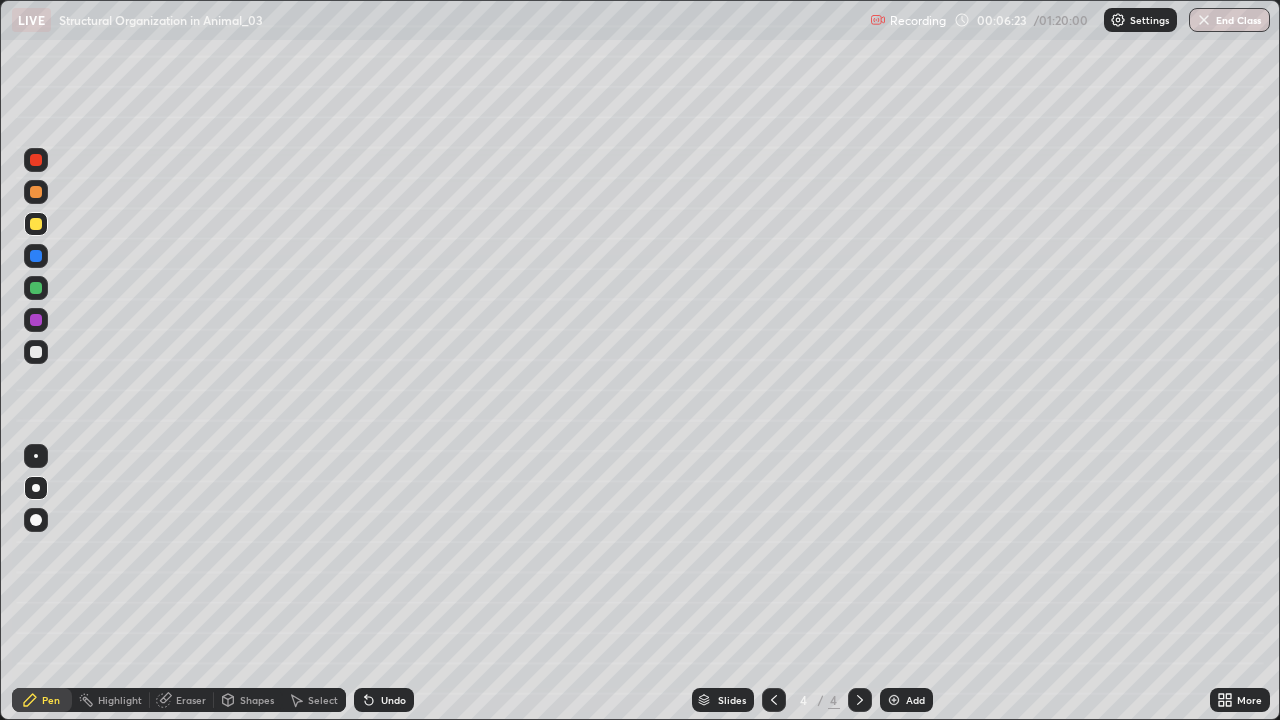 click on "Highlight" at bounding box center [120, 700] 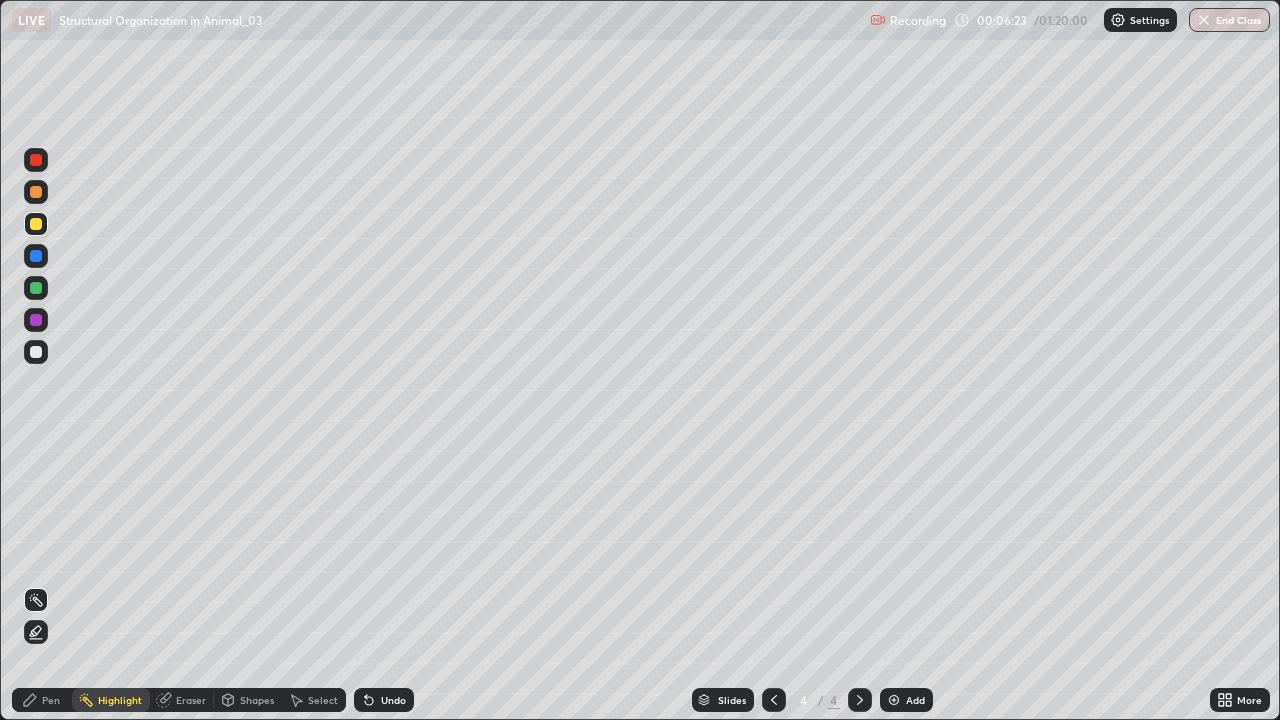 click 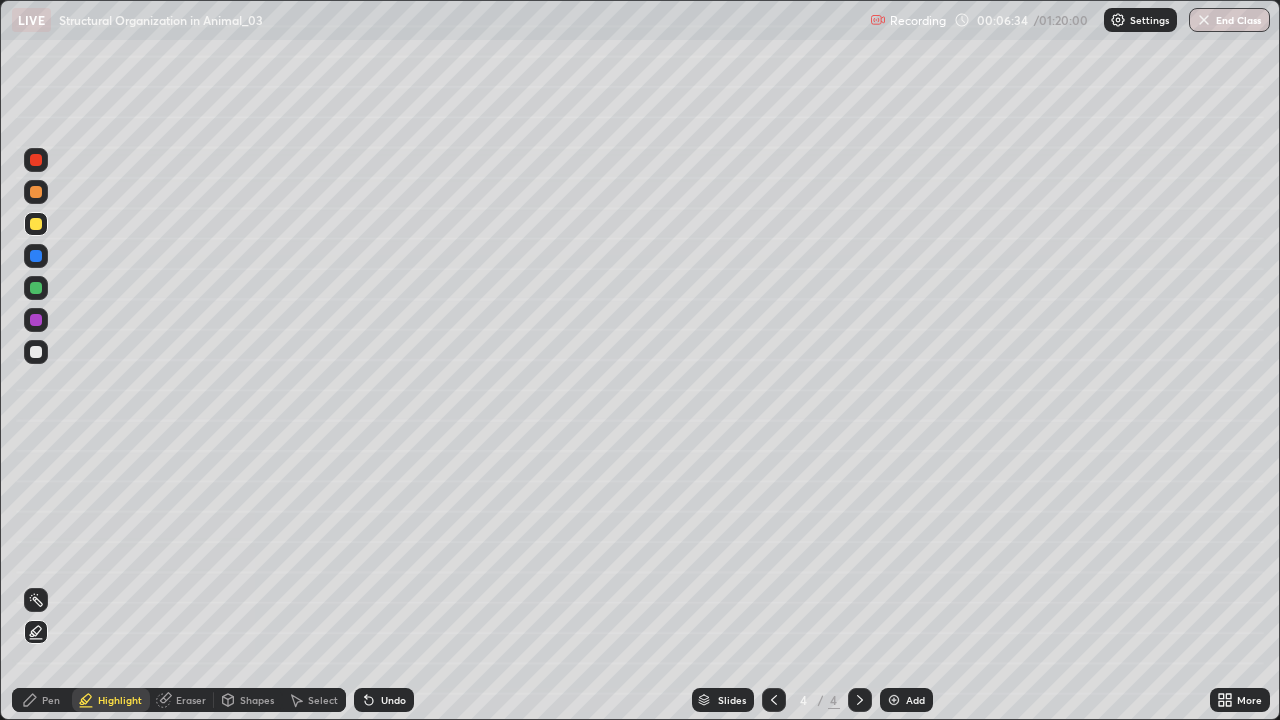 click at bounding box center (36, 288) 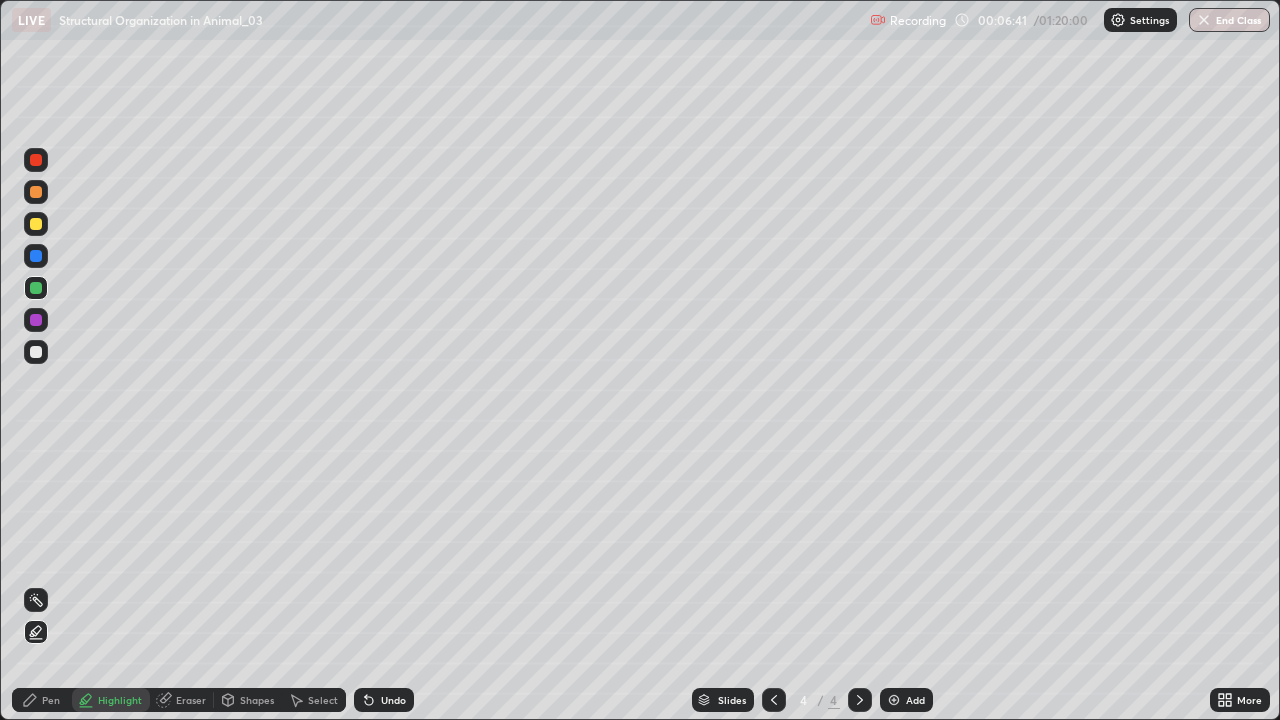 click on "Undo" at bounding box center (393, 700) 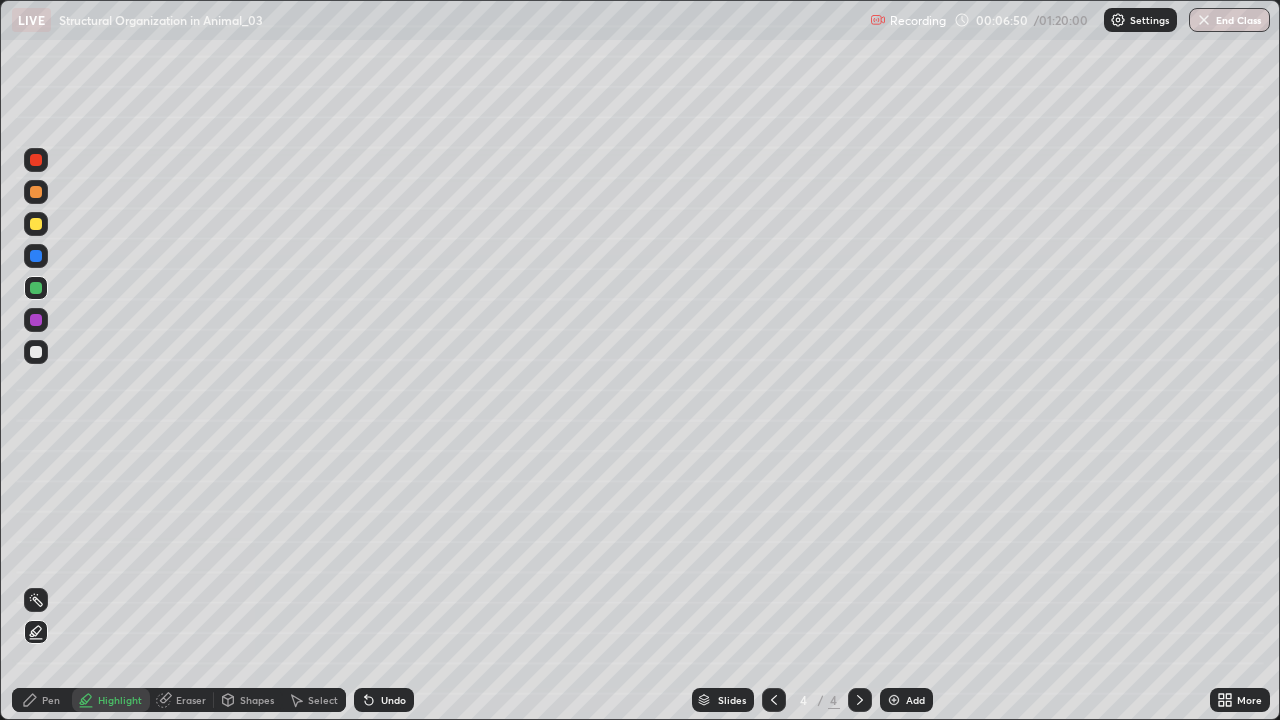 click at bounding box center [36, 352] 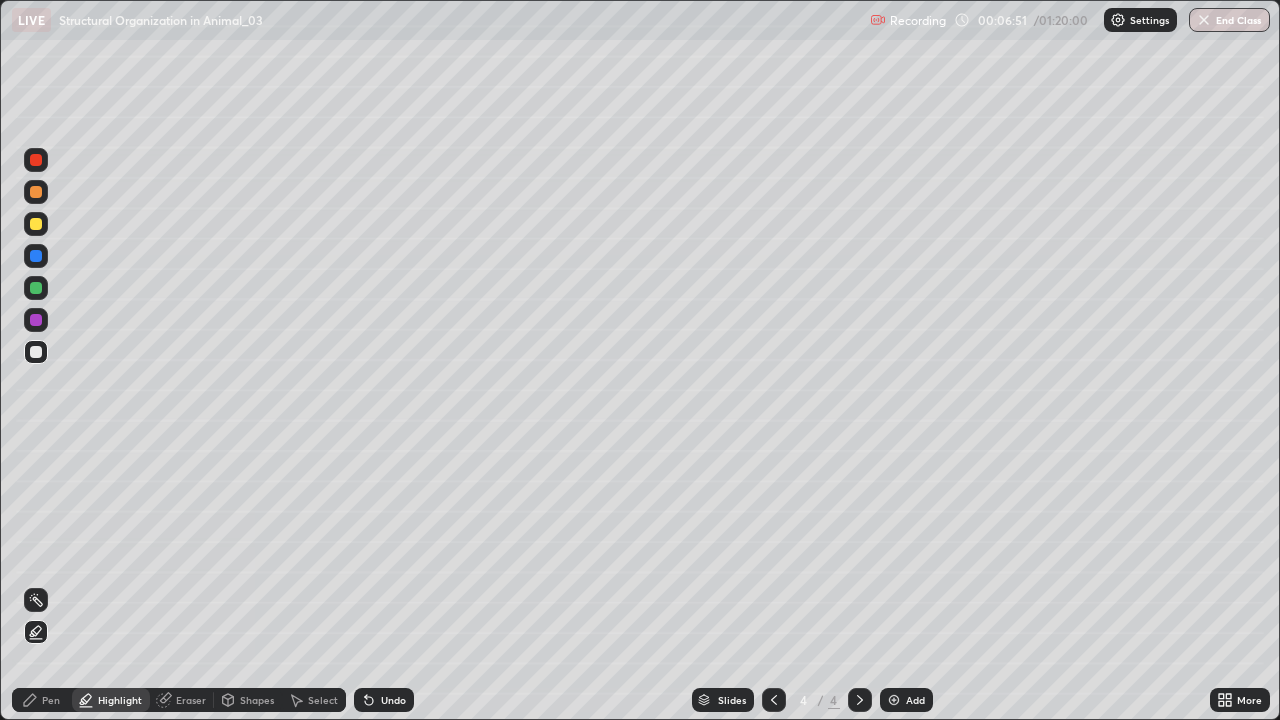 click 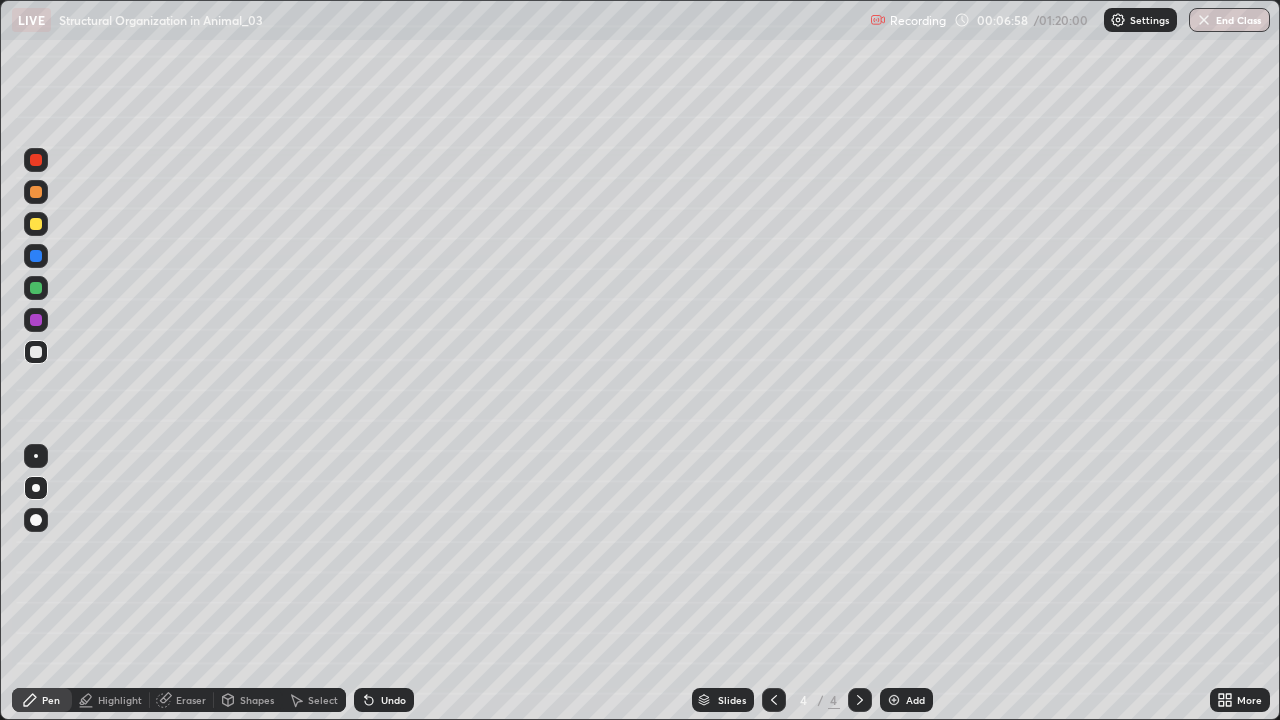 click at bounding box center [36, 192] 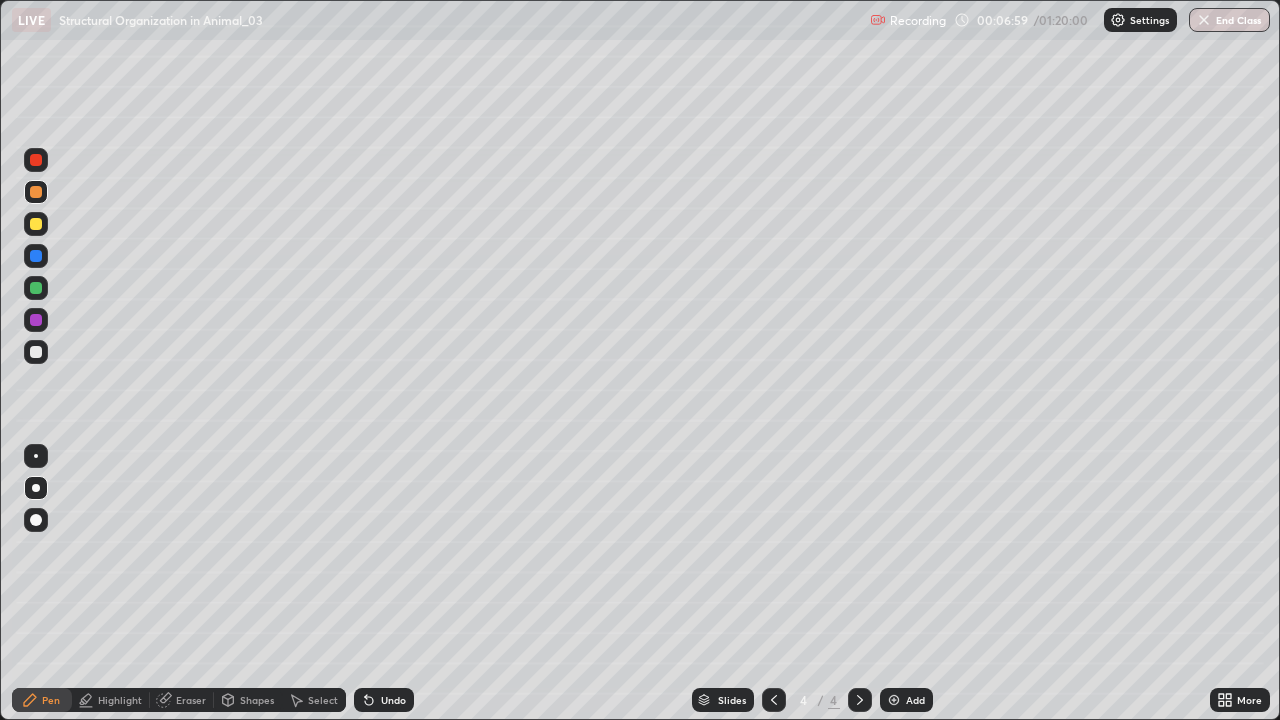 click on "Highlight" at bounding box center (120, 700) 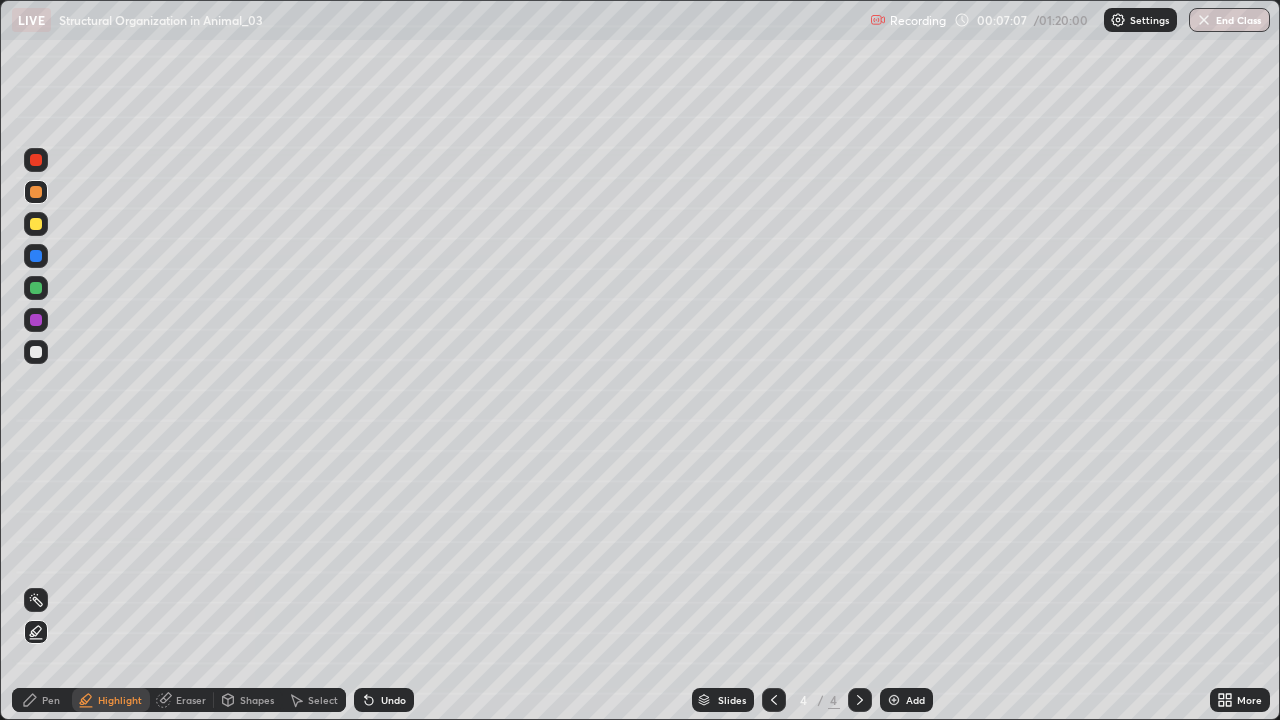 click at bounding box center [36, 352] 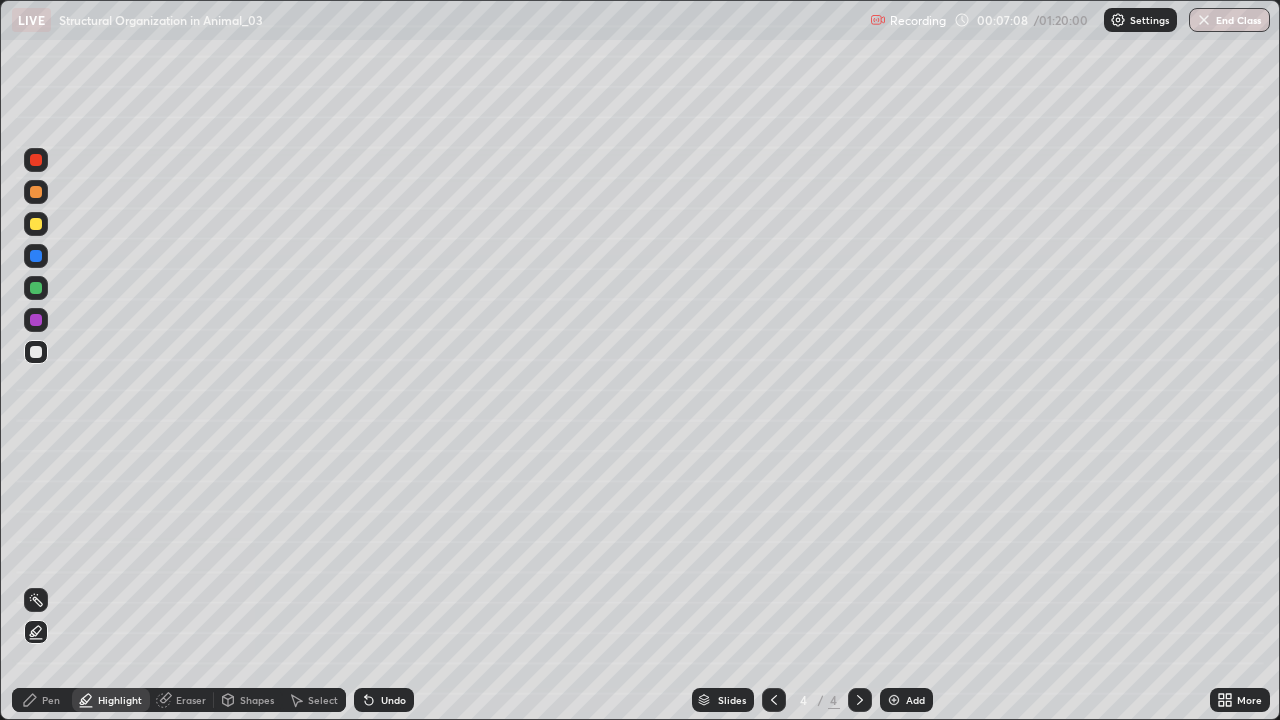 click on "Pen" at bounding box center [51, 700] 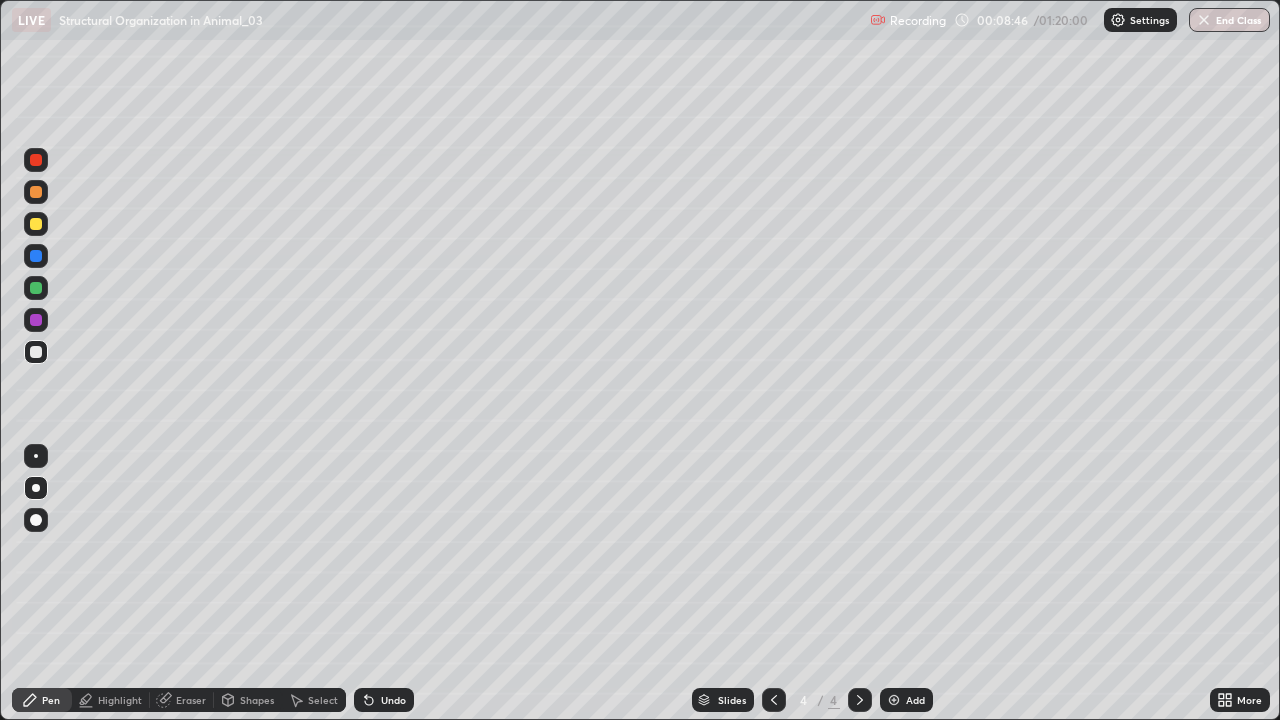 click on "Add" at bounding box center [906, 700] 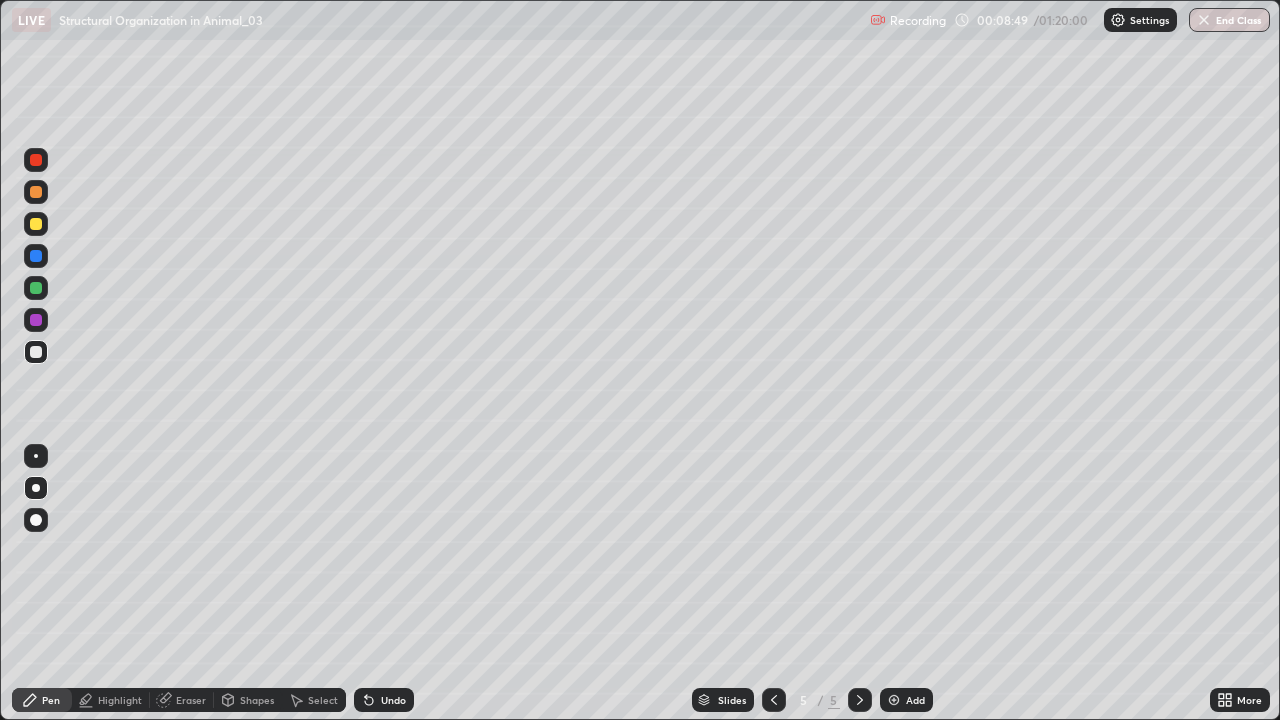click at bounding box center [36, 224] 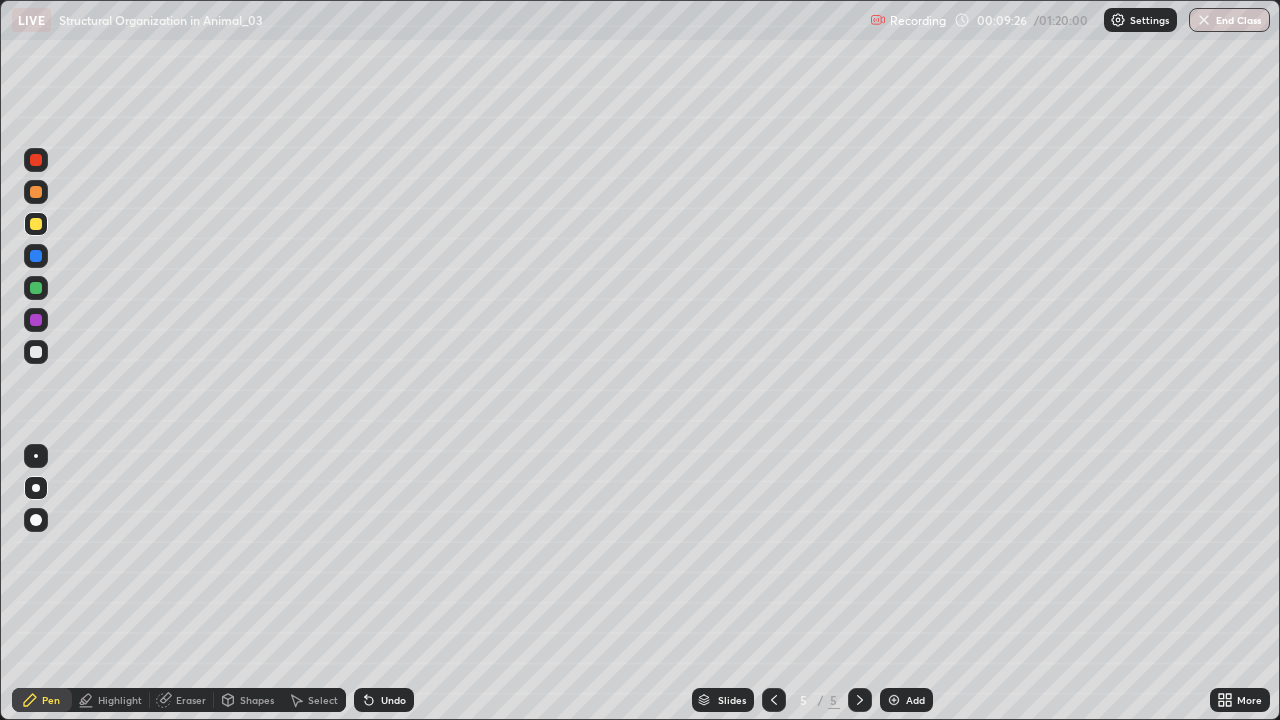 click at bounding box center [36, 192] 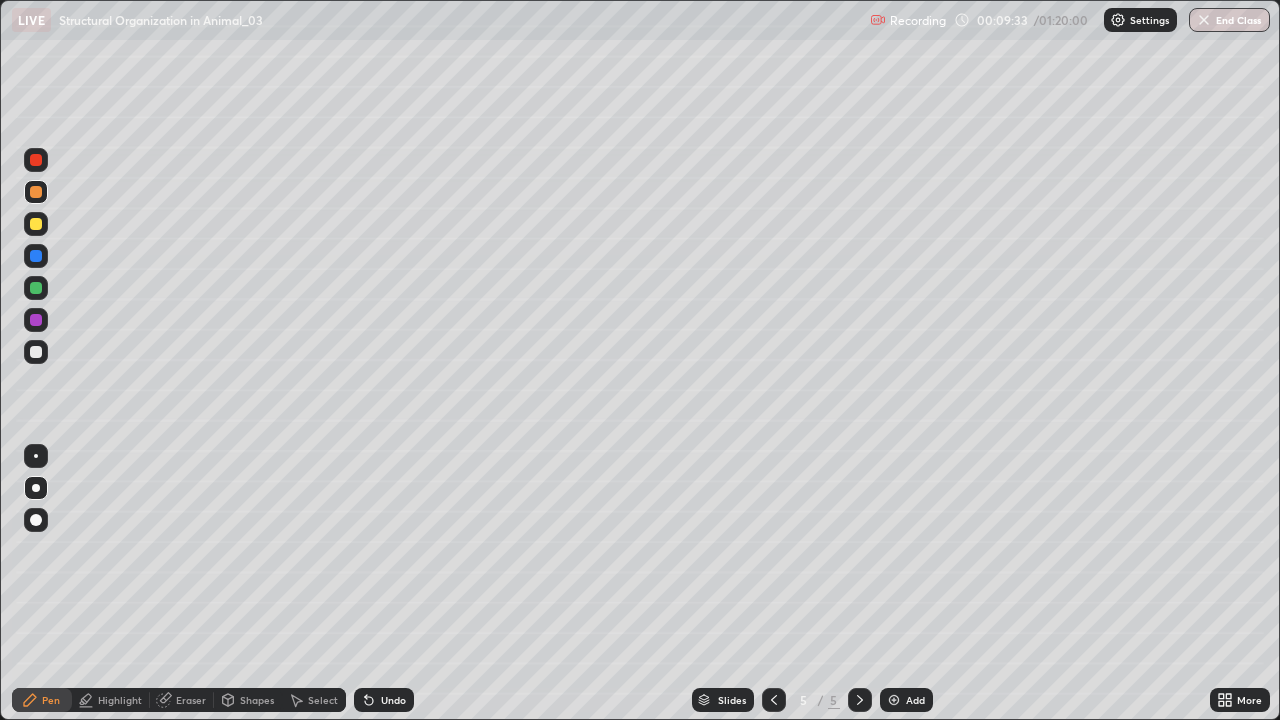 click at bounding box center [36, 288] 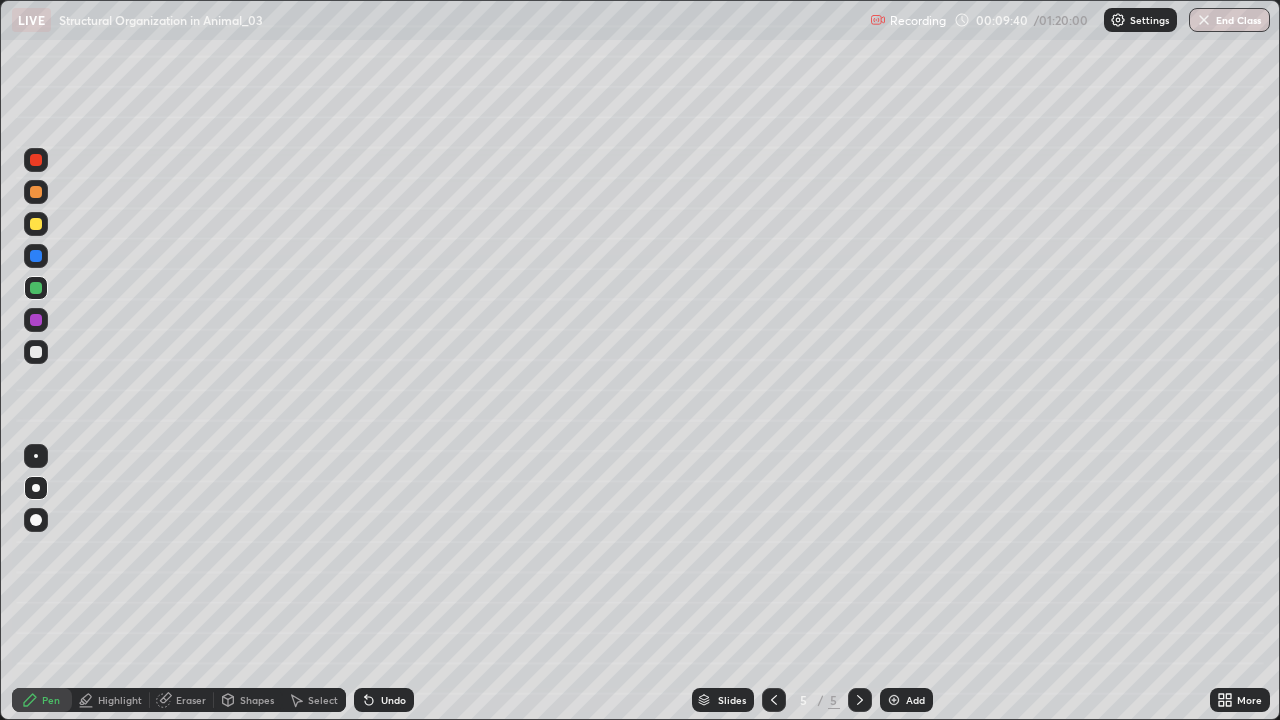 click at bounding box center [774, 700] 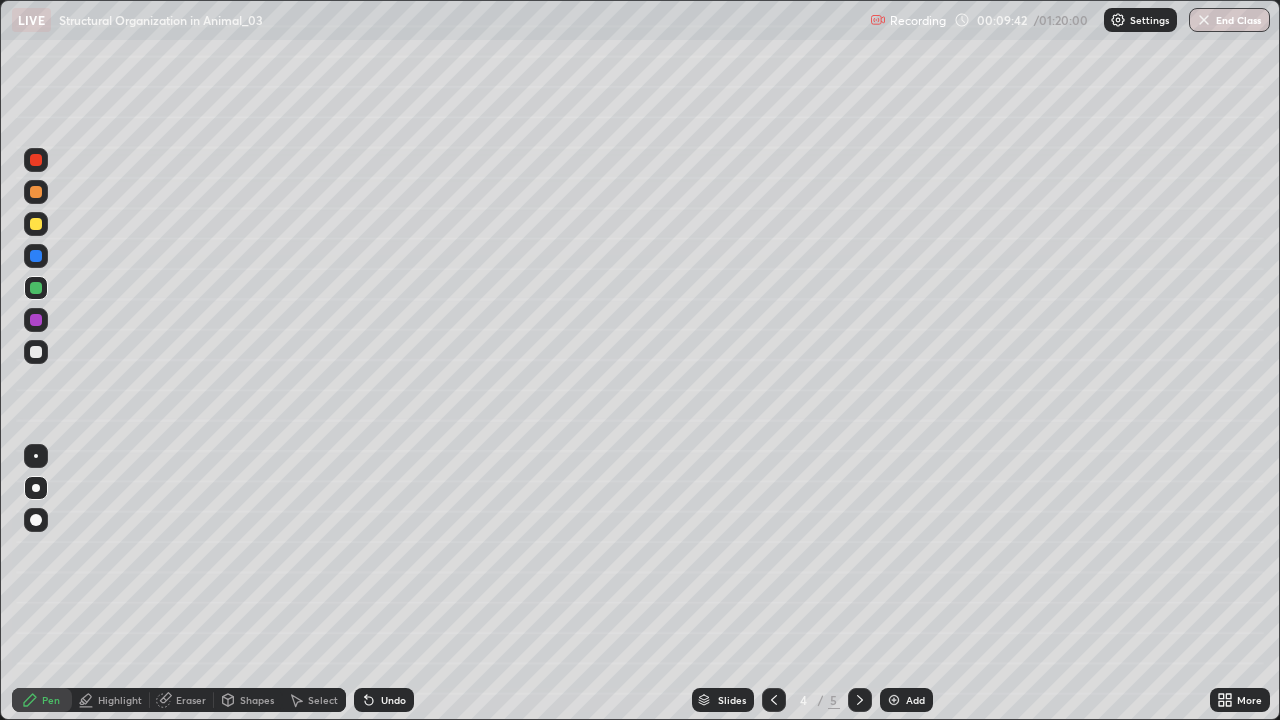 click 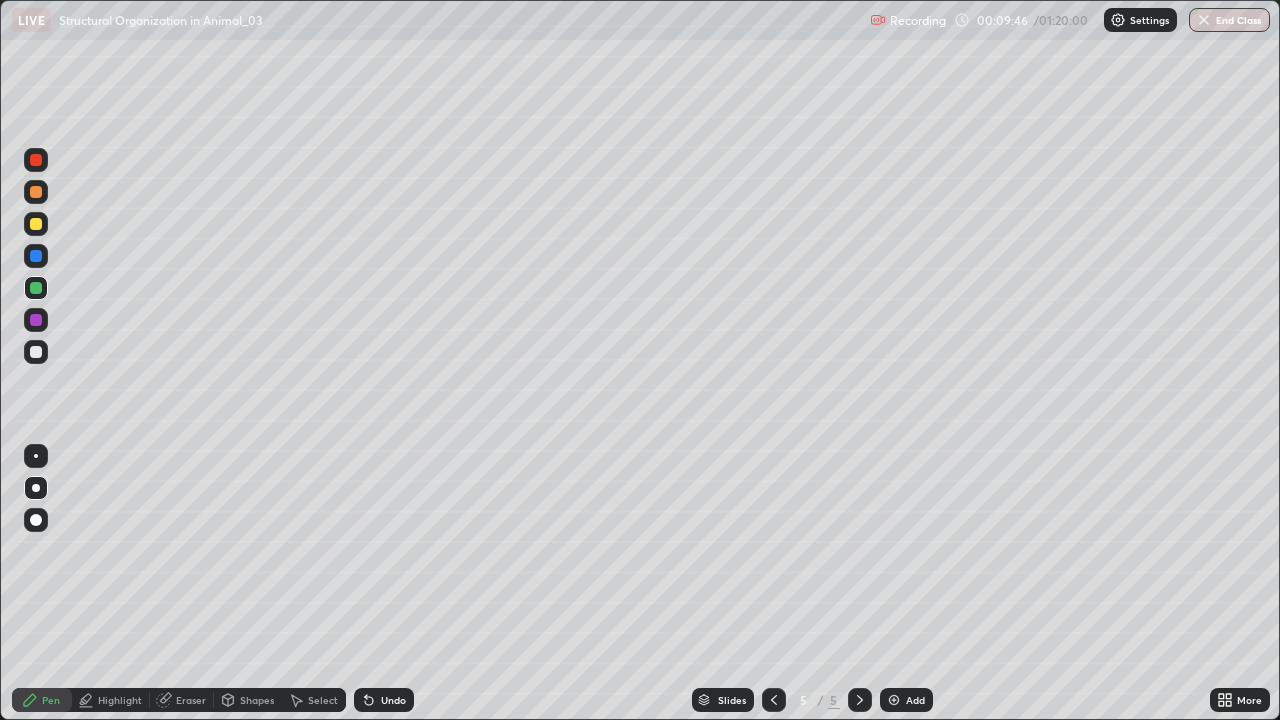 click at bounding box center [36, 352] 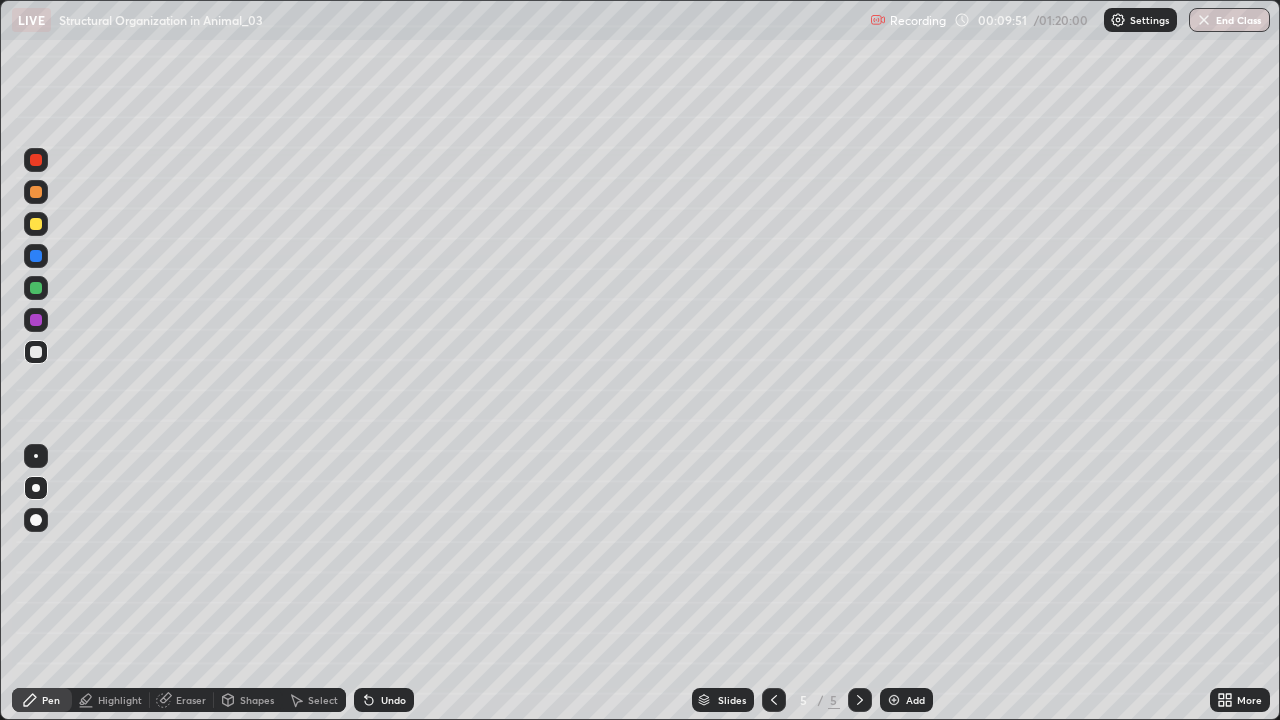 click 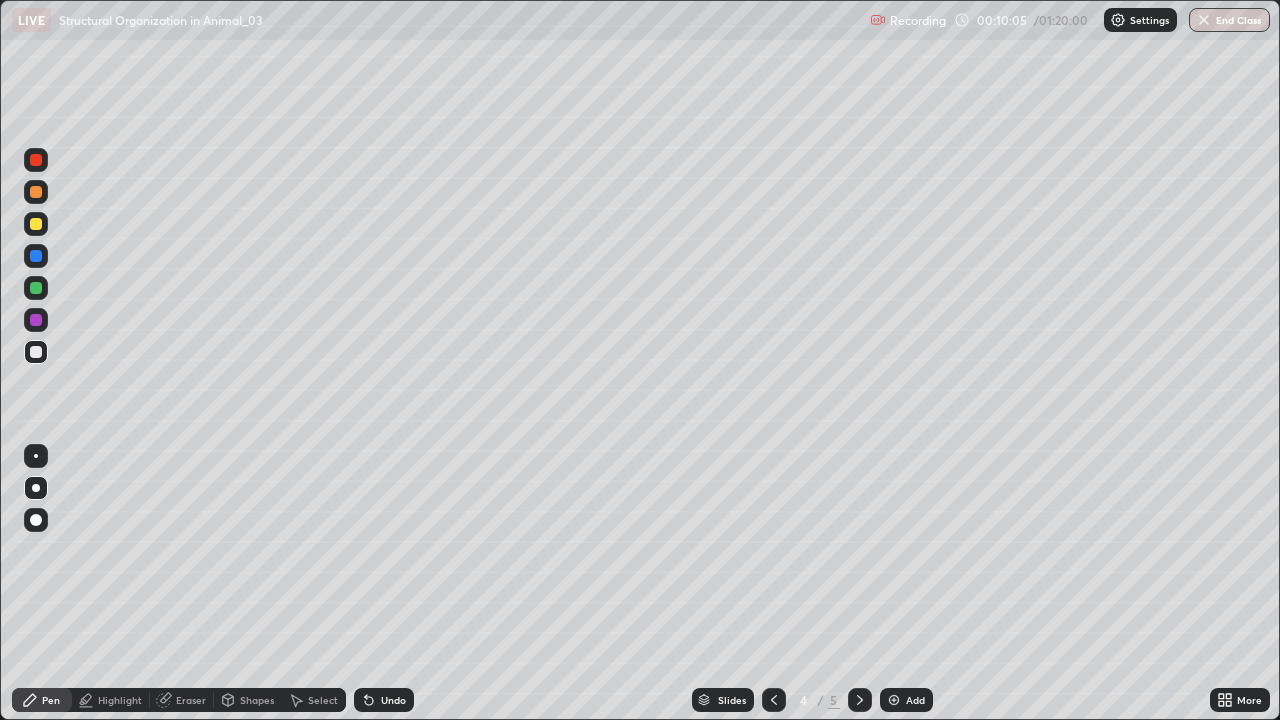 click 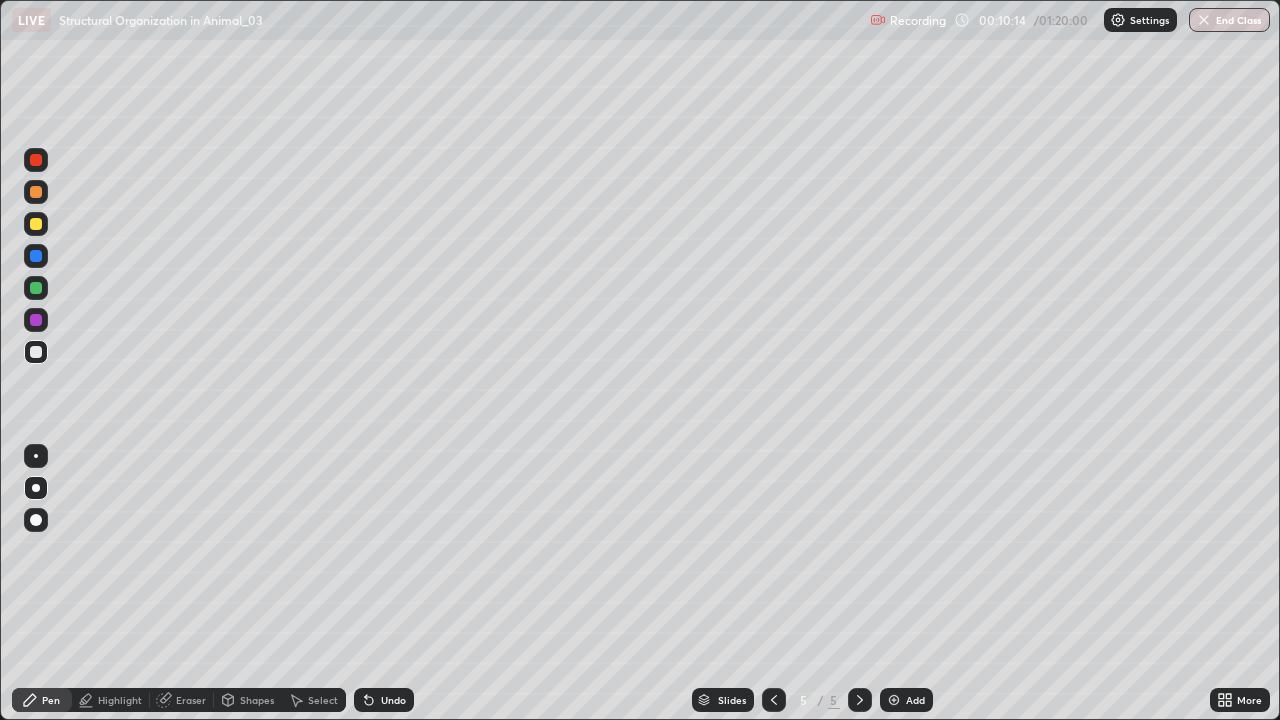click at bounding box center (36, 224) 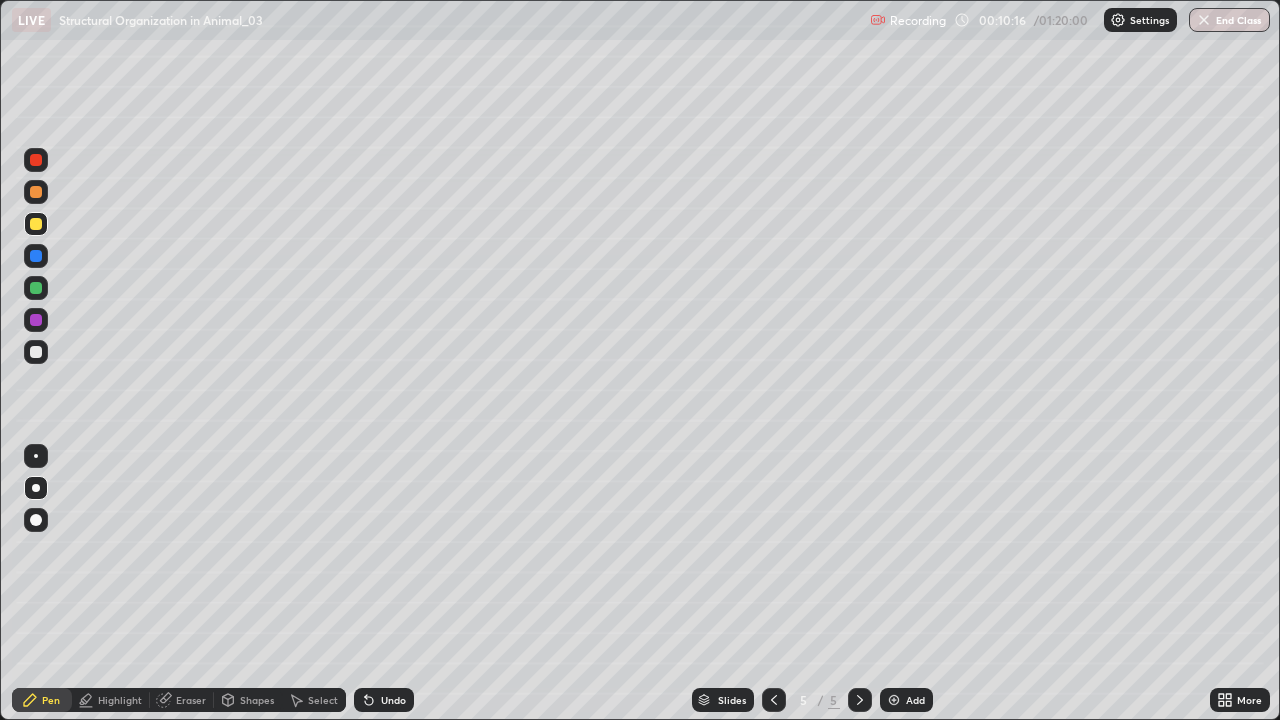 click at bounding box center (36, 288) 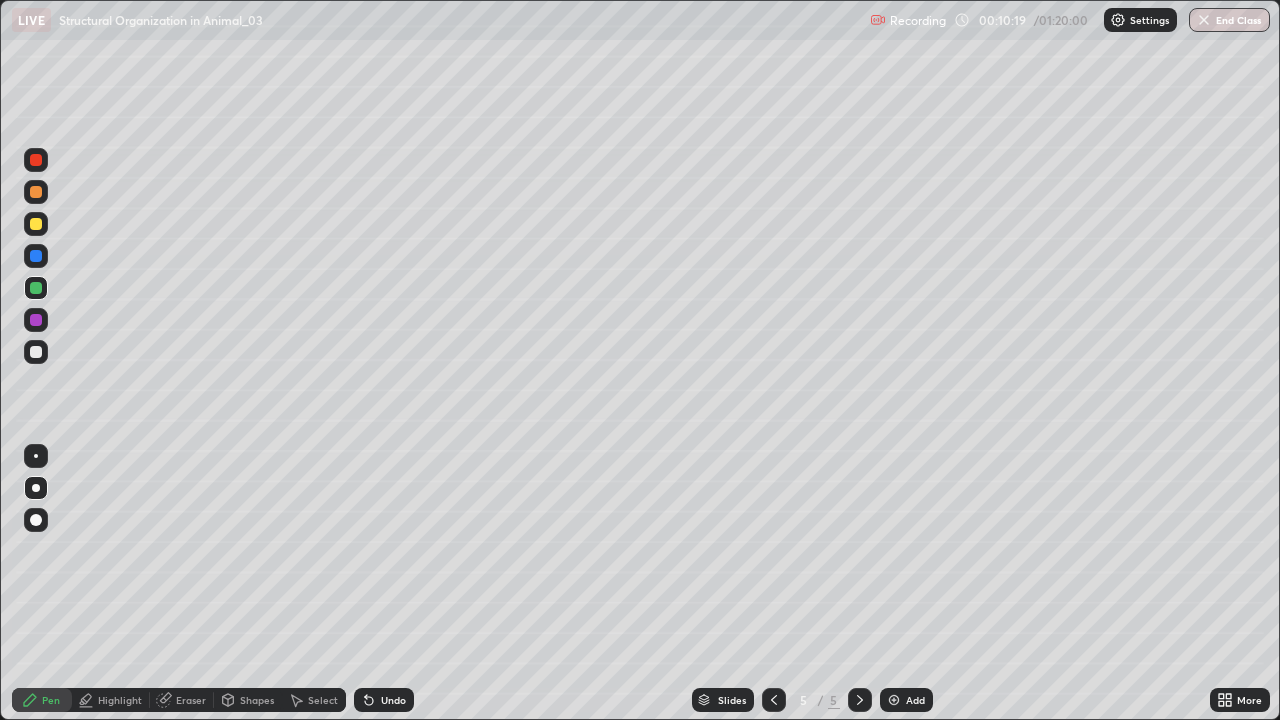 click at bounding box center (36, 192) 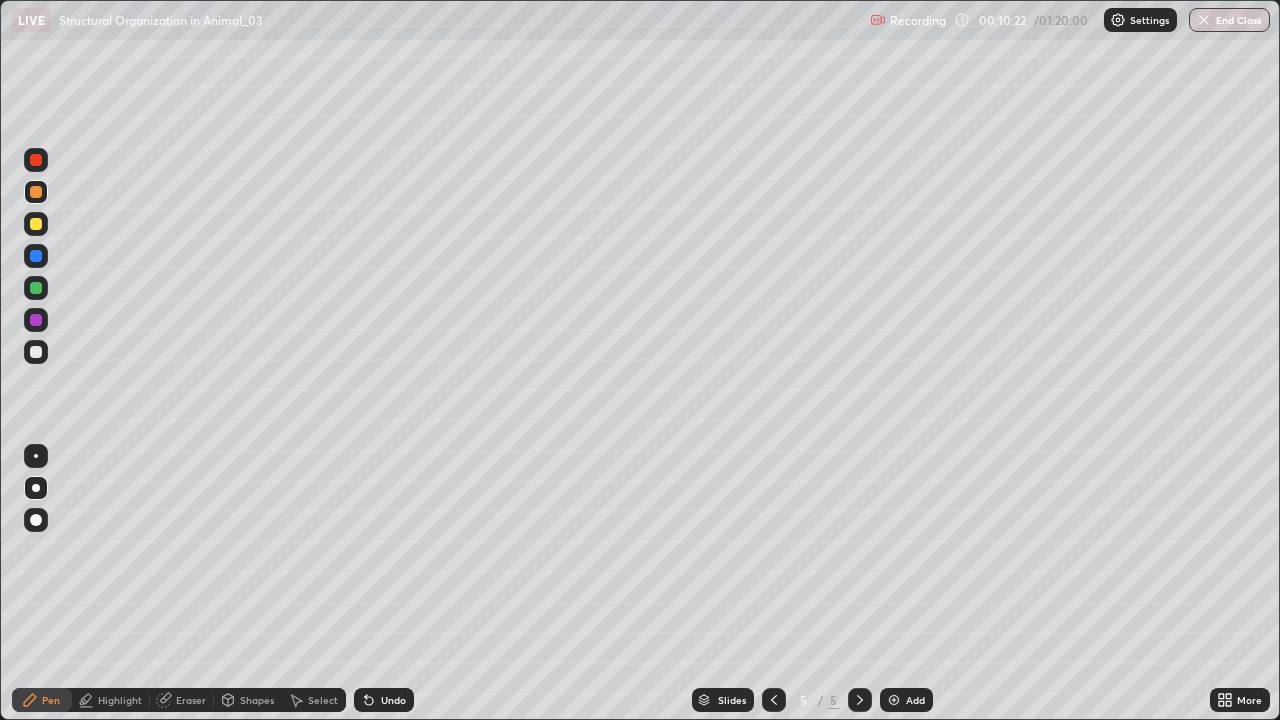 click at bounding box center (36, 352) 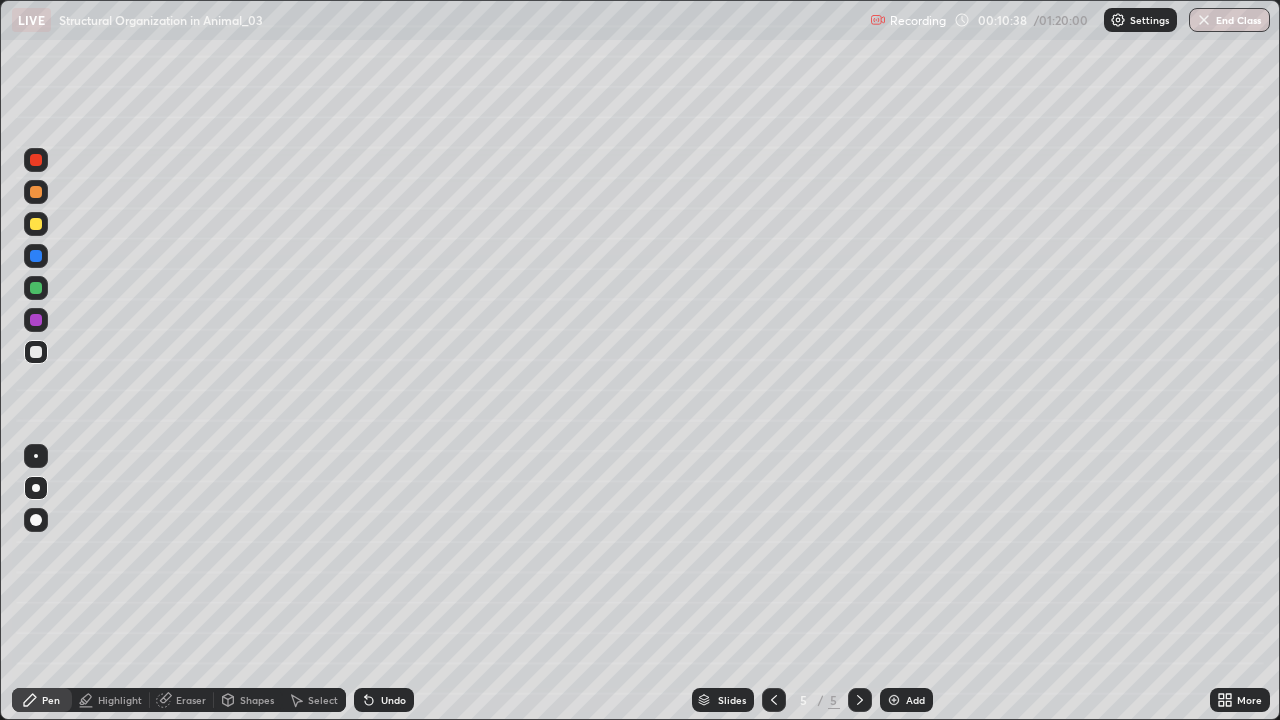 click at bounding box center [36, 320] 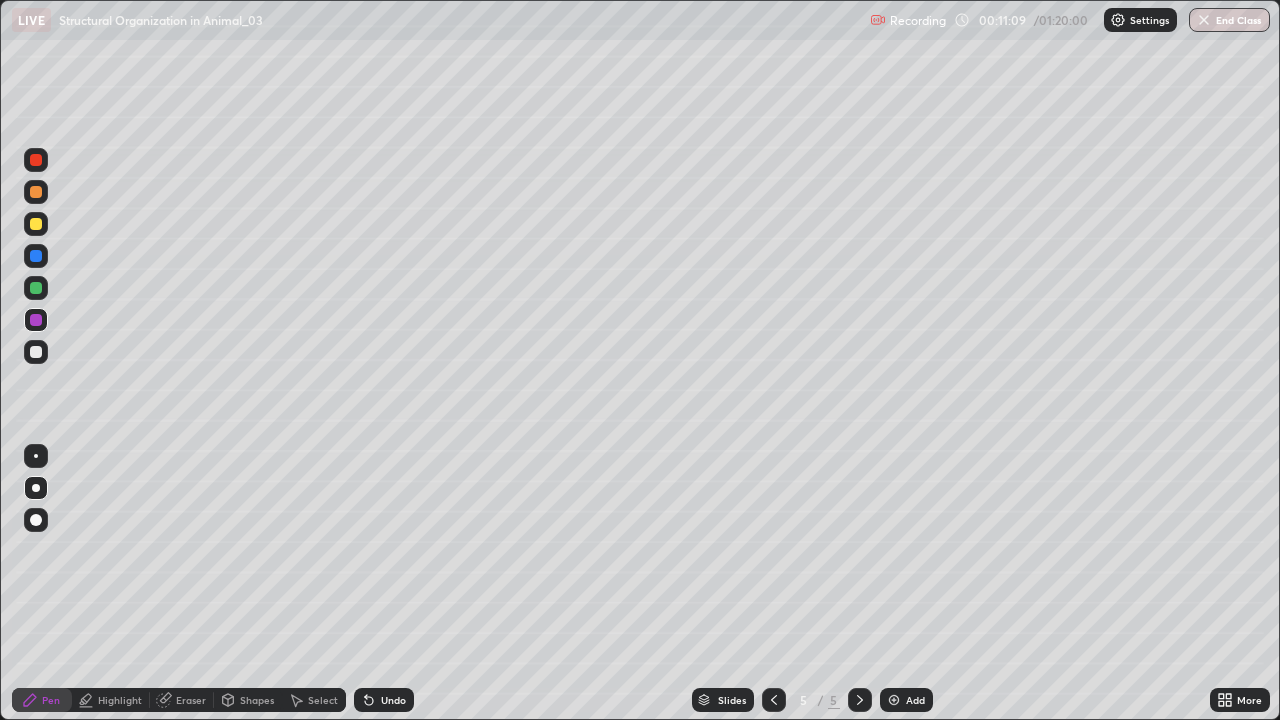 click at bounding box center [36, 352] 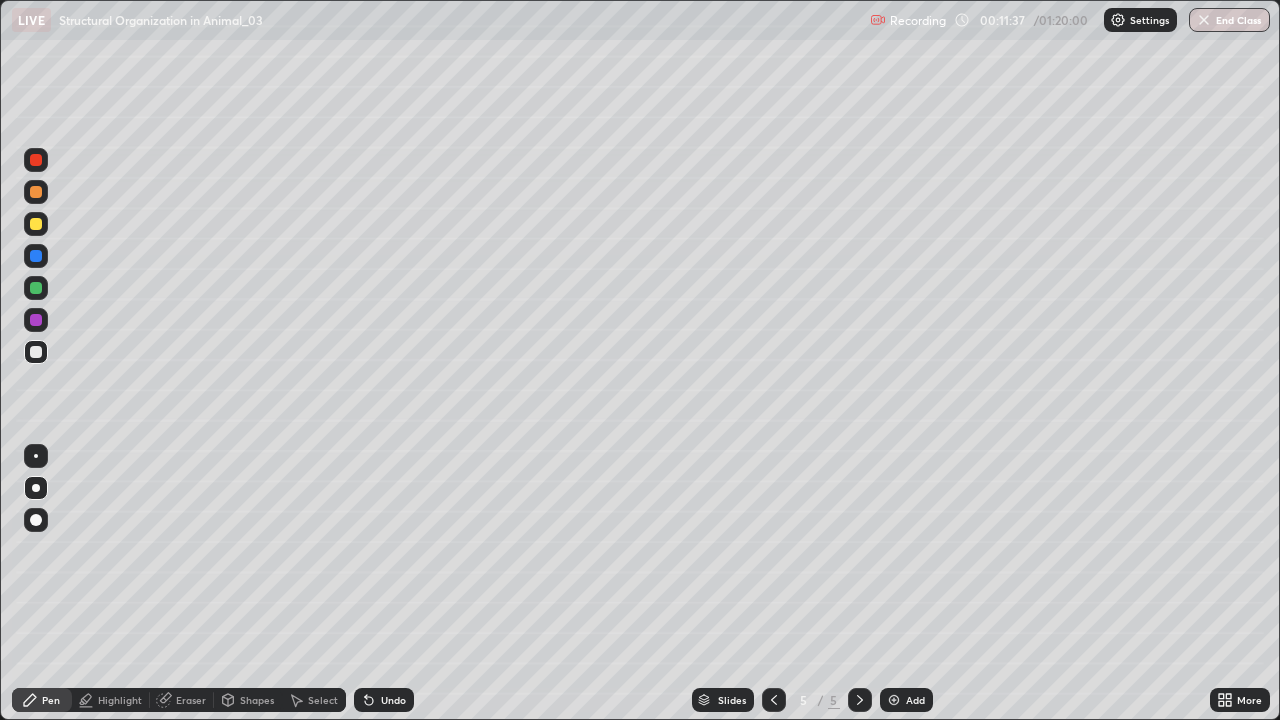 click at bounding box center (36, 320) 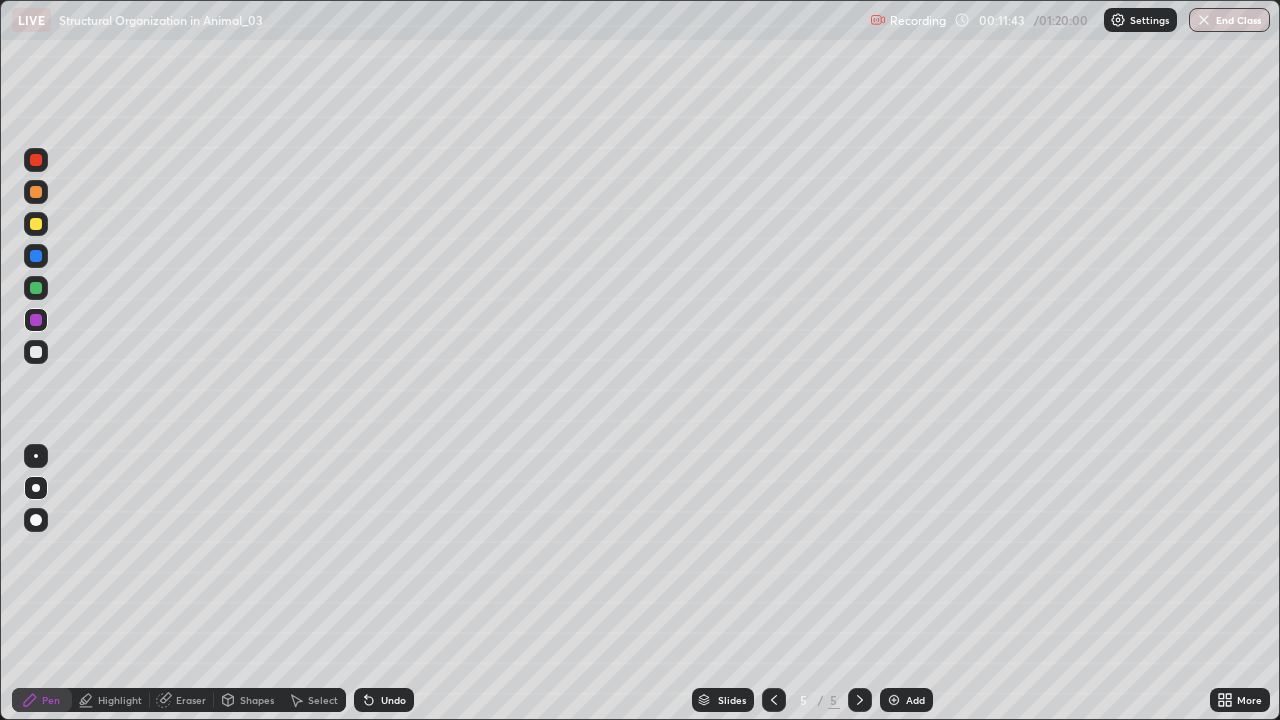 click at bounding box center (36, 352) 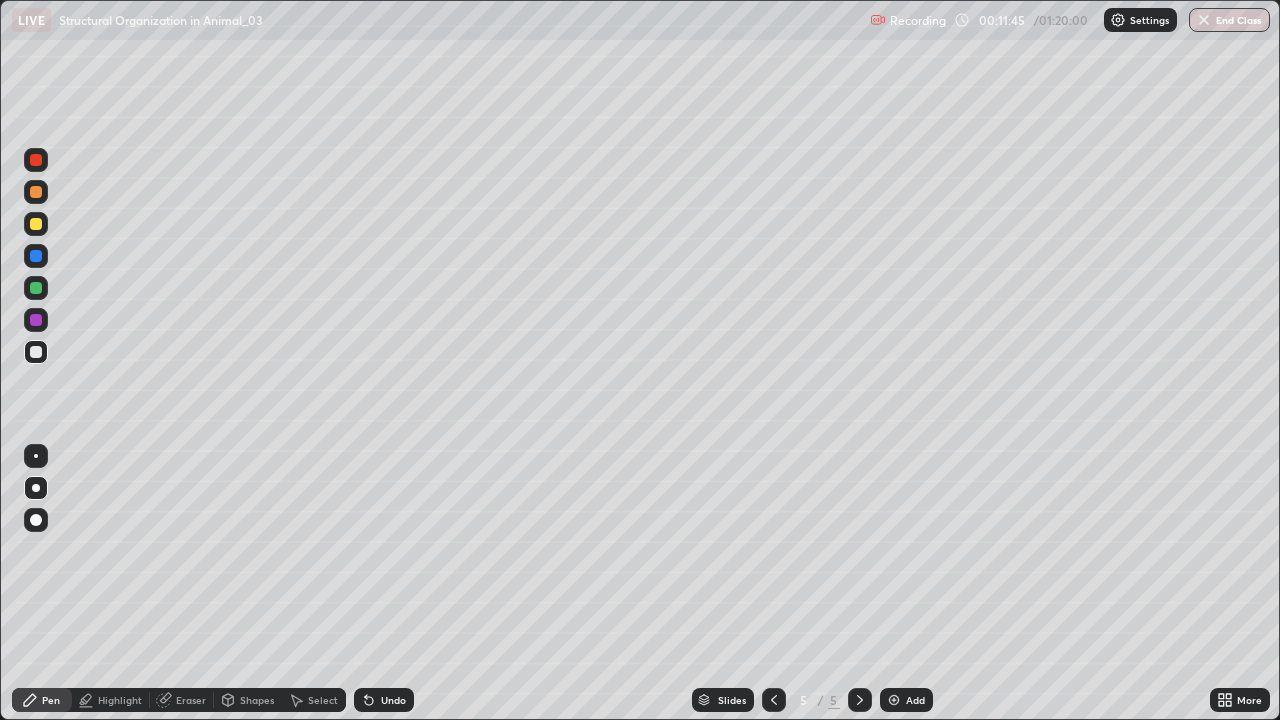 click at bounding box center [36, 320] 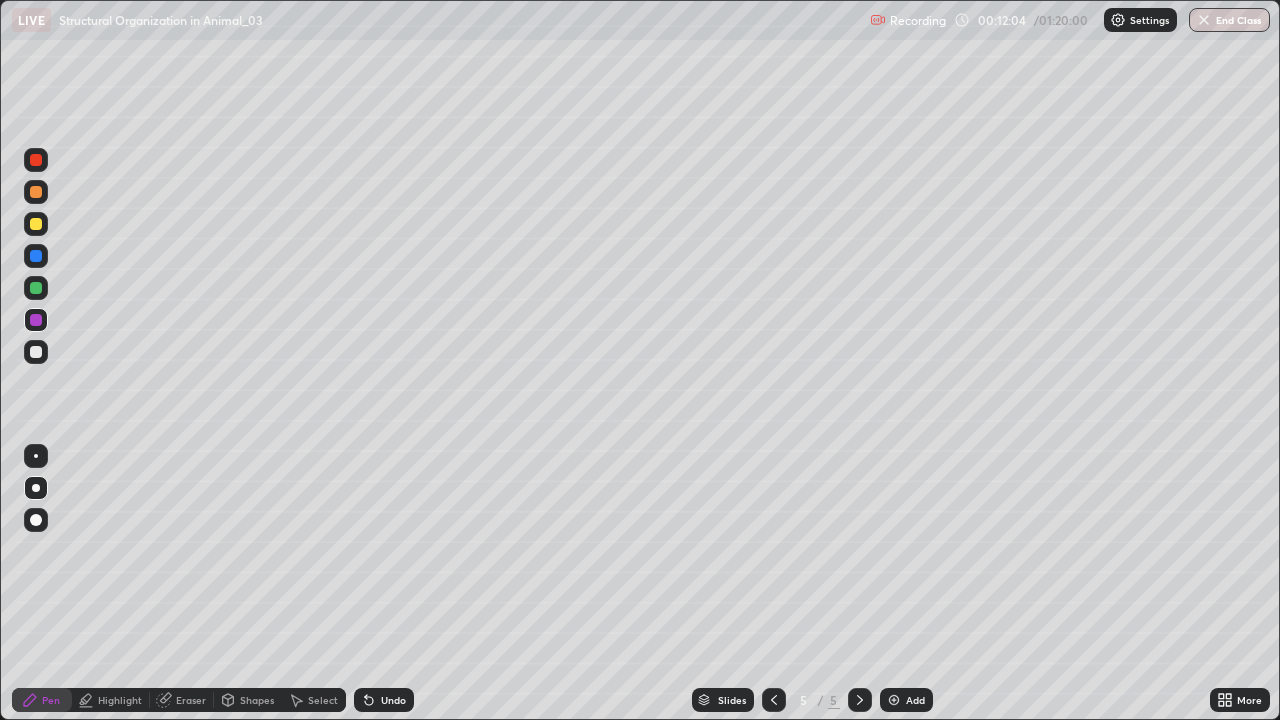 click at bounding box center (36, 192) 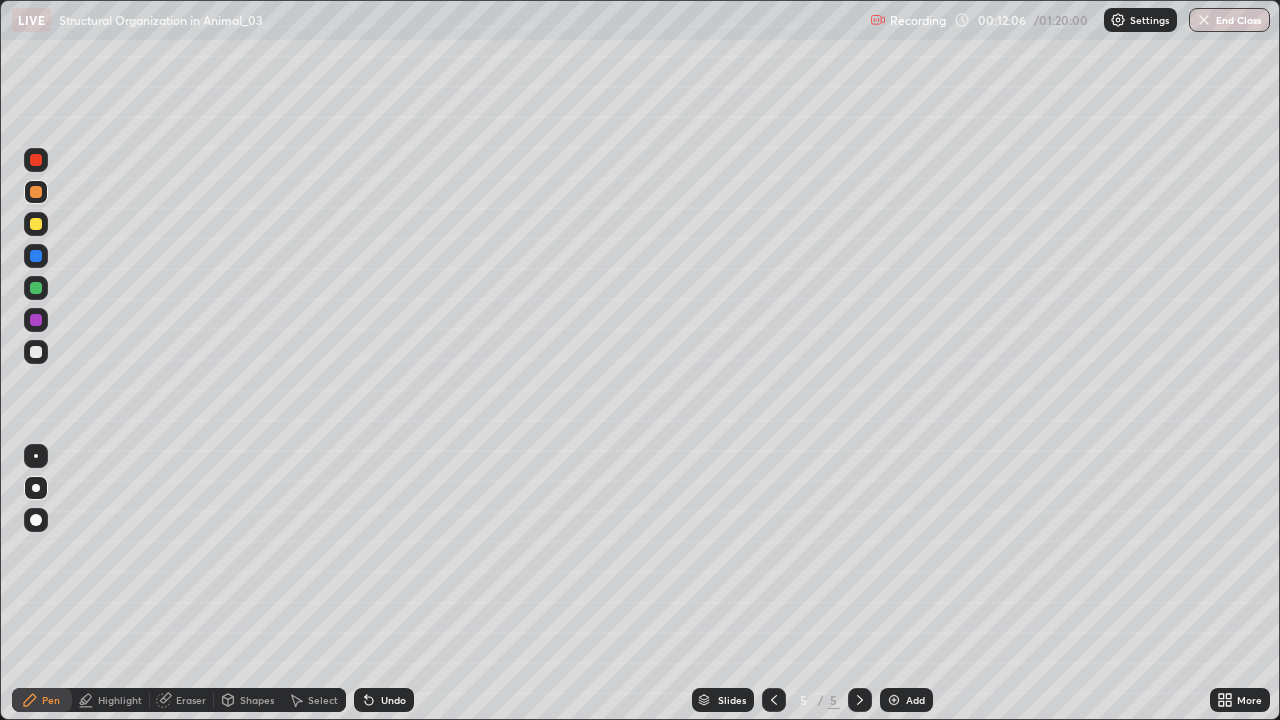 click on "Highlight" at bounding box center [111, 700] 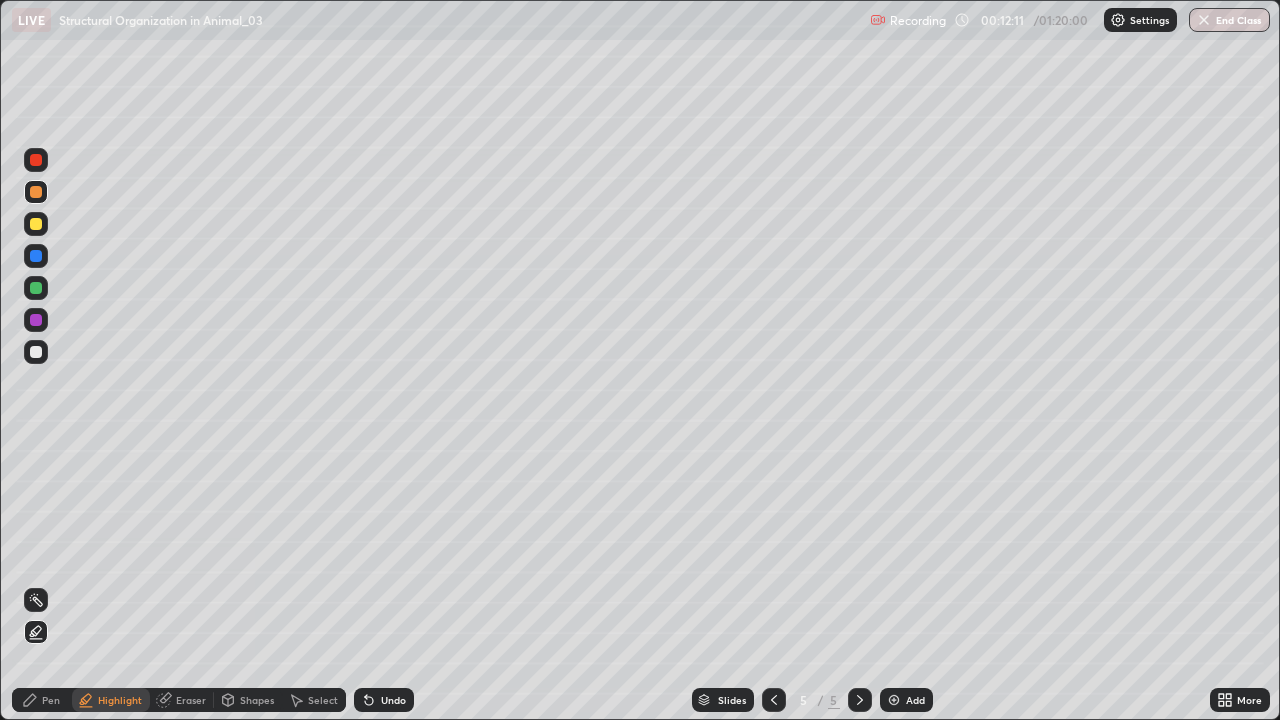 click on "Pen" at bounding box center (51, 700) 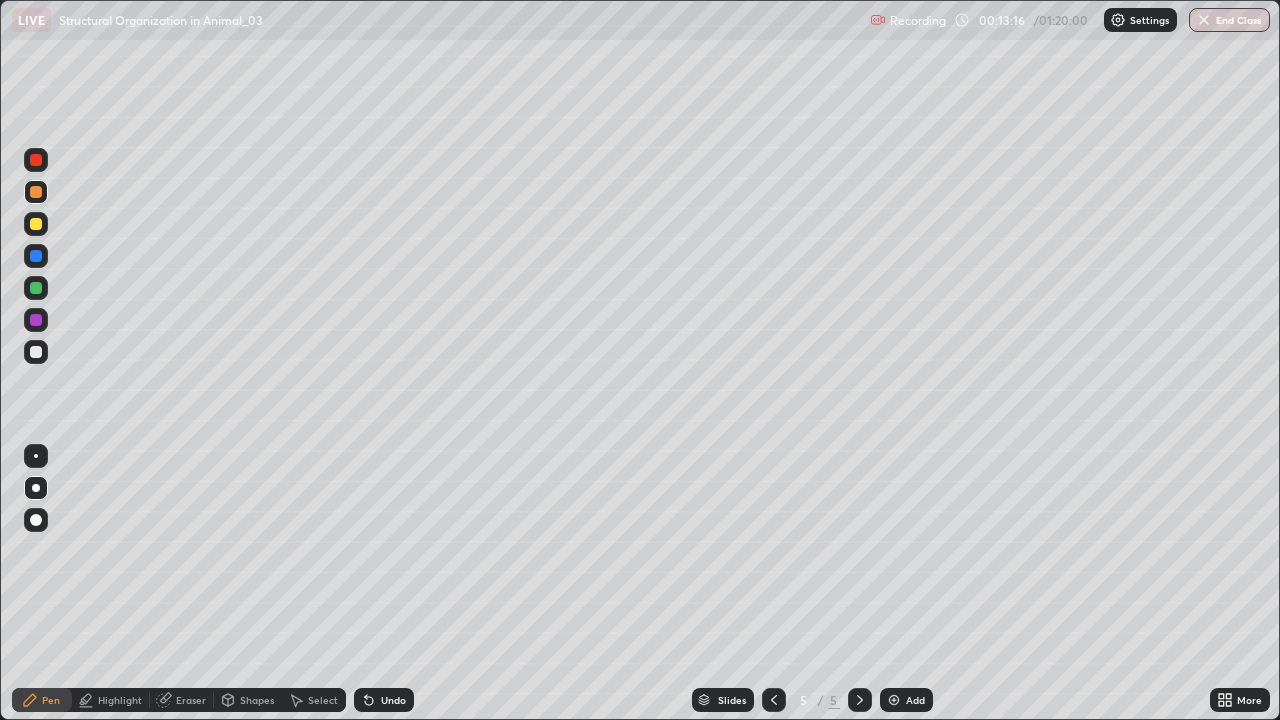 click at bounding box center (36, 352) 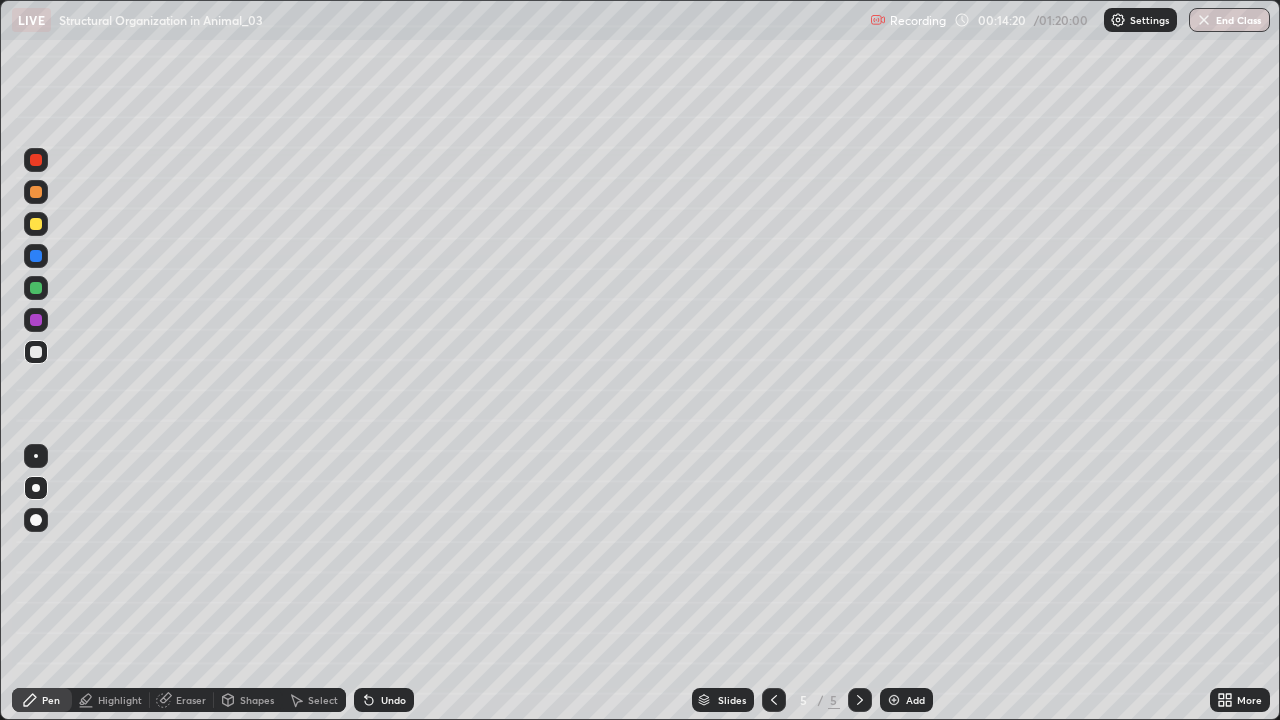 click at bounding box center (36, 352) 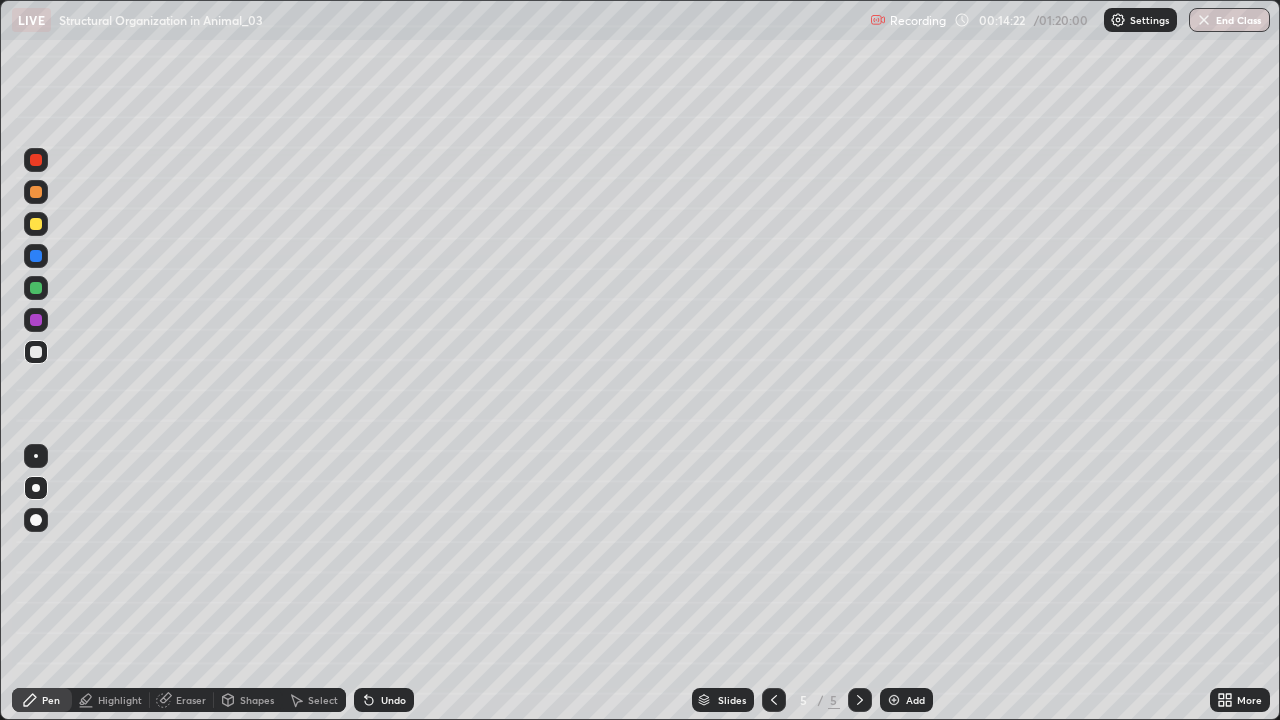 click at bounding box center (894, 700) 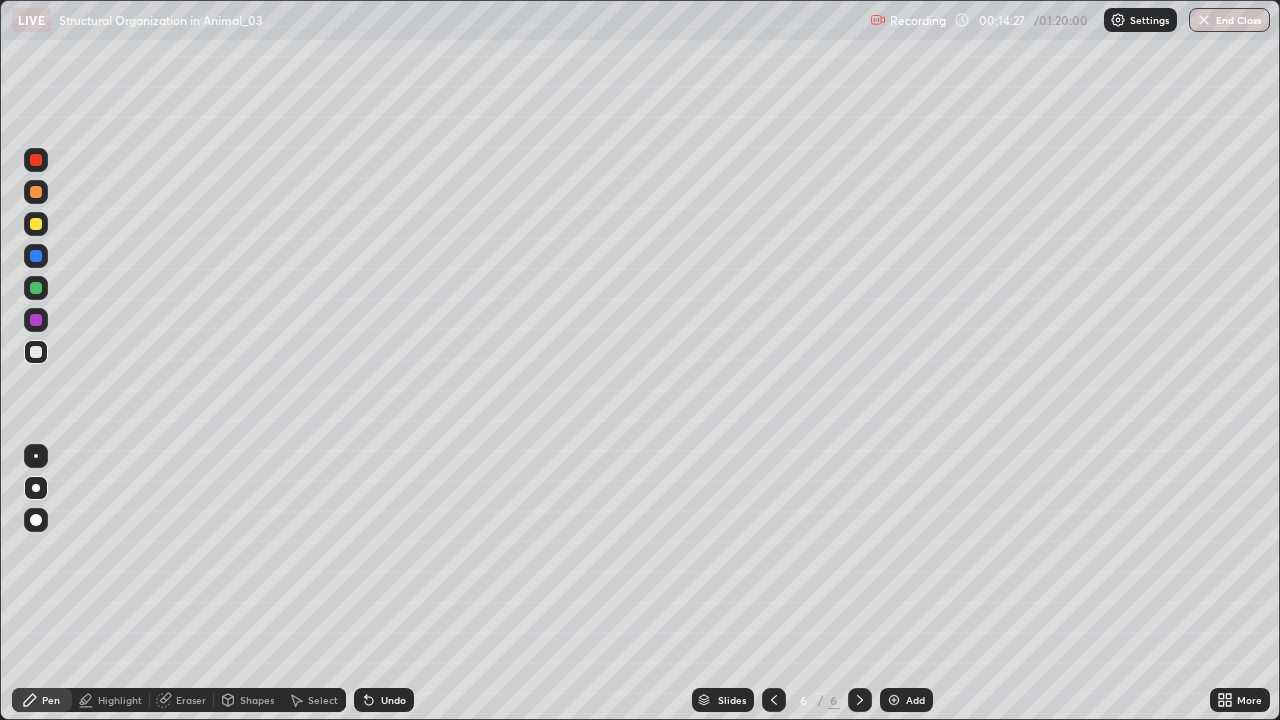 click at bounding box center (36, 256) 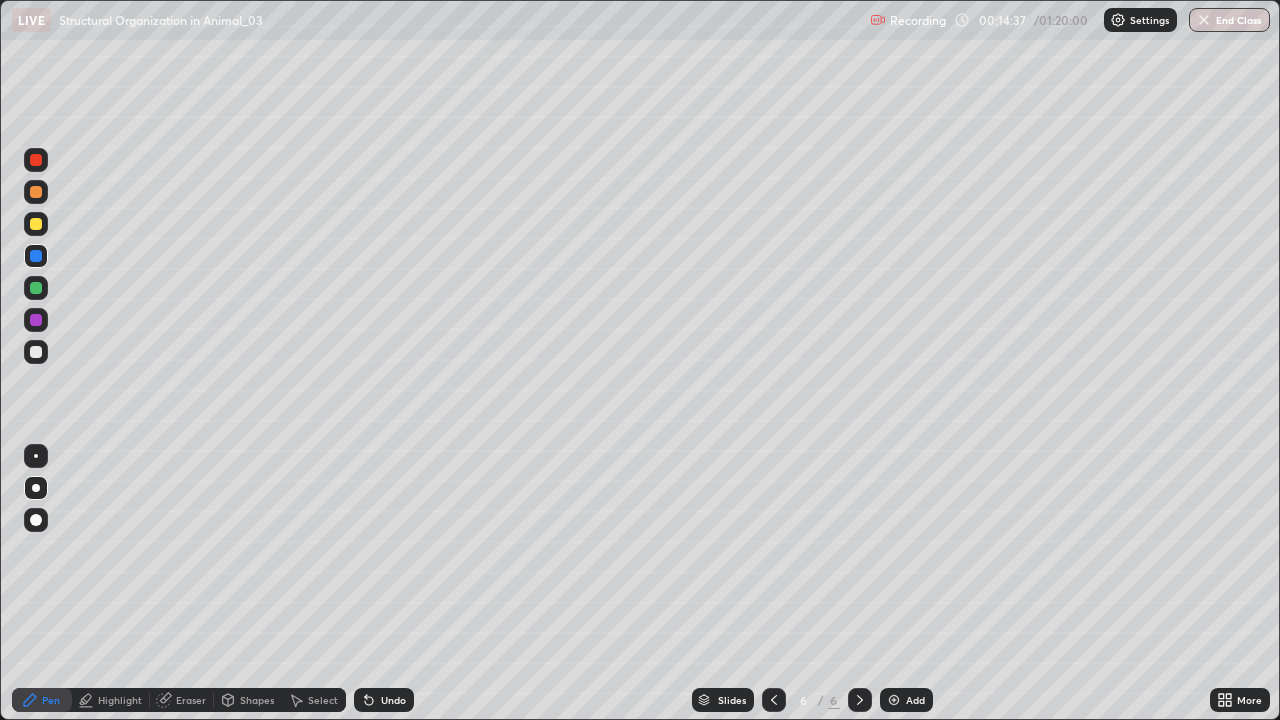 click at bounding box center [36, 288] 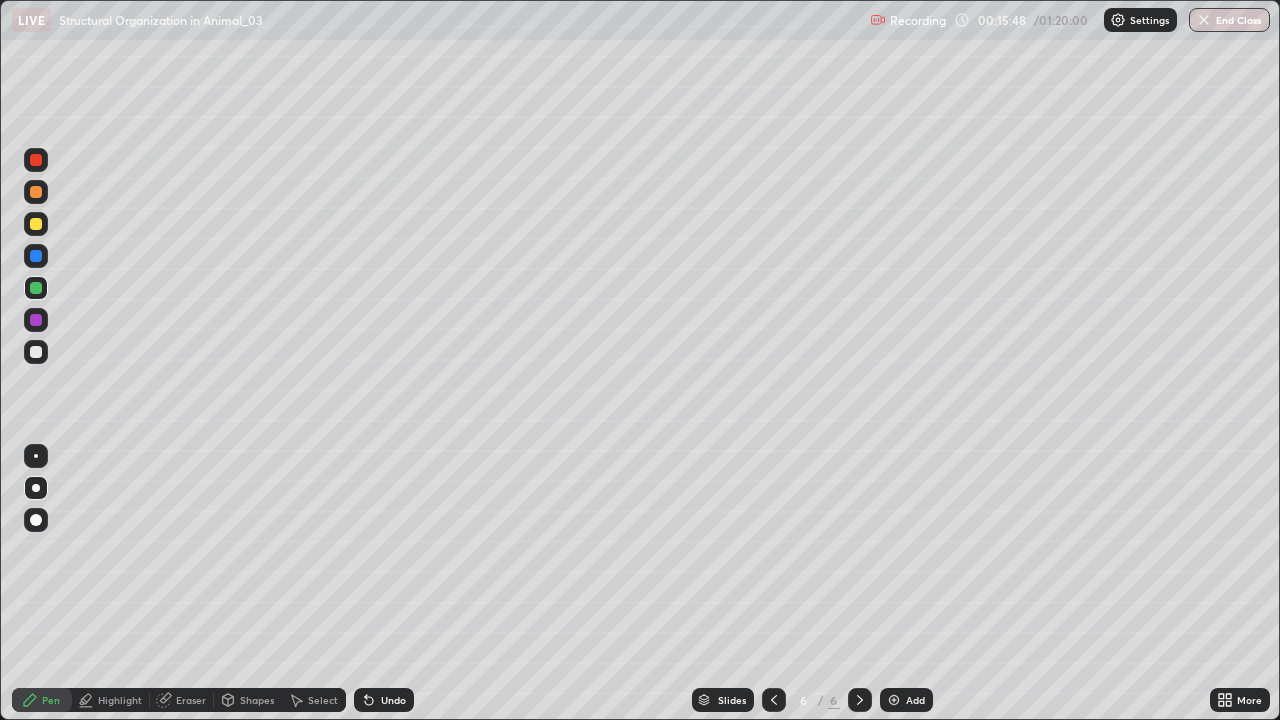 click 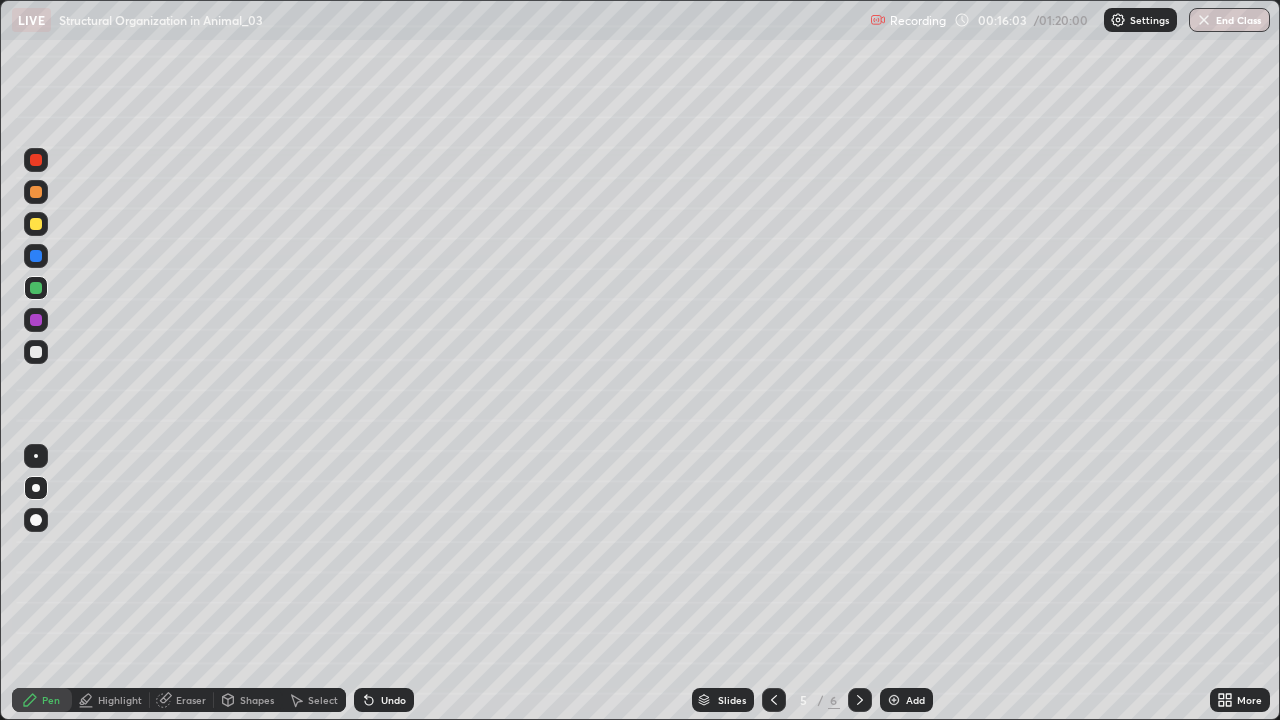 click at bounding box center [36, 352] 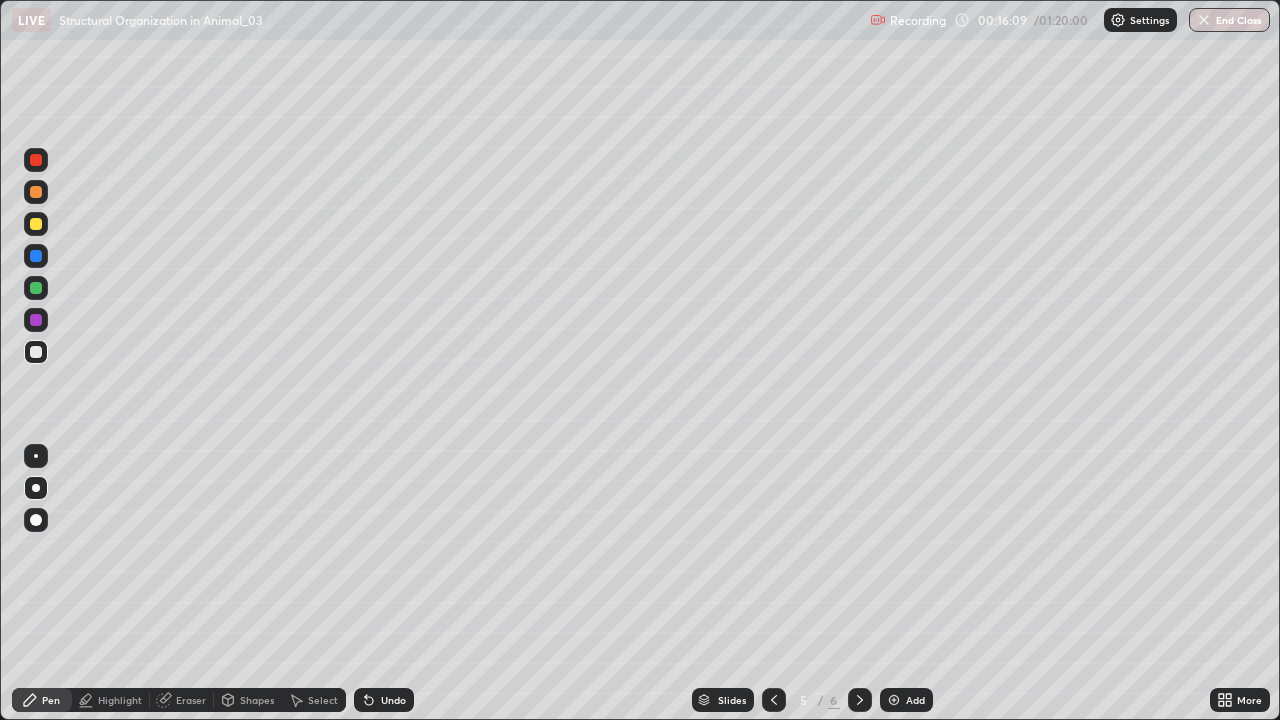 click 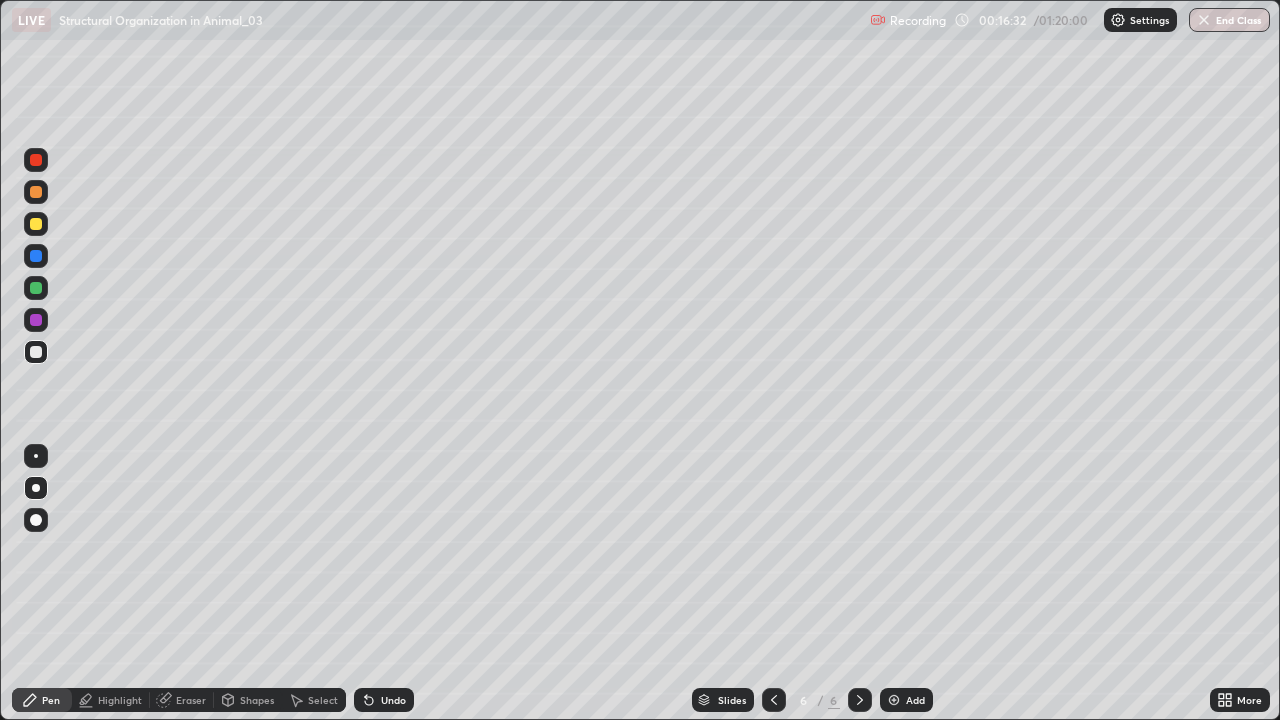 click at bounding box center (36, 288) 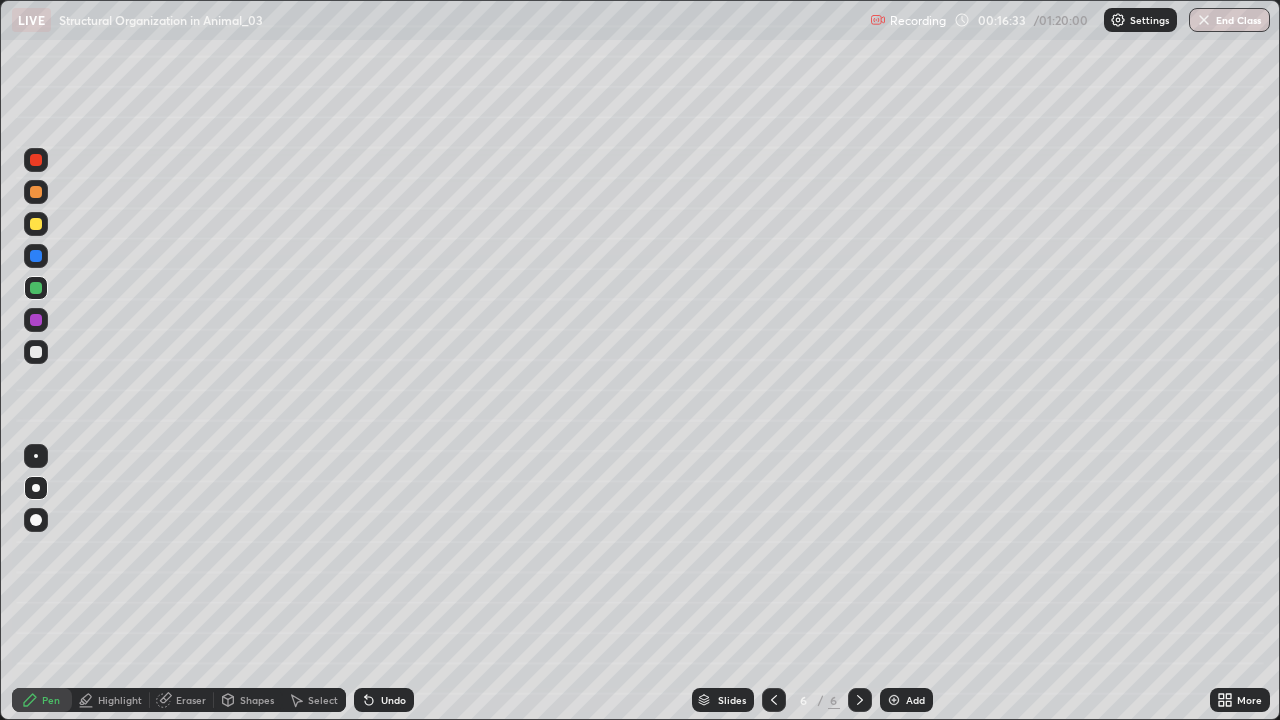 click at bounding box center [36, 224] 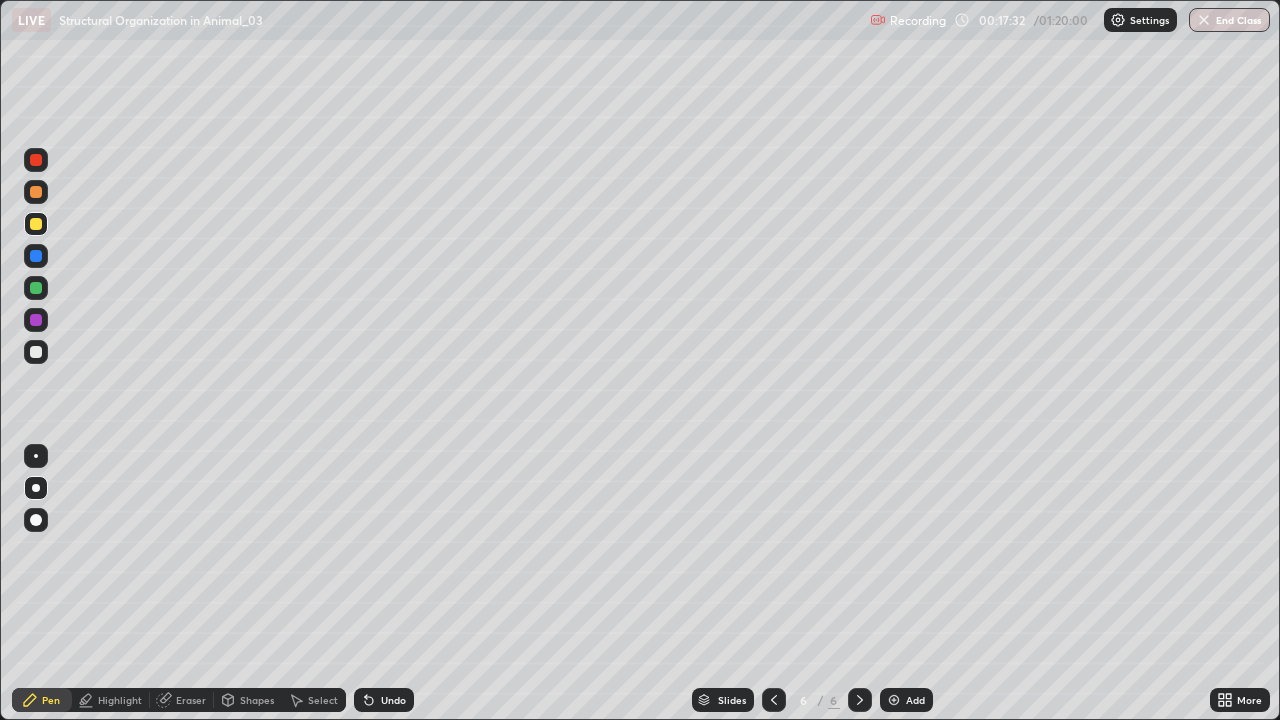 click 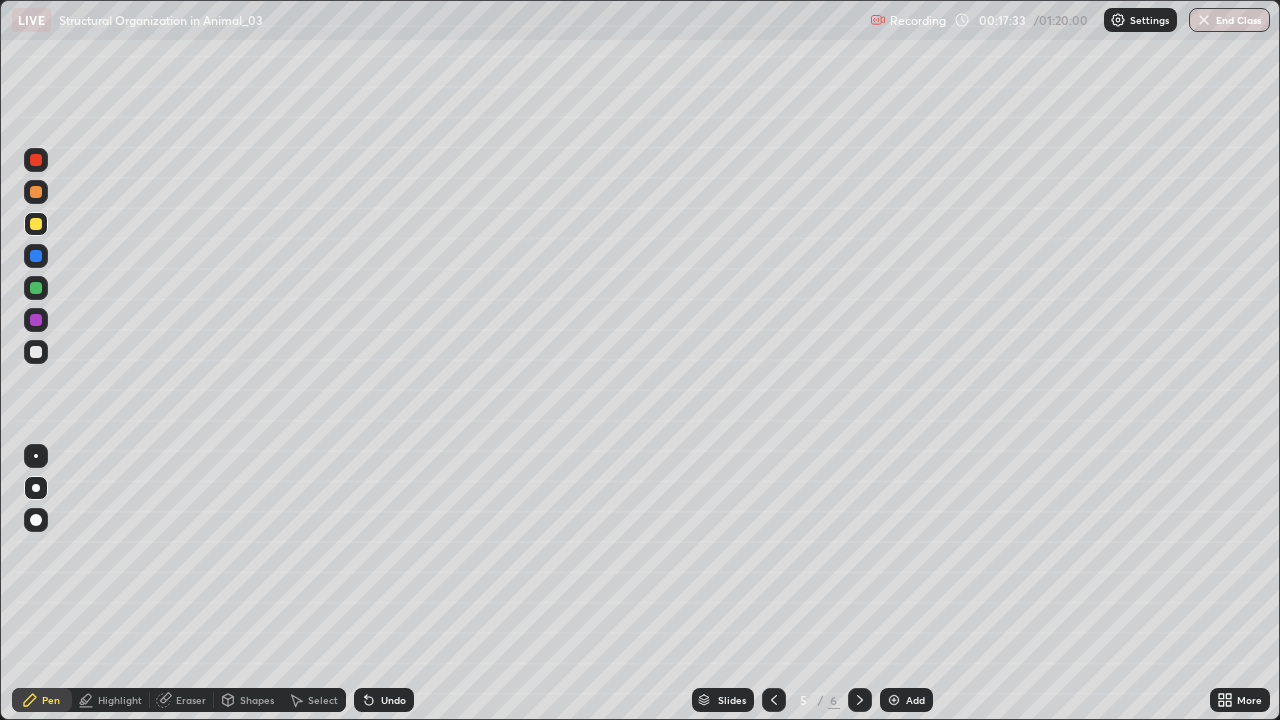 click at bounding box center [774, 700] 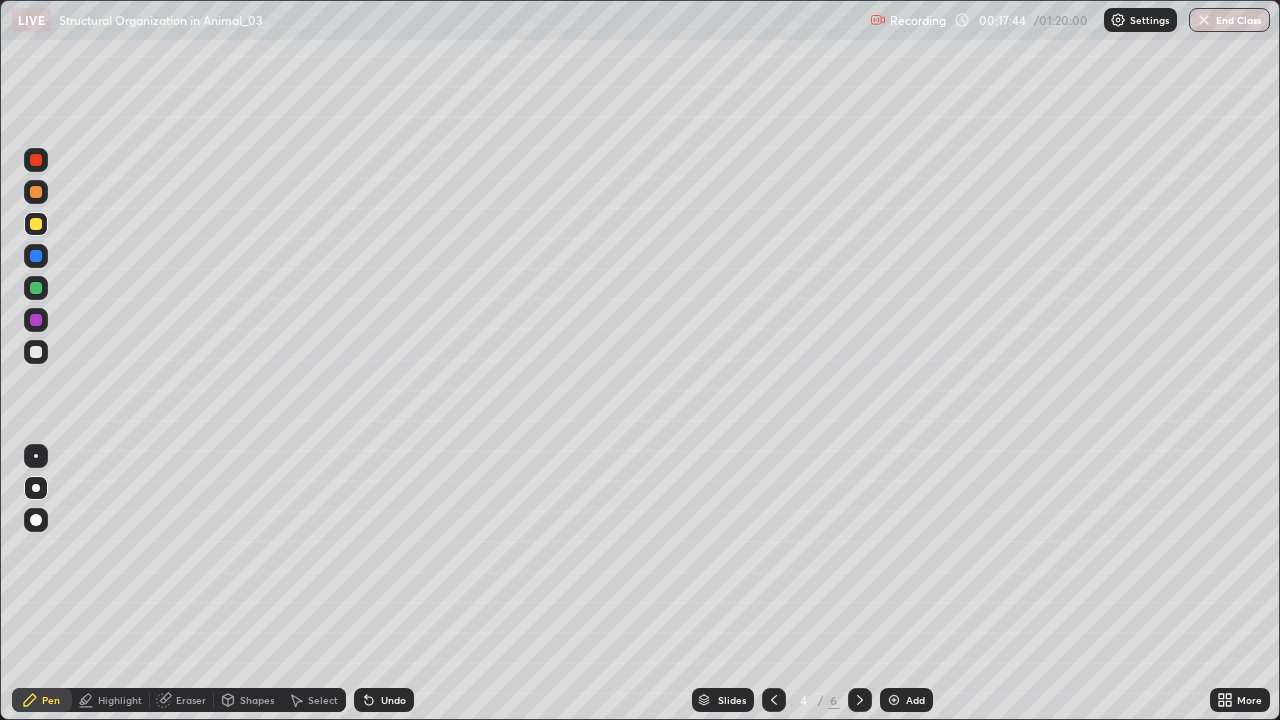 click at bounding box center (36, 352) 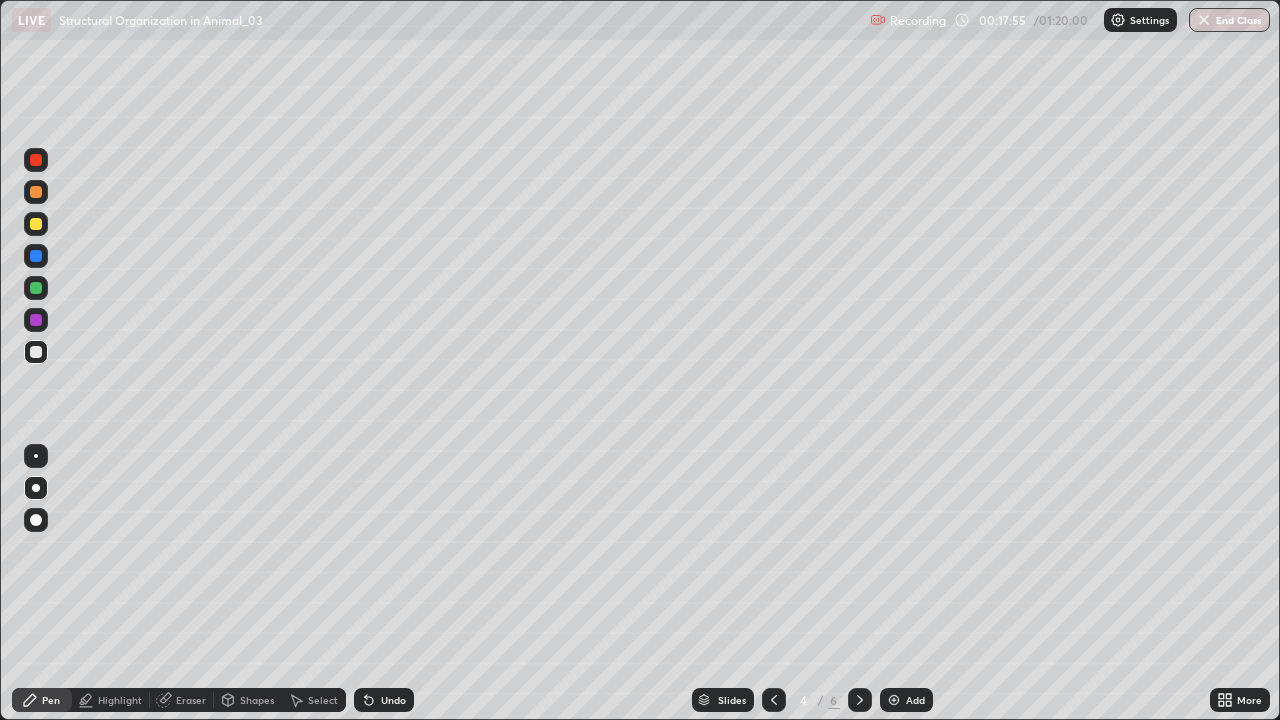 click at bounding box center [36, 288] 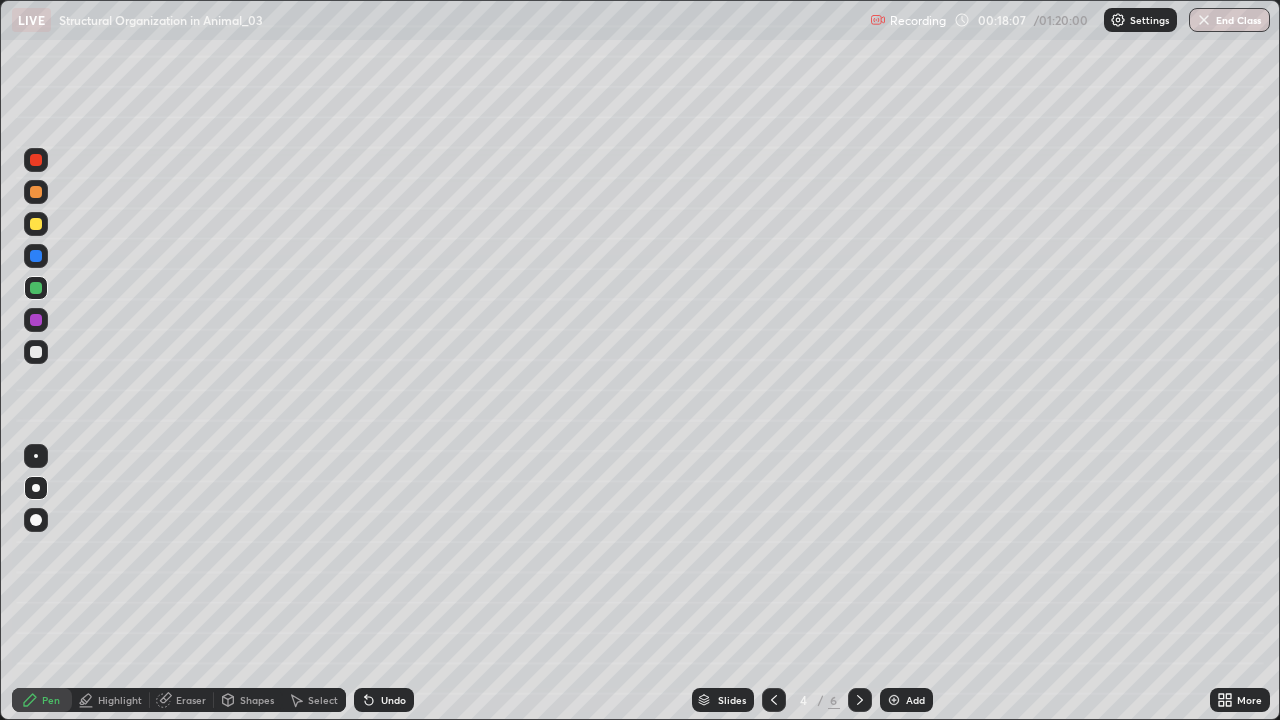 click at bounding box center [36, 352] 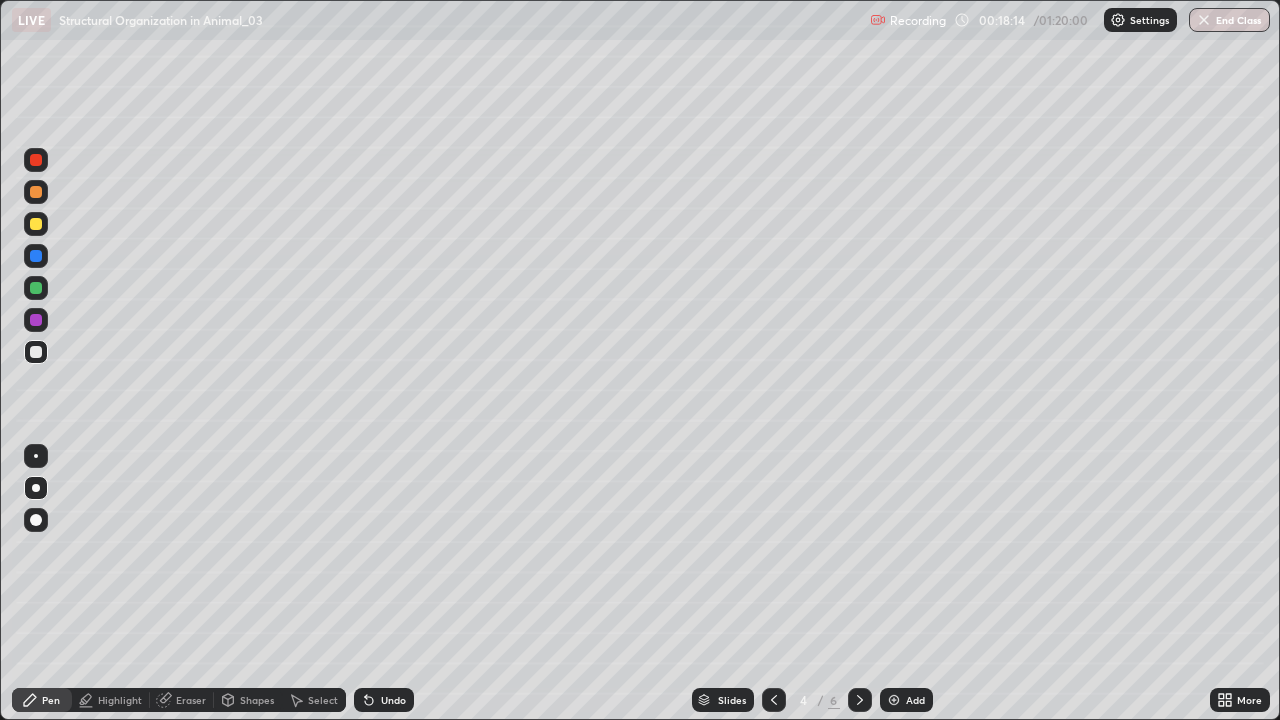 click at bounding box center [36, 320] 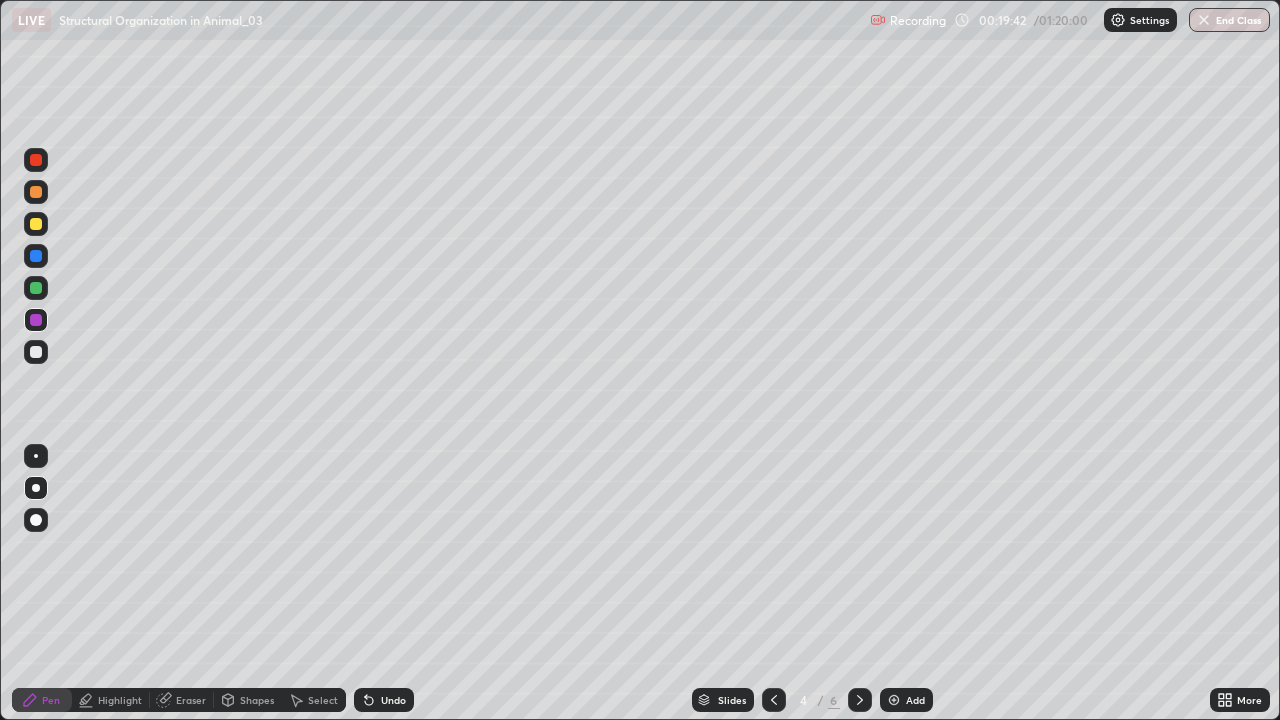 click at bounding box center (36, 352) 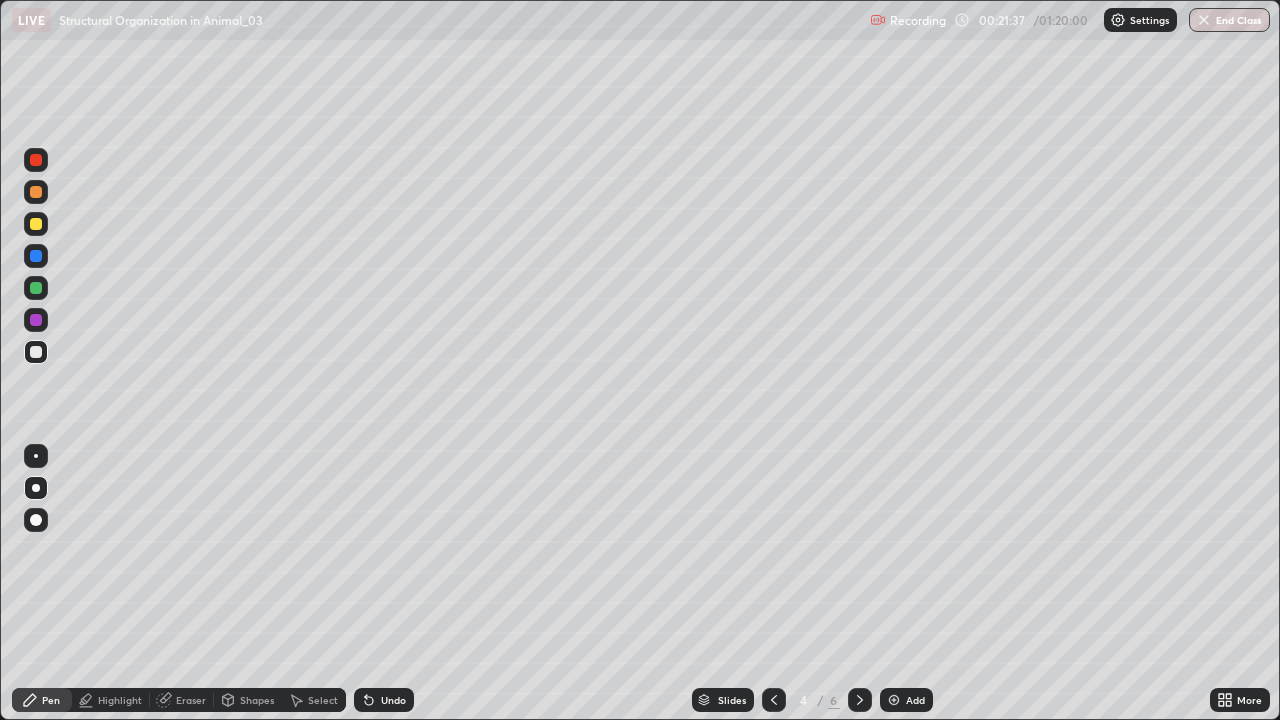 click 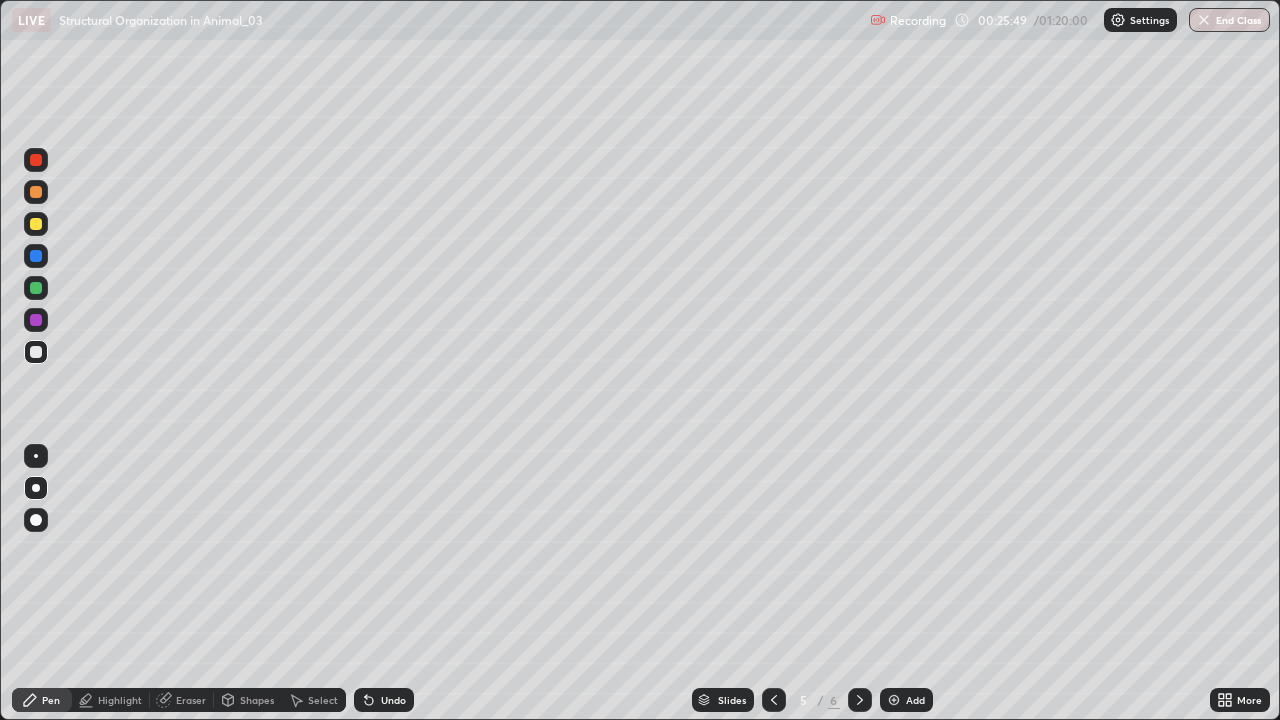 click 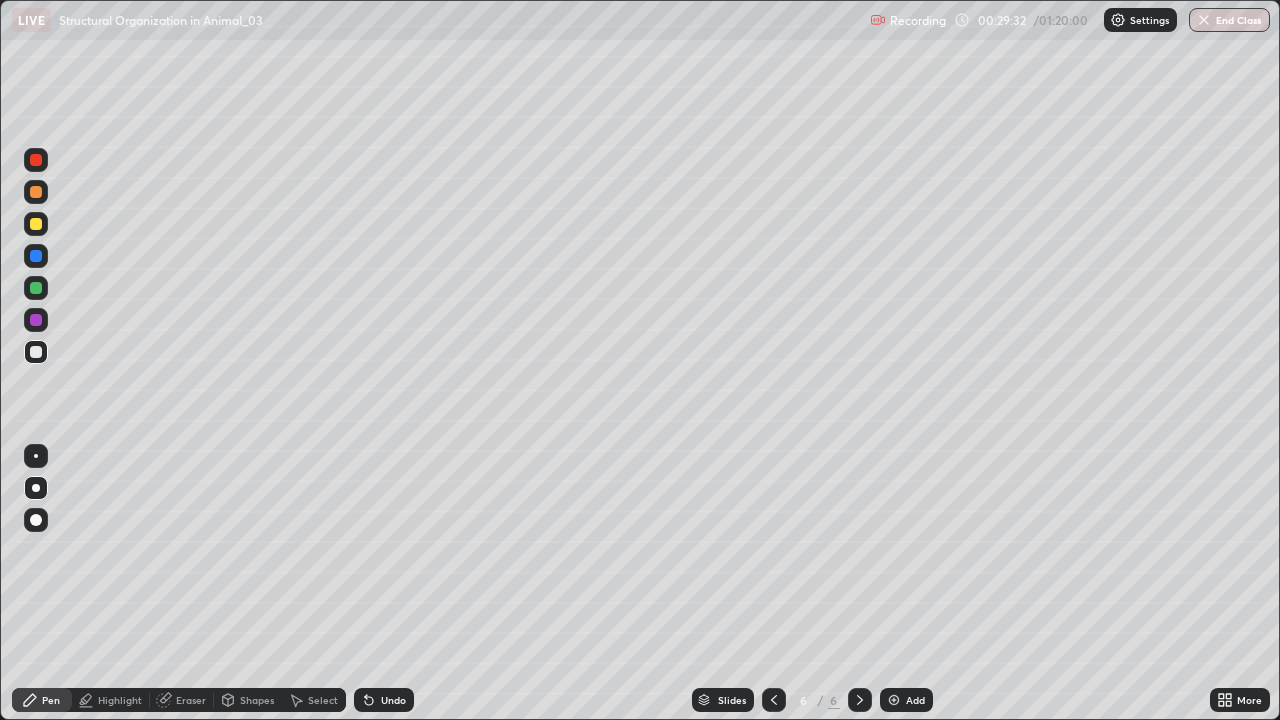 click on "Add" at bounding box center [915, 700] 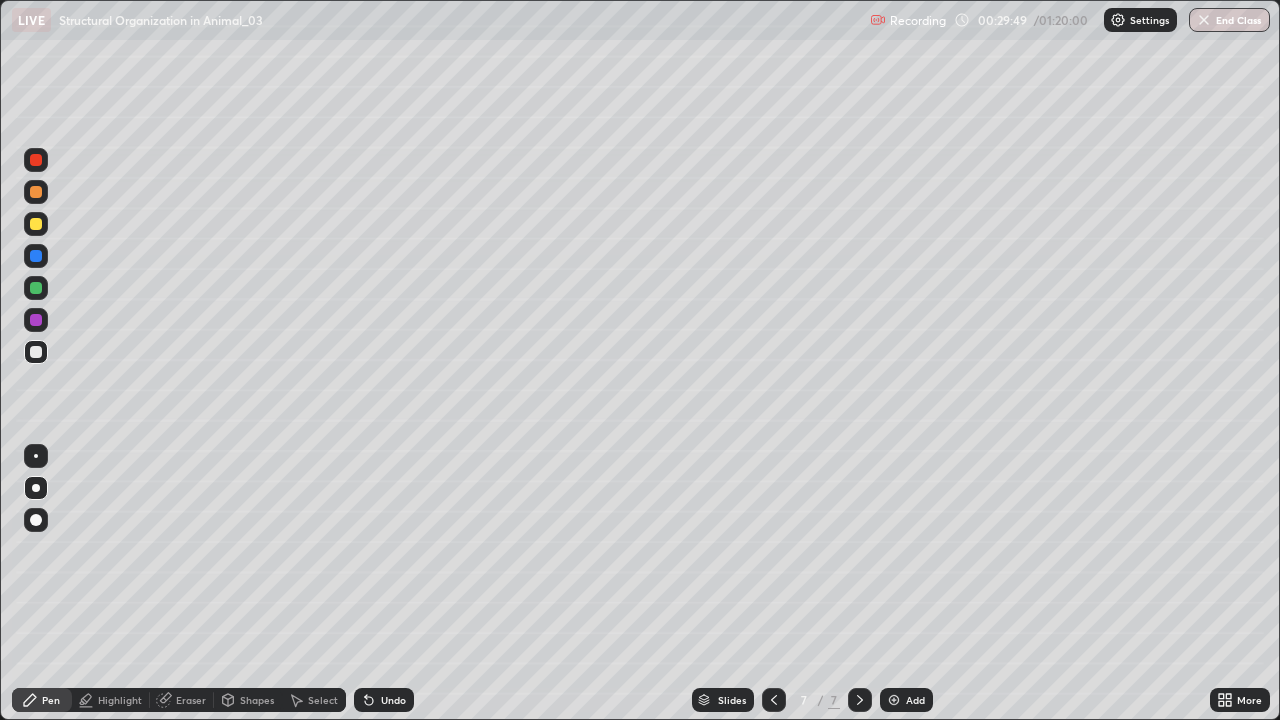 click at bounding box center [36, 520] 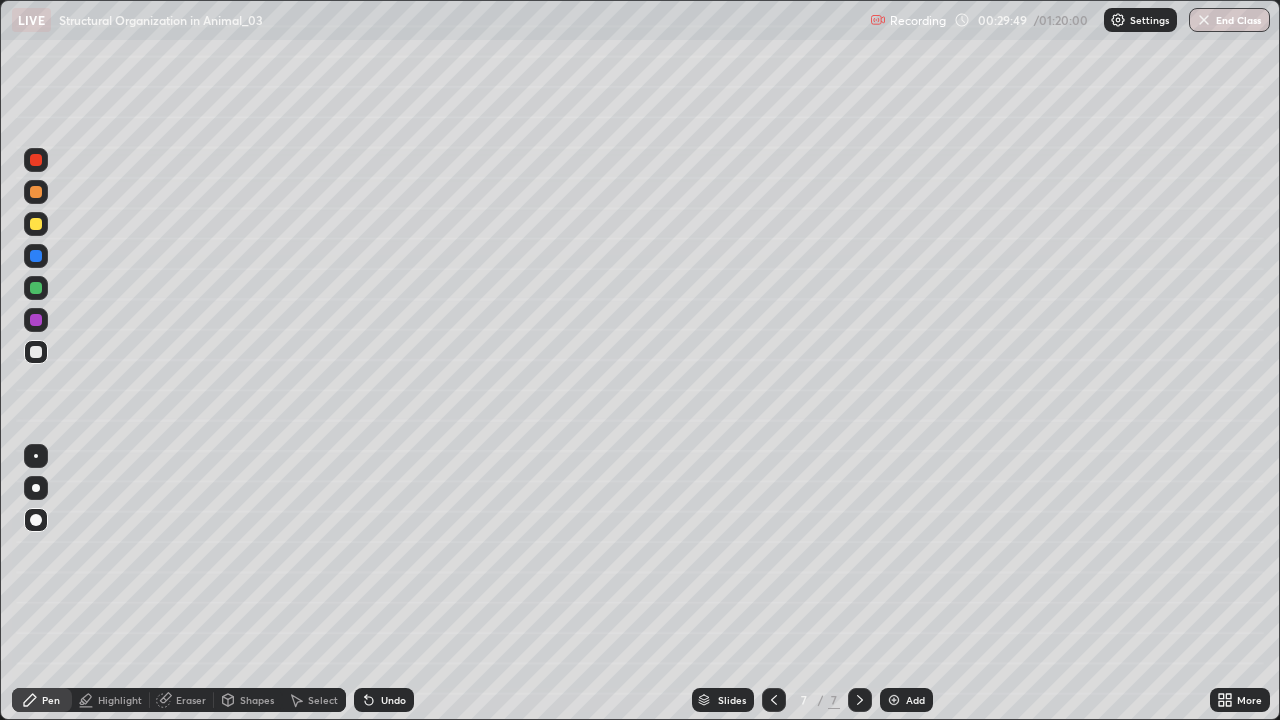 click on "Shapes" at bounding box center [257, 700] 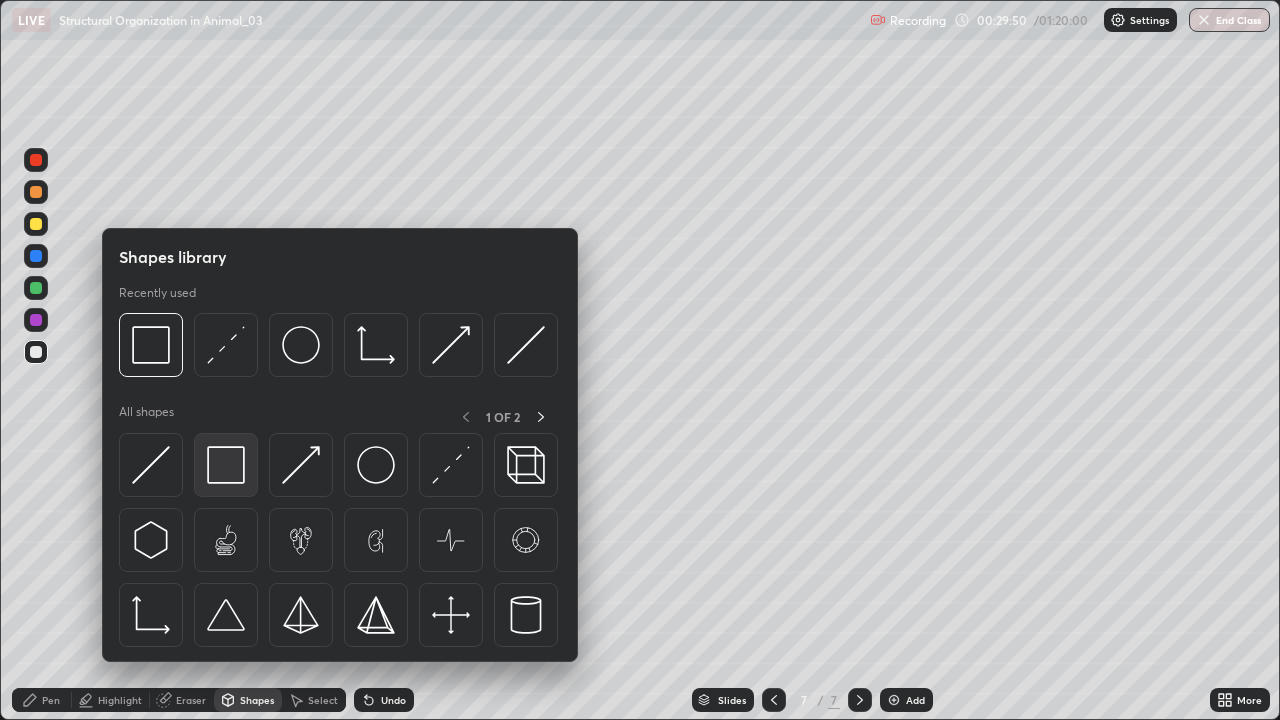 click at bounding box center [226, 465] 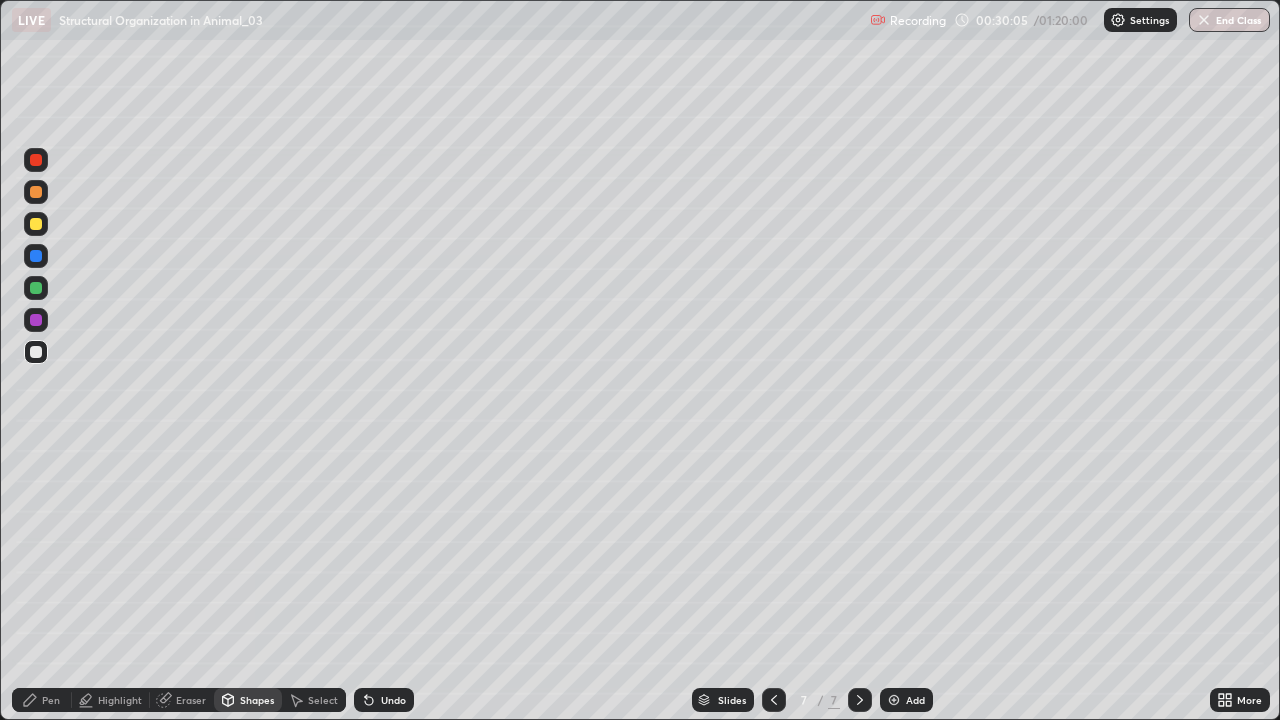 click on "Undo" at bounding box center [384, 700] 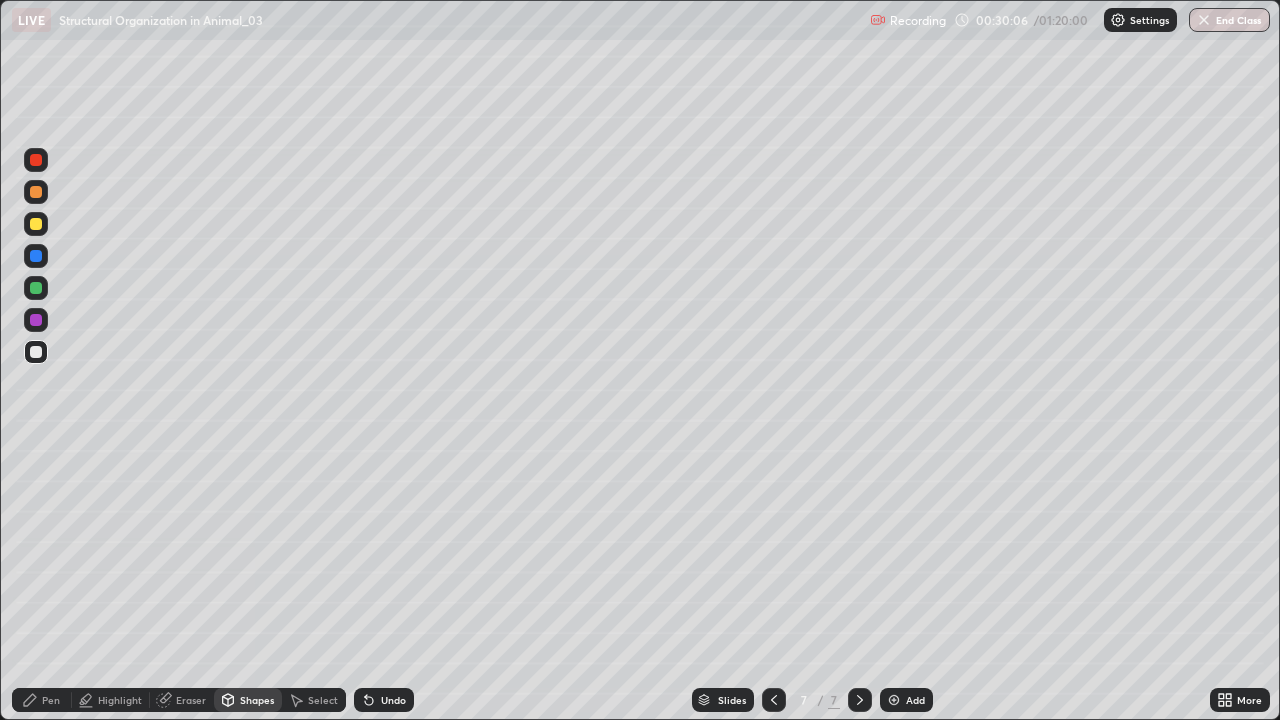 click on "Pen" at bounding box center [51, 700] 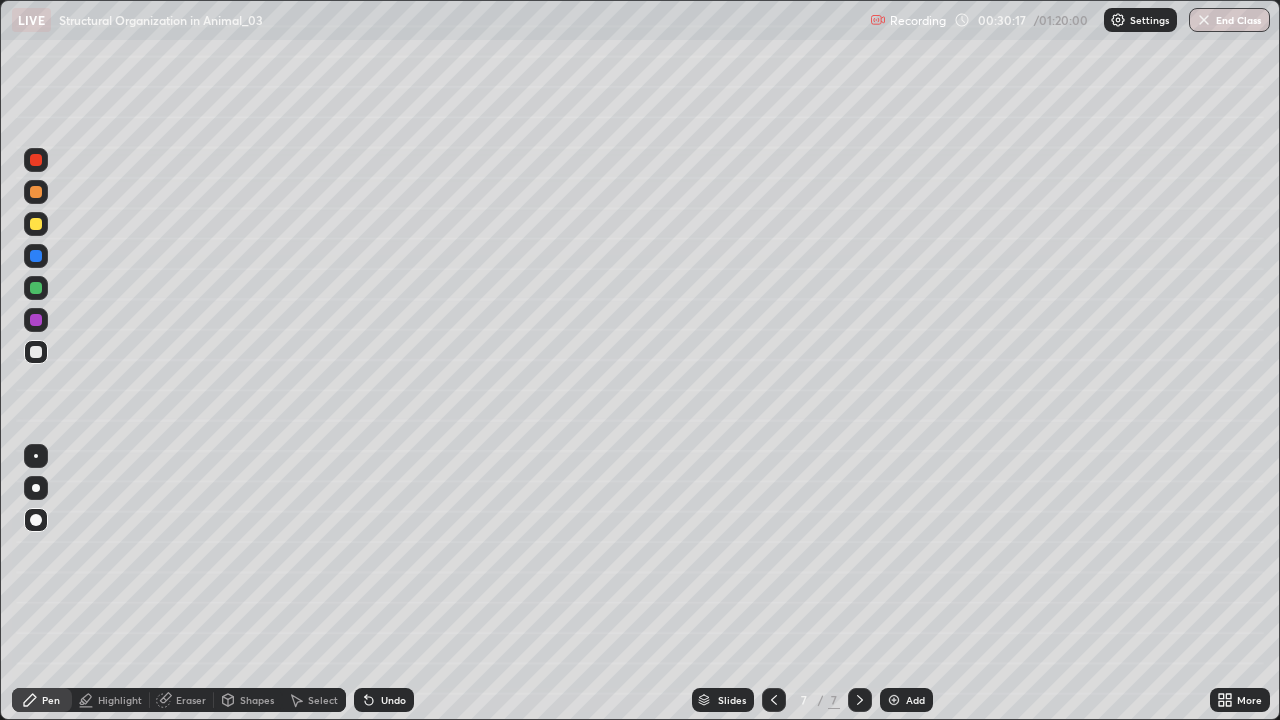 click at bounding box center (36, 320) 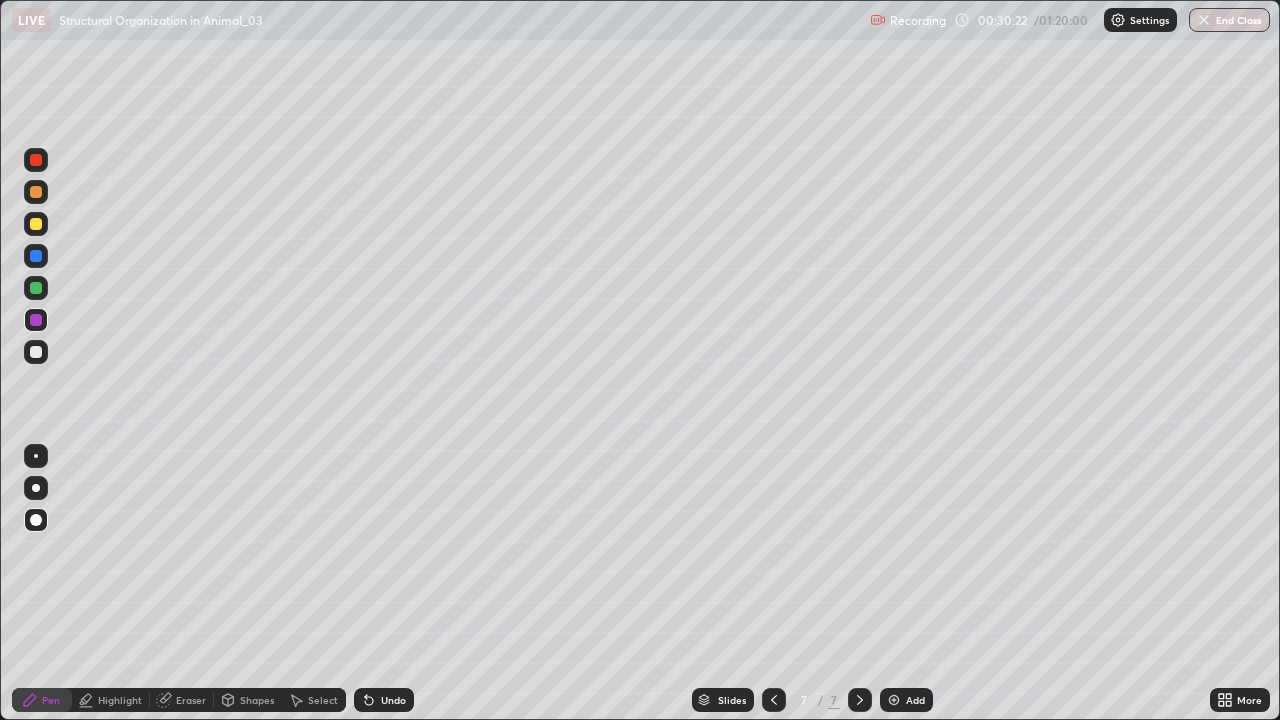 click at bounding box center [36, 352] 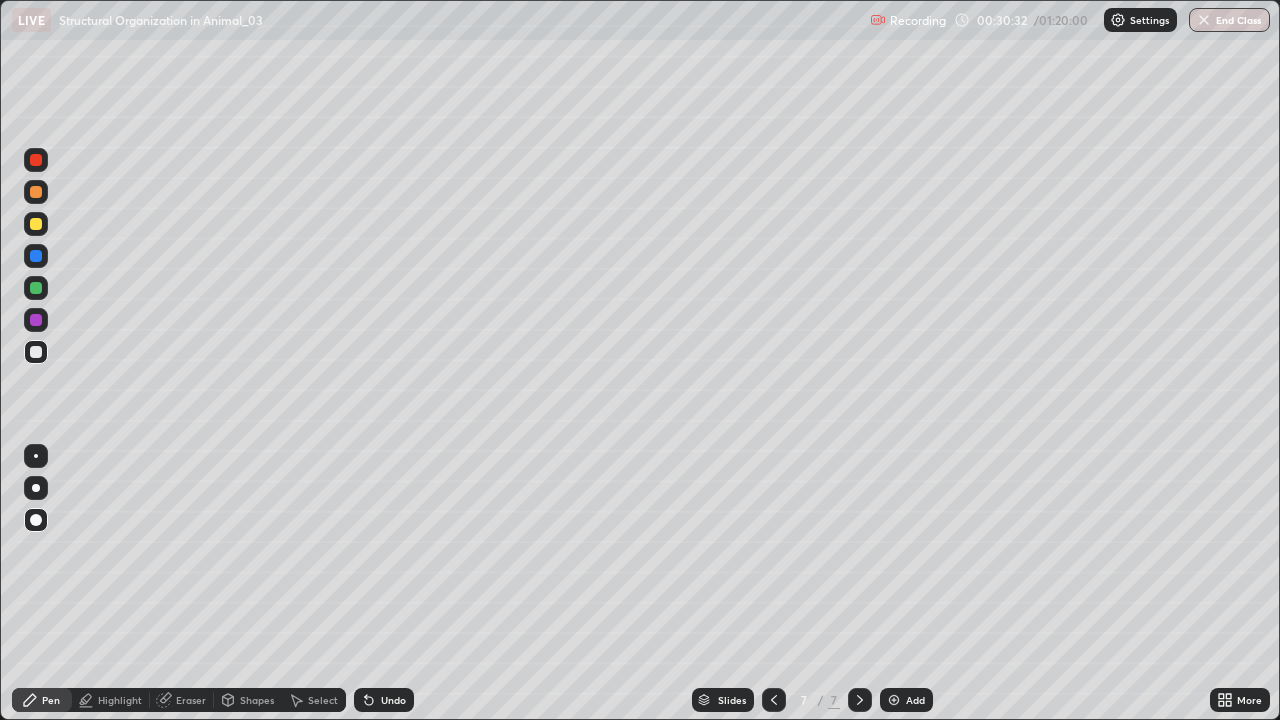 click at bounding box center [36, 224] 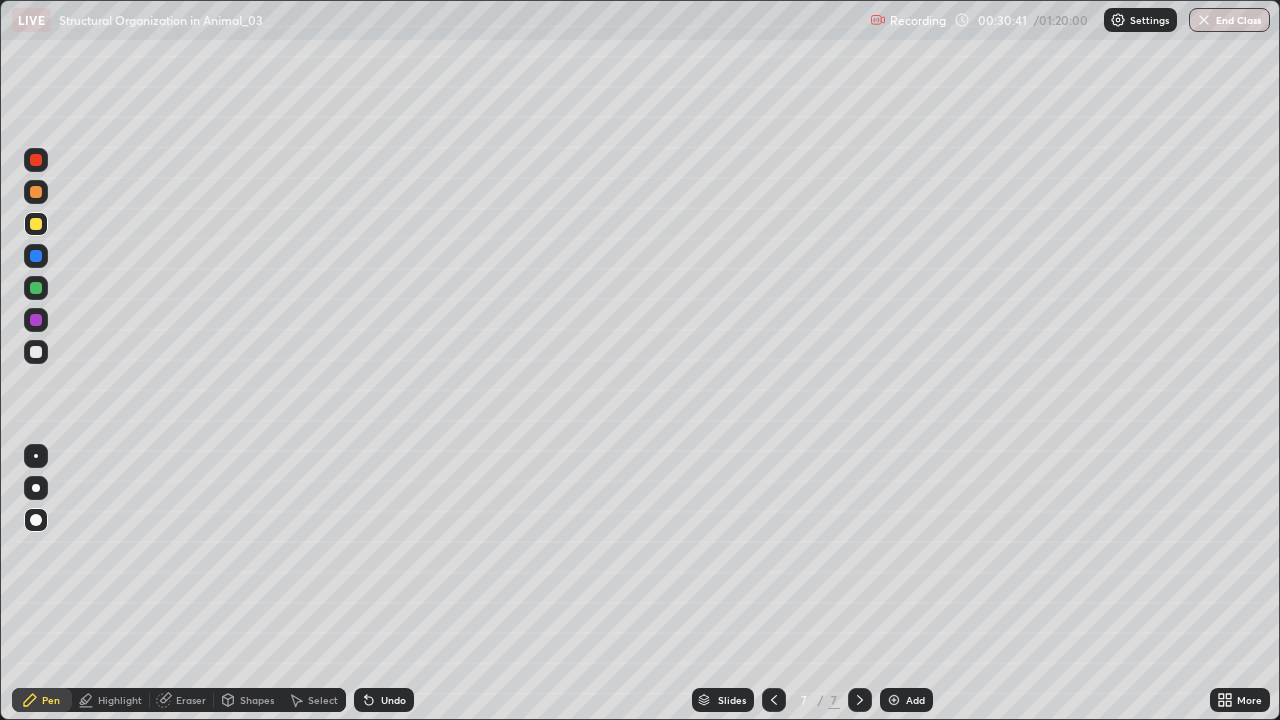 click at bounding box center (36, 288) 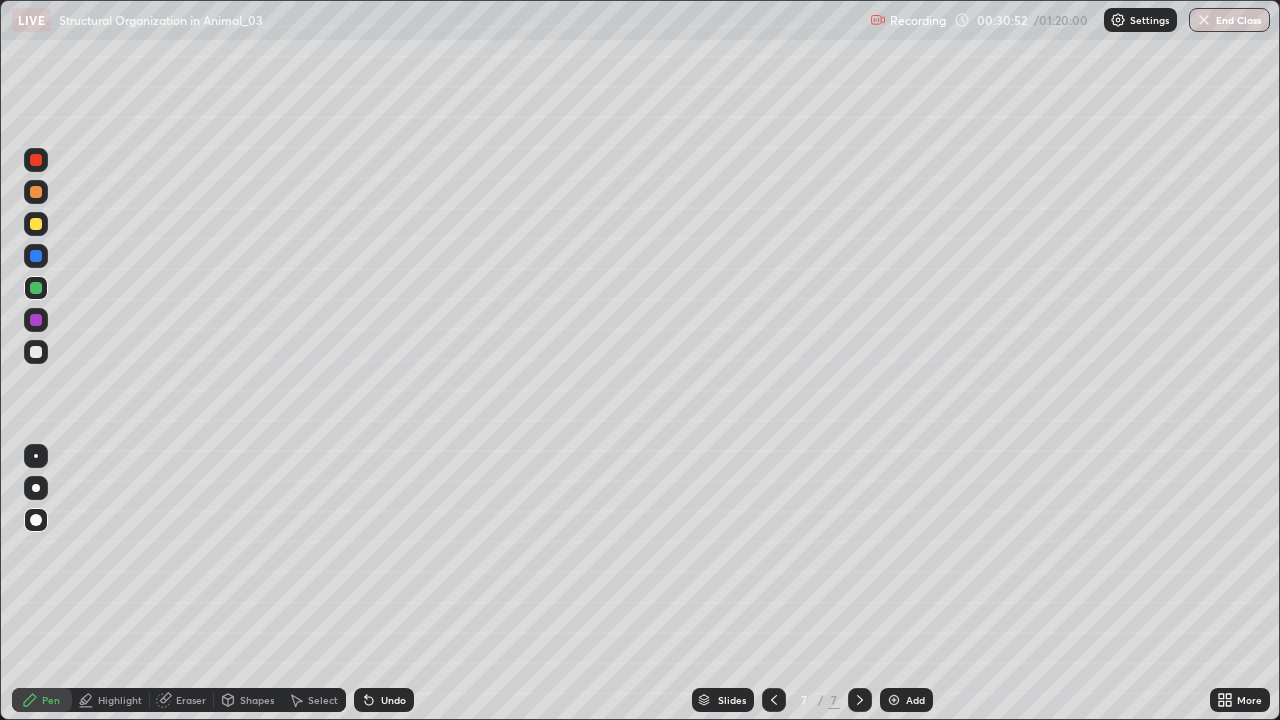 click at bounding box center (36, 352) 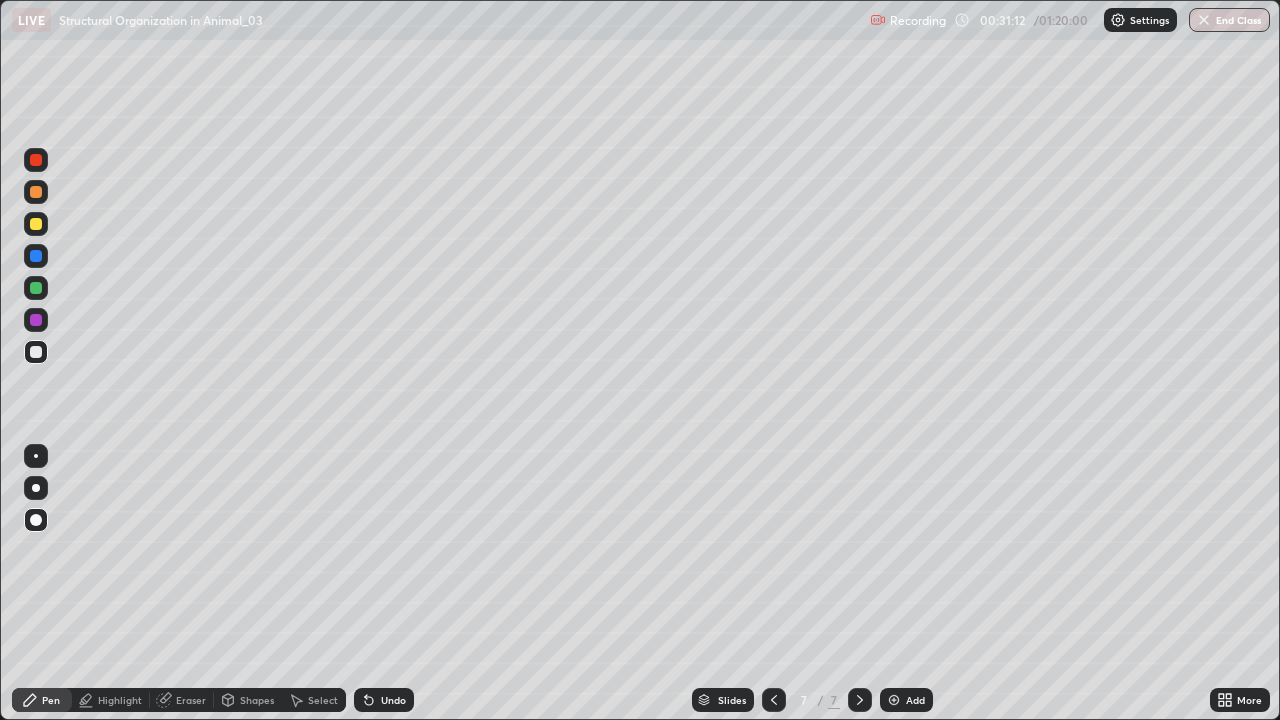 click at bounding box center [36, 192] 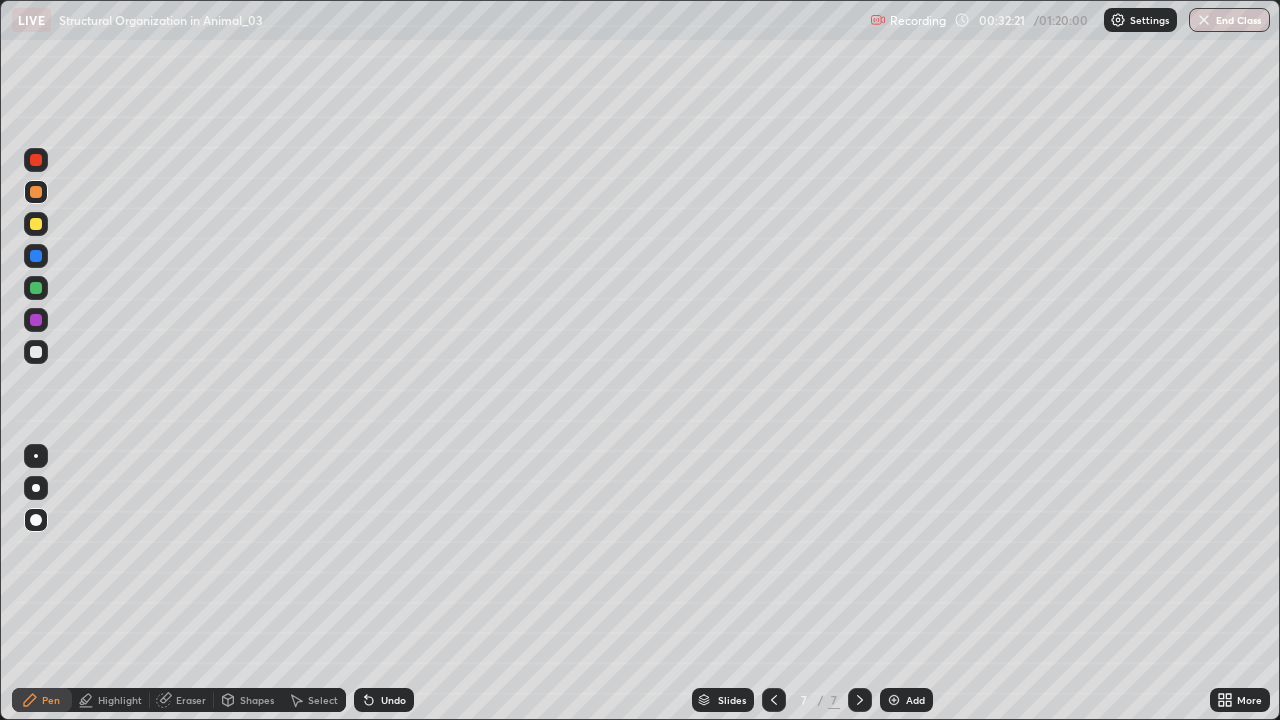 click at bounding box center [894, 700] 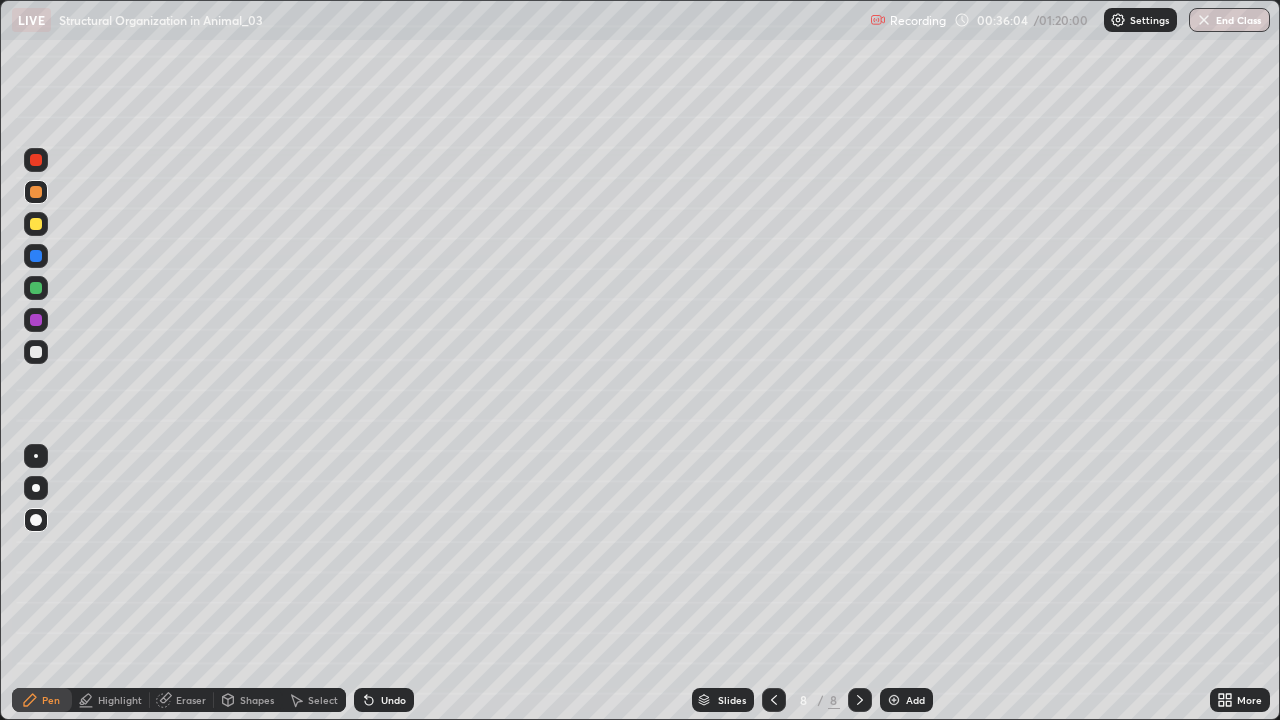 click at bounding box center (36, 224) 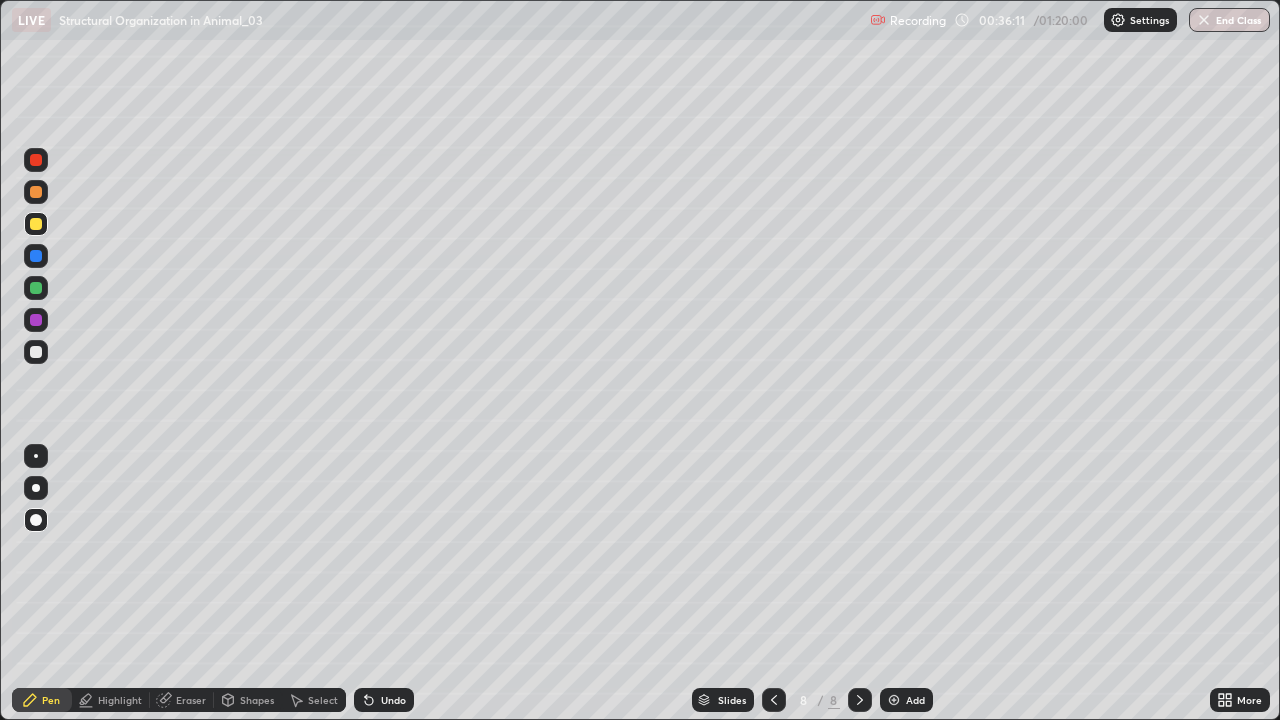 click at bounding box center (36, 352) 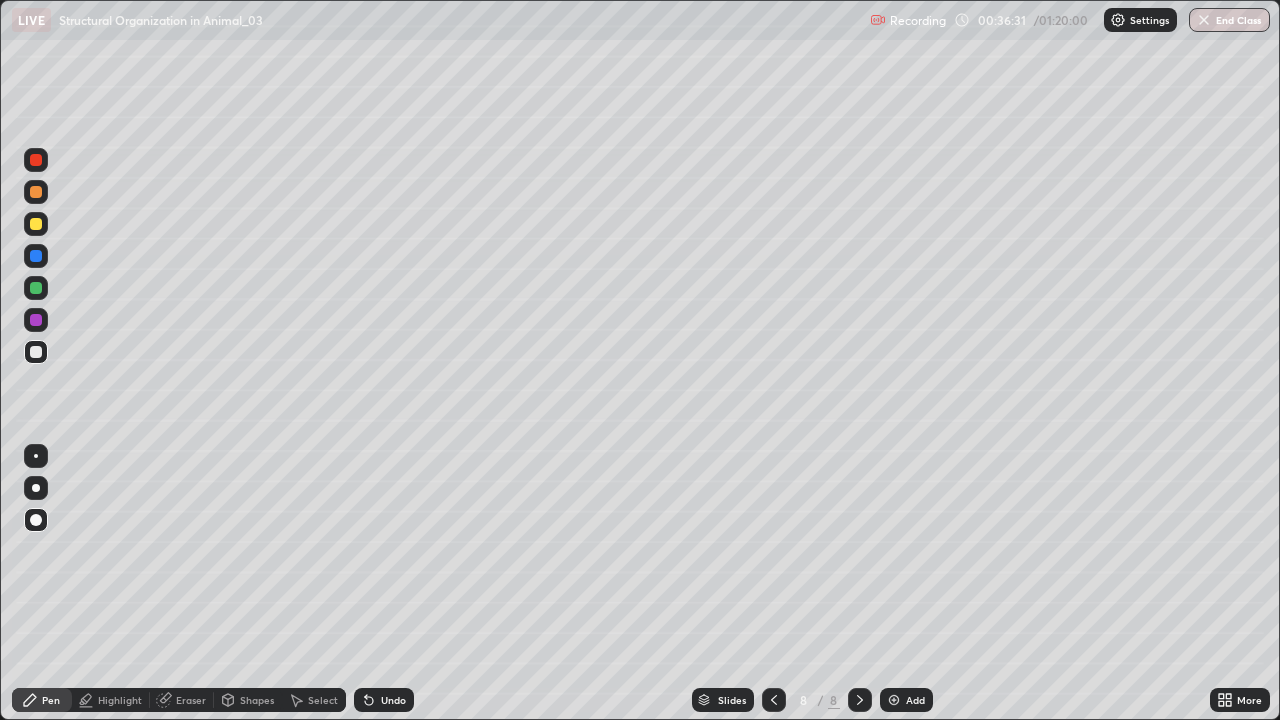 click at bounding box center (36, 288) 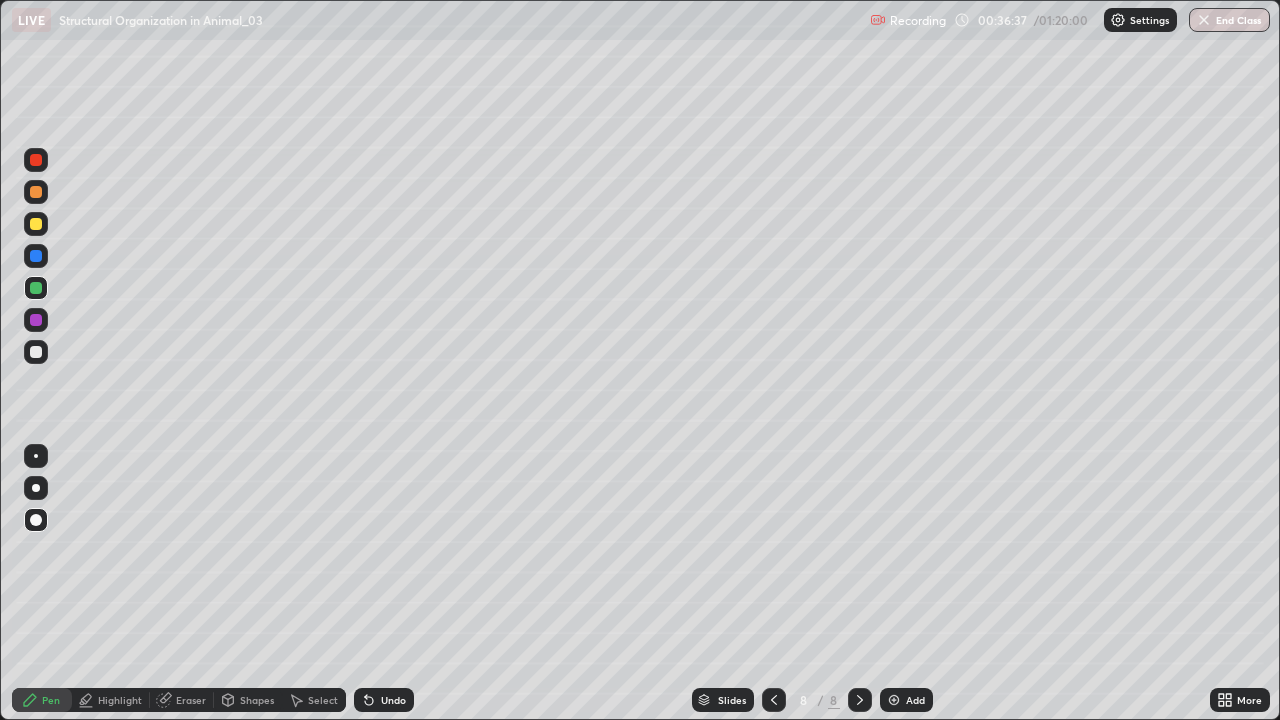 click at bounding box center (36, 352) 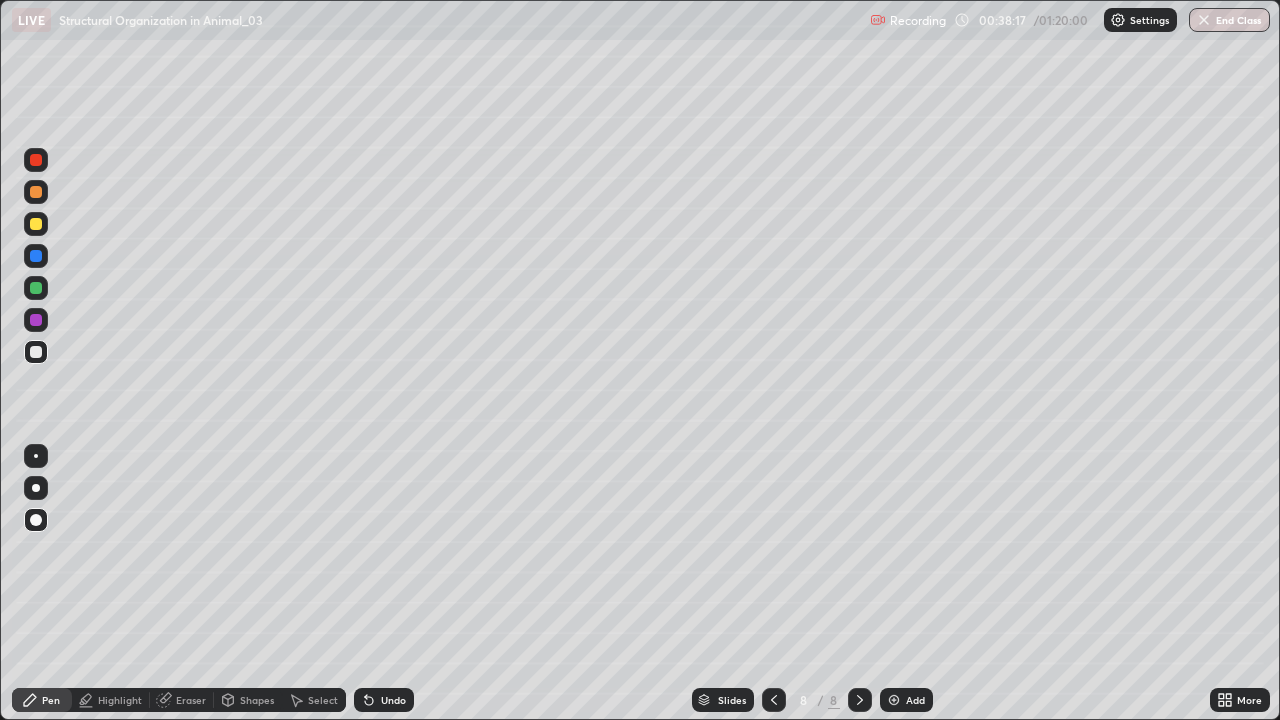 click on "Add" at bounding box center [915, 700] 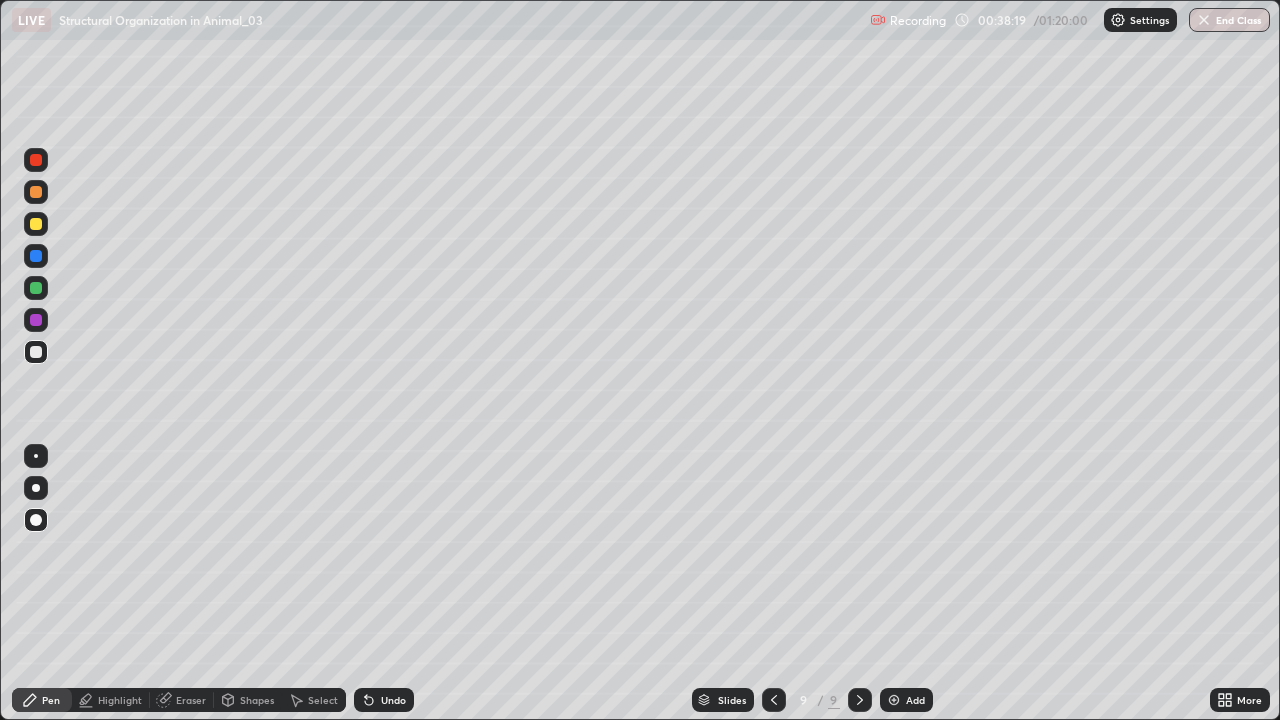 click 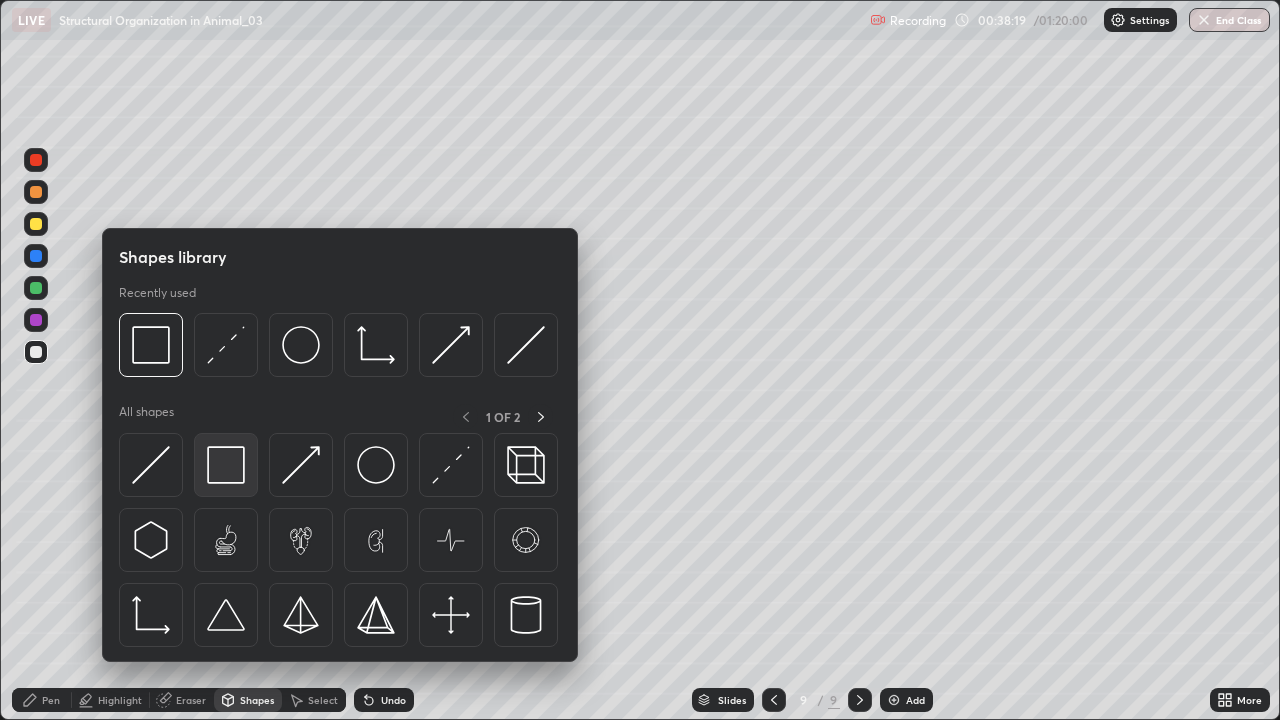 click at bounding box center [226, 465] 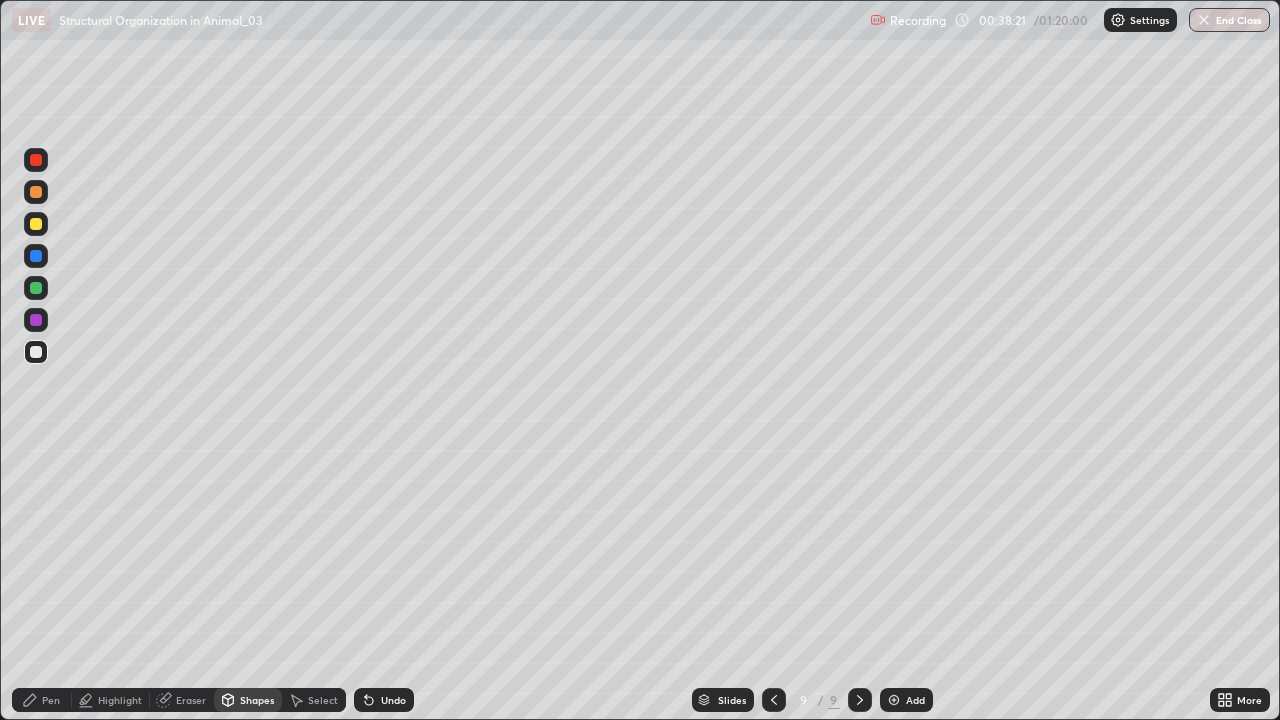 click at bounding box center (36, 224) 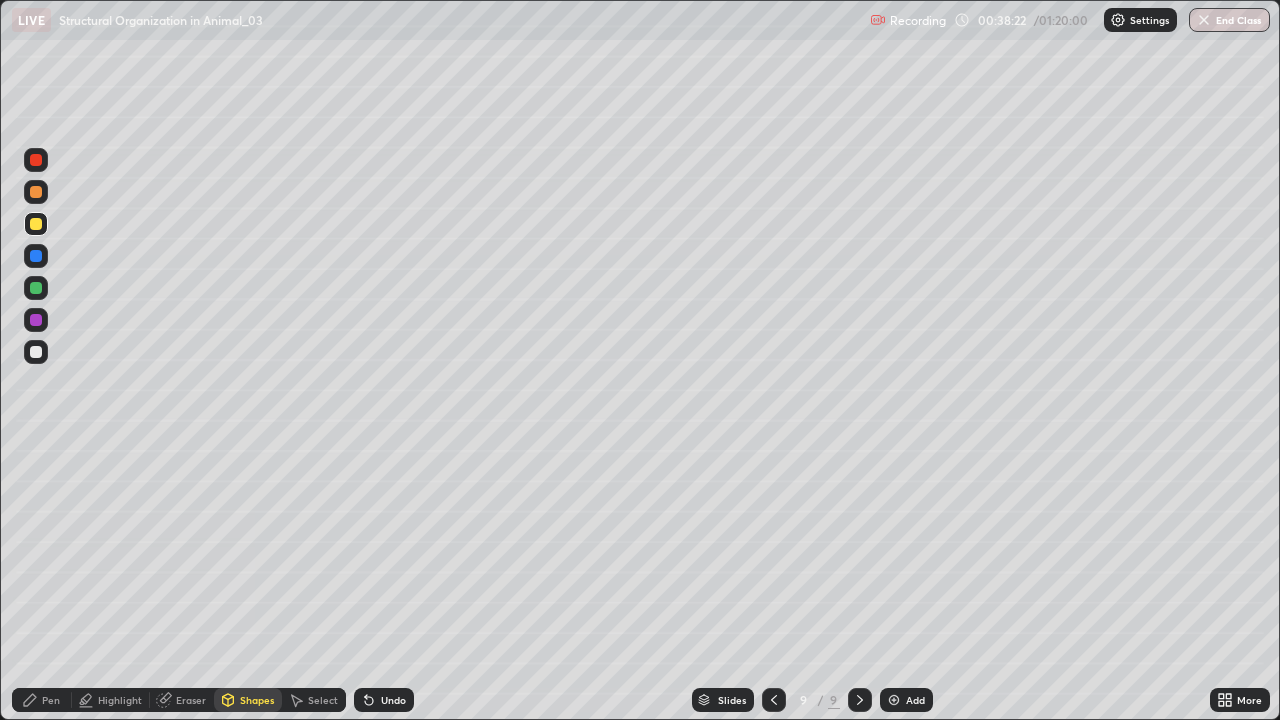 click on "Pen" at bounding box center (42, 700) 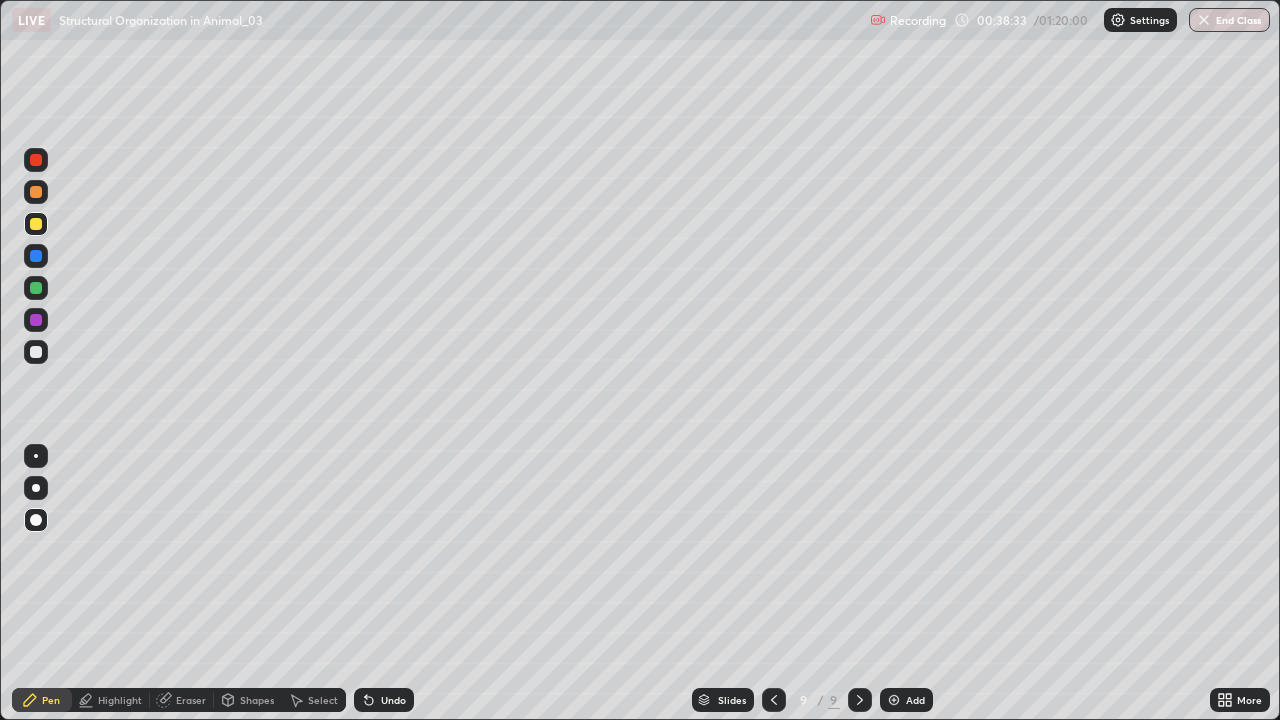 click at bounding box center (36, 352) 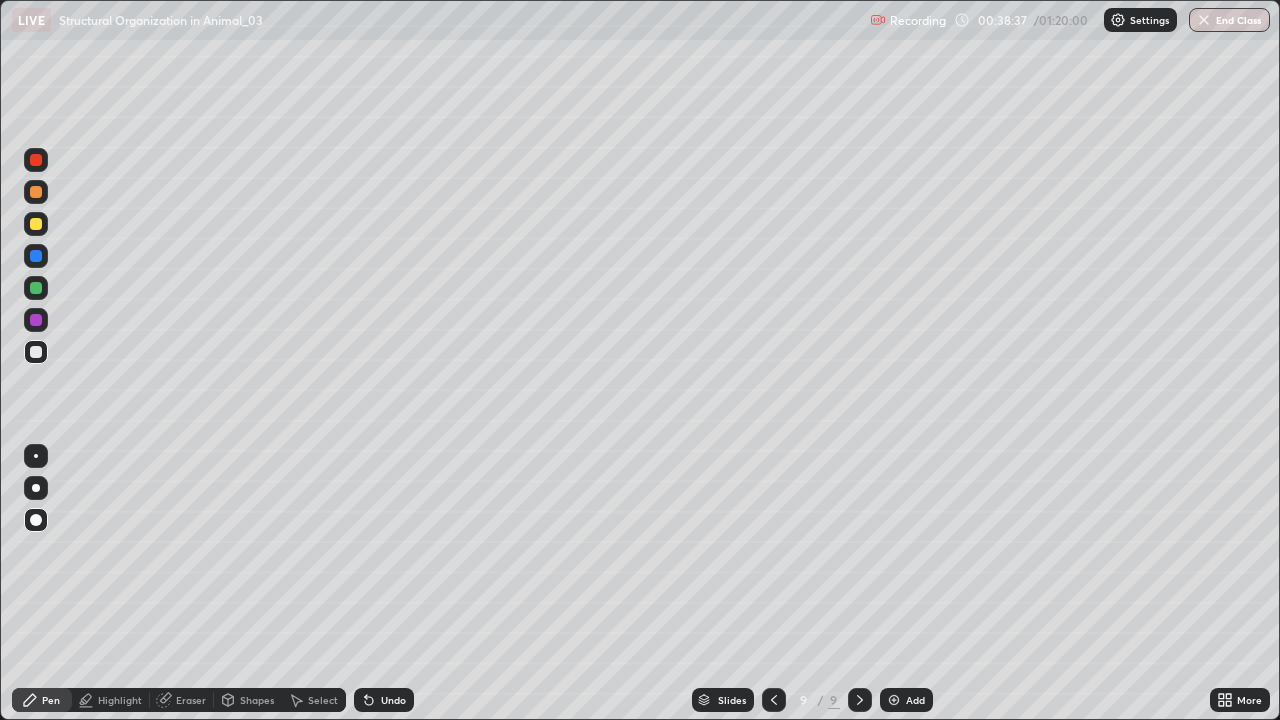 click 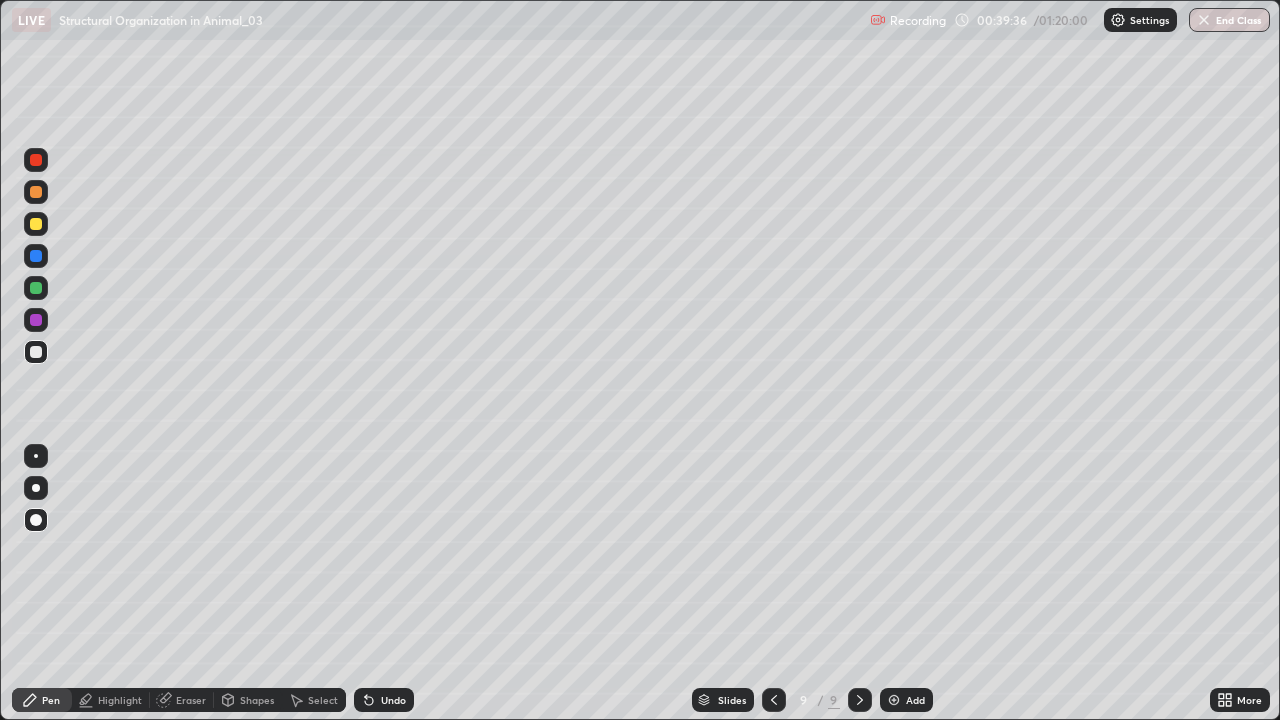 click at bounding box center [36, 288] 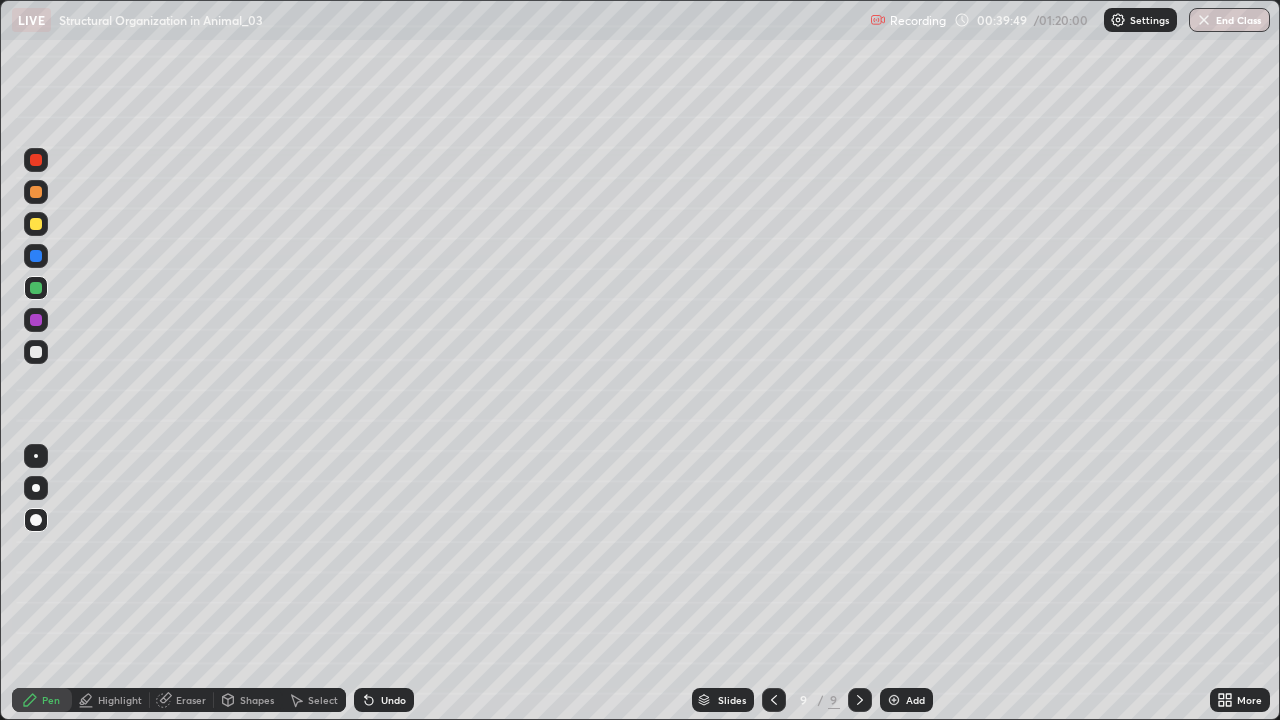 click at bounding box center [36, 320] 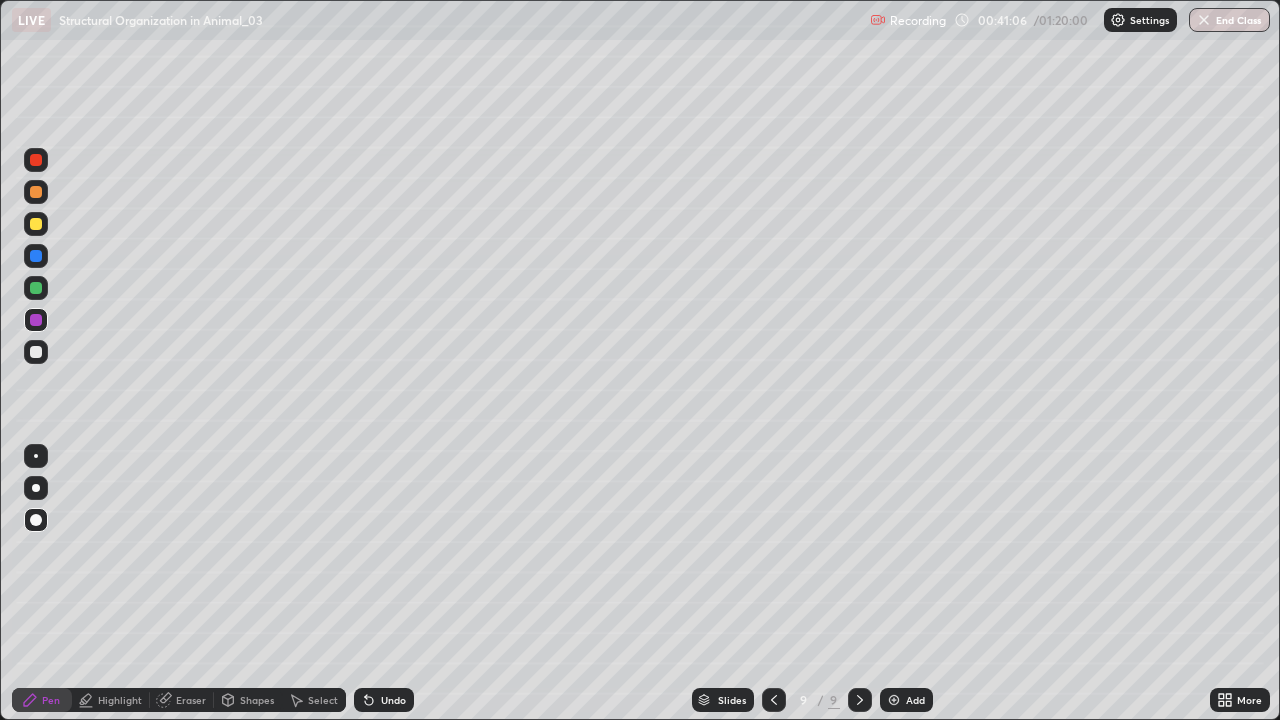 click at bounding box center [36, 352] 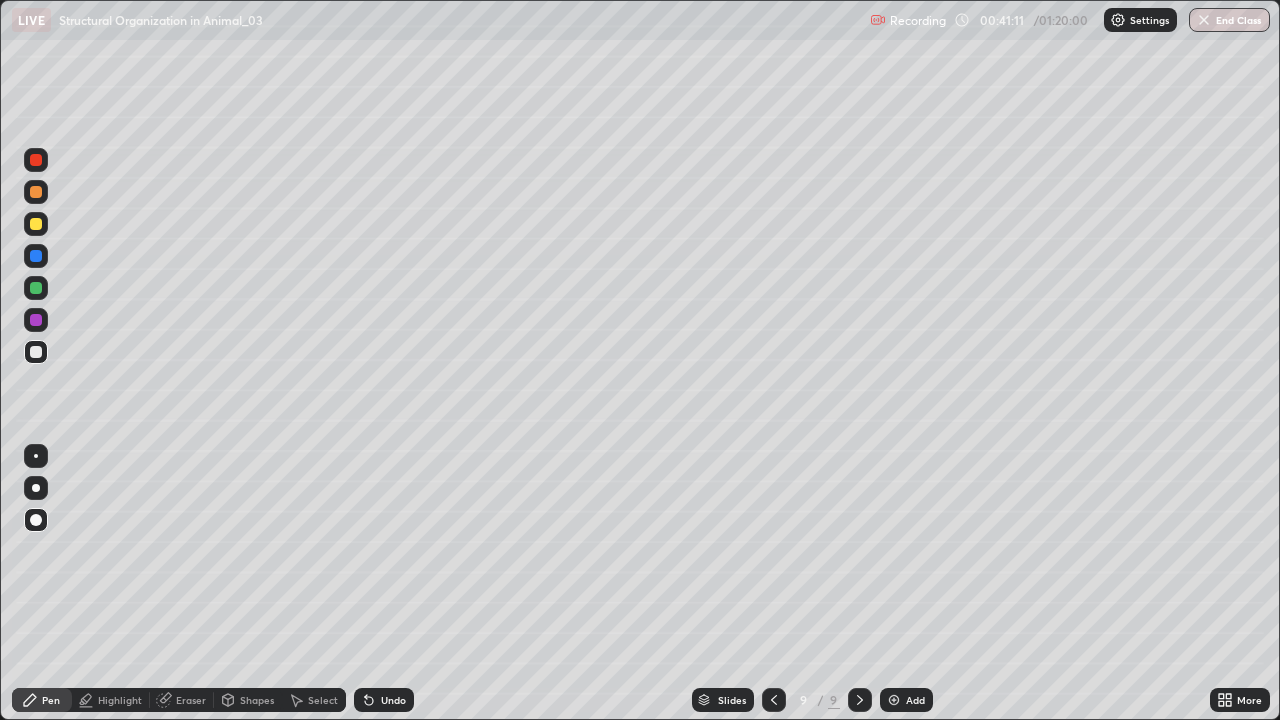 click 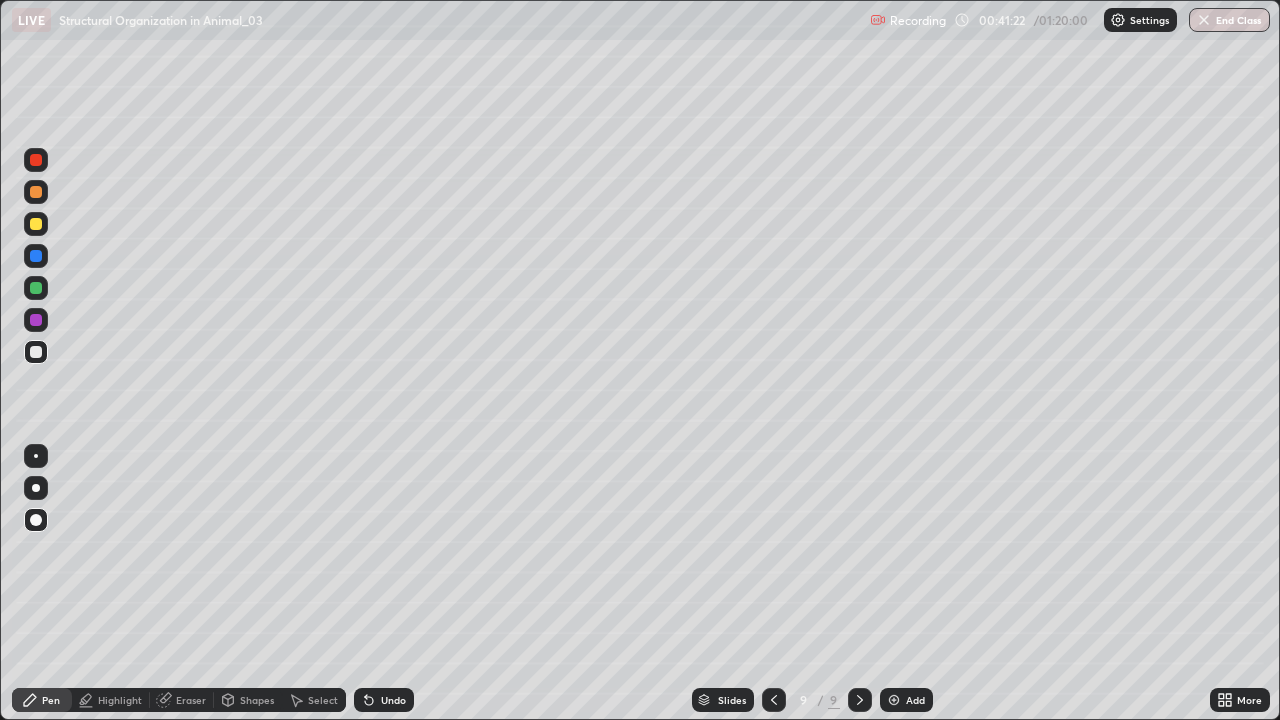 click at bounding box center [36, 288] 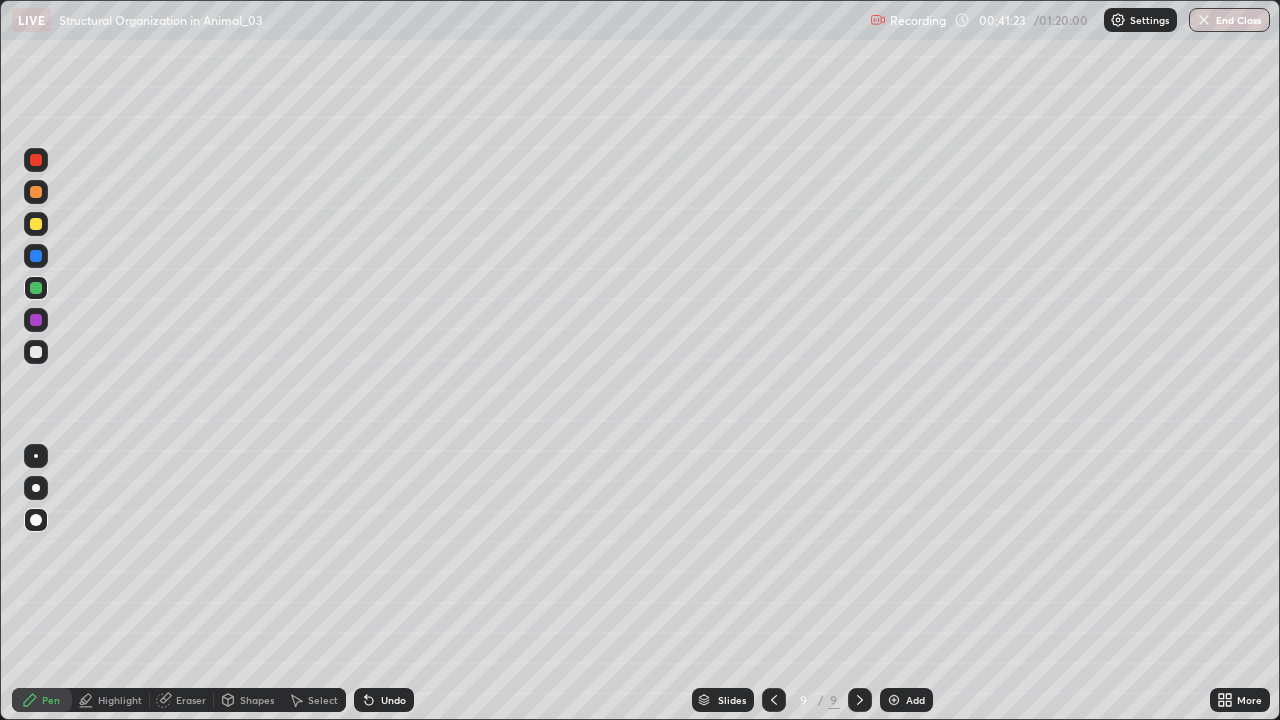 click at bounding box center [36, 320] 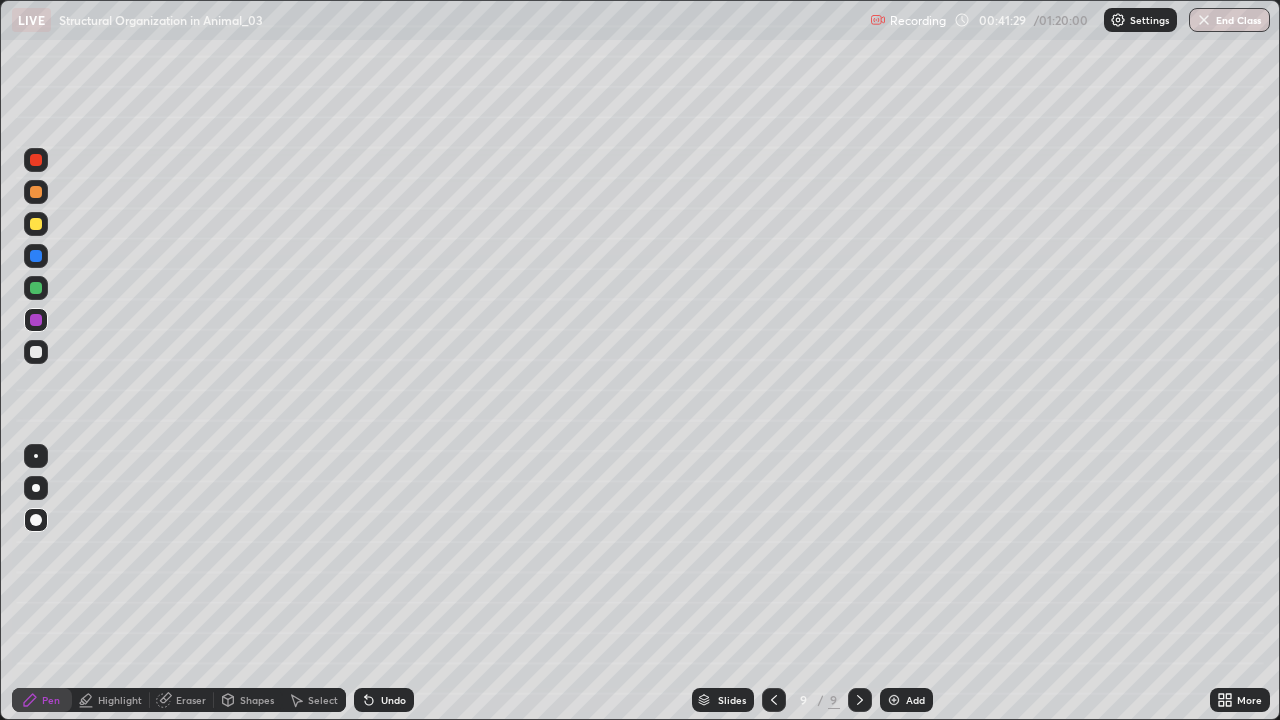 click at bounding box center (36, 224) 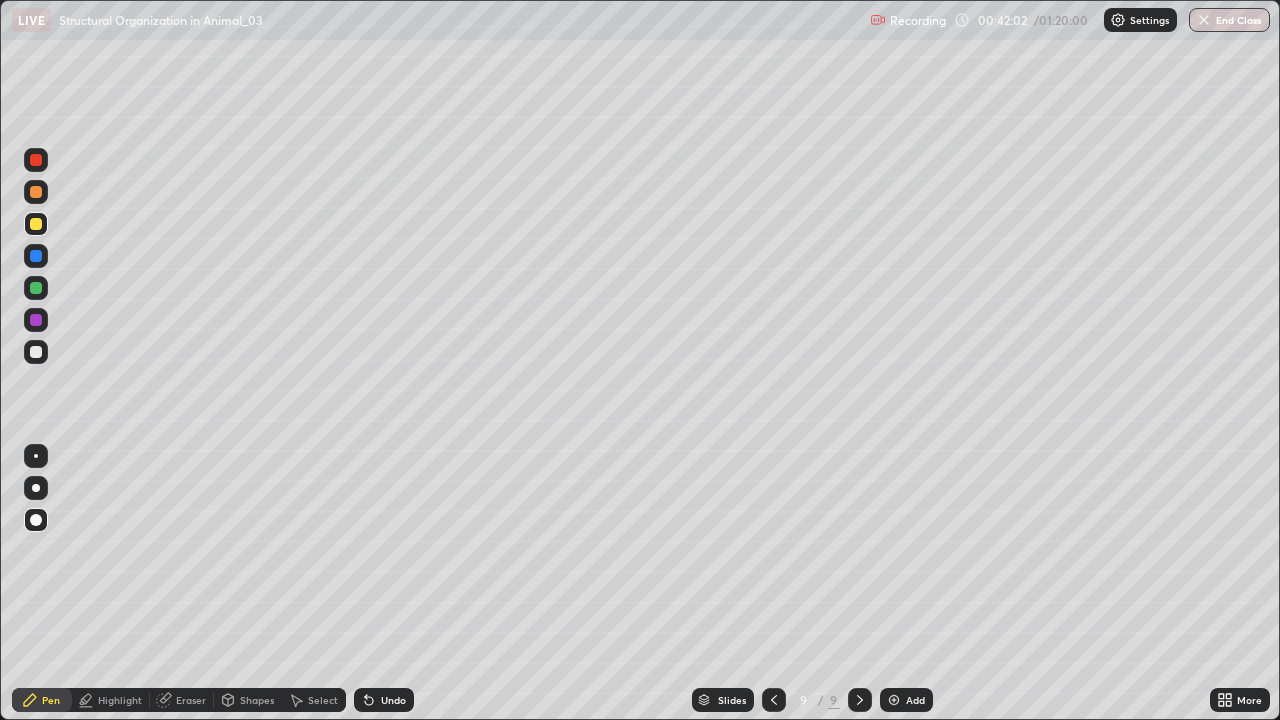 click at bounding box center (36, 288) 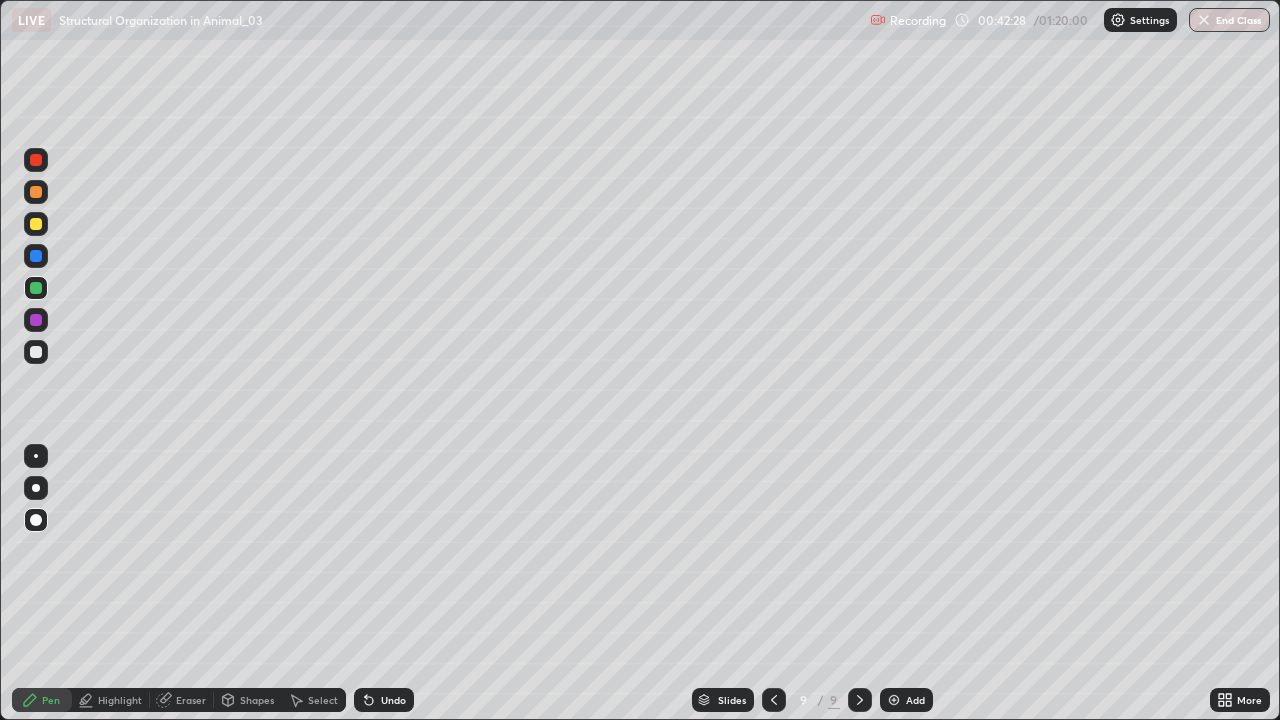 click at bounding box center (36, 352) 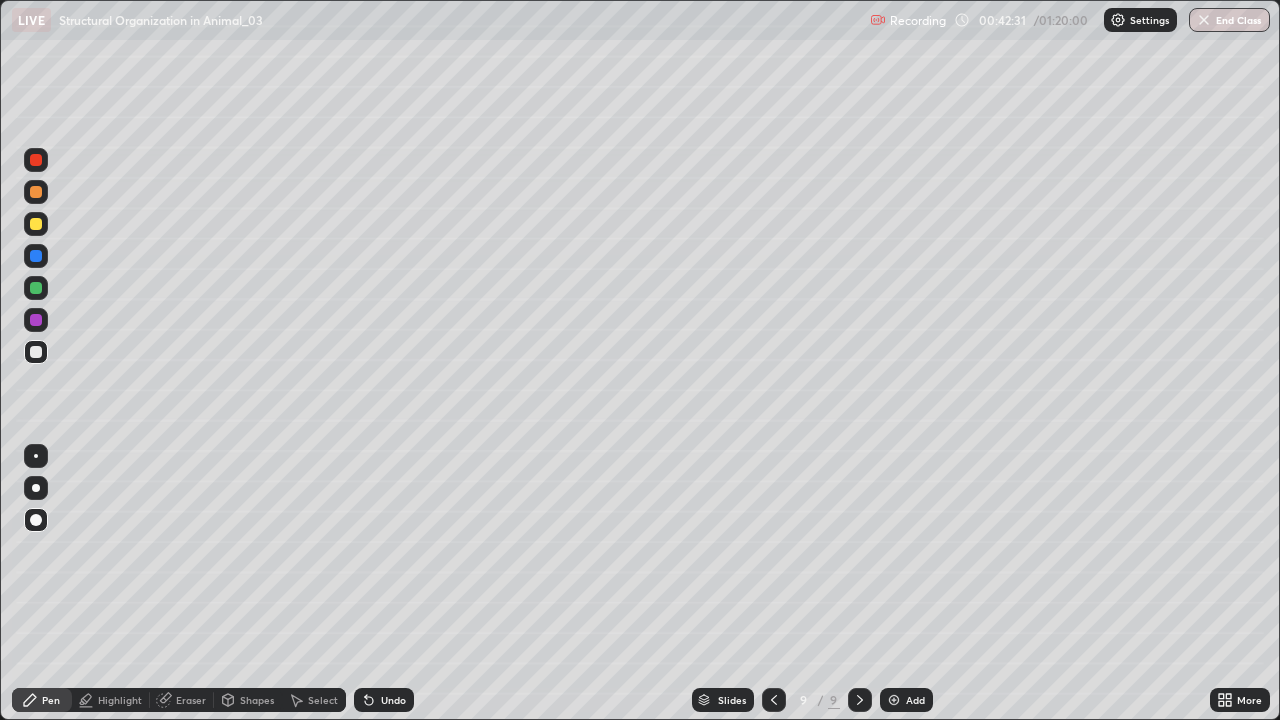 click on "Shapes" at bounding box center (257, 700) 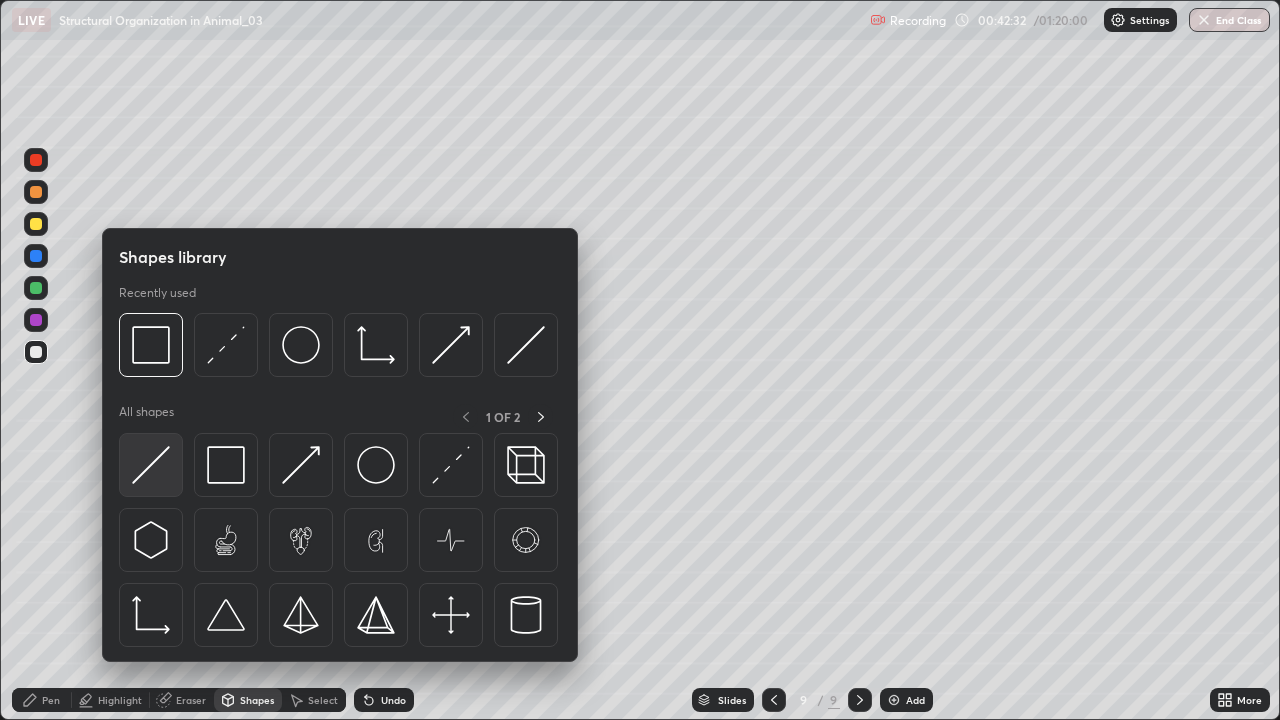 click at bounding box center (151, 465) 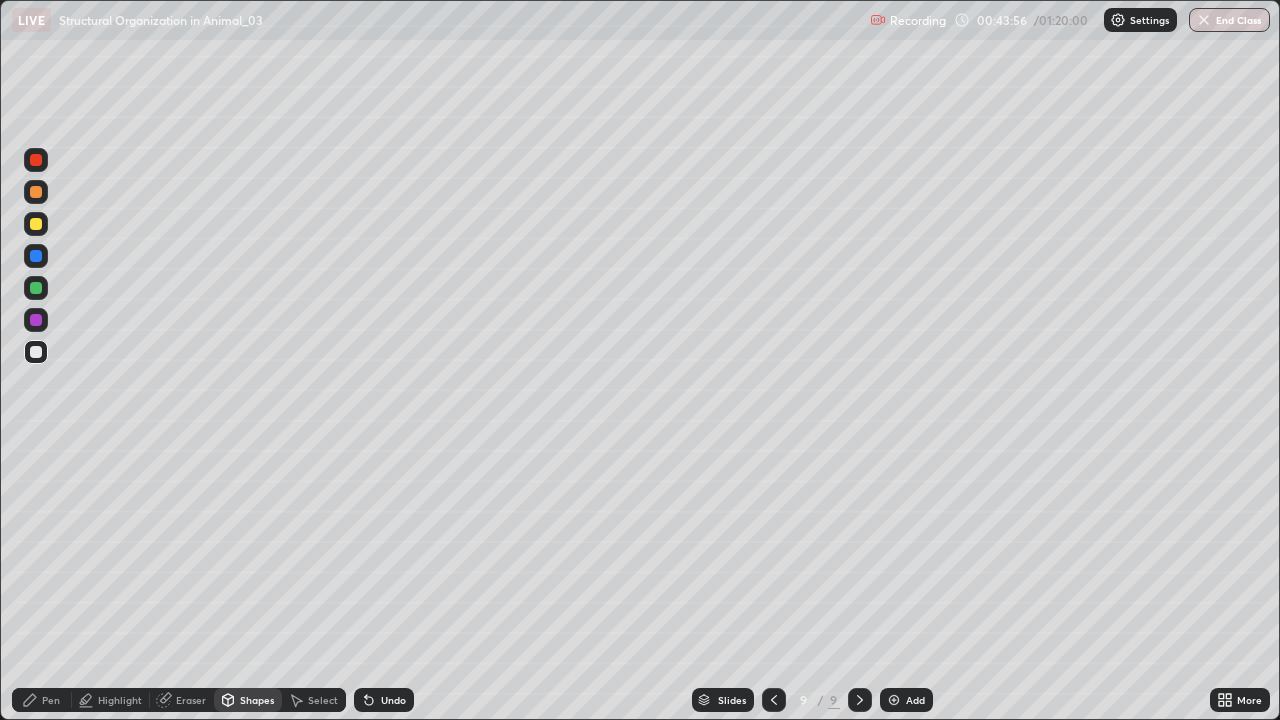 click on "Pen" at bounding box center (51, 700) 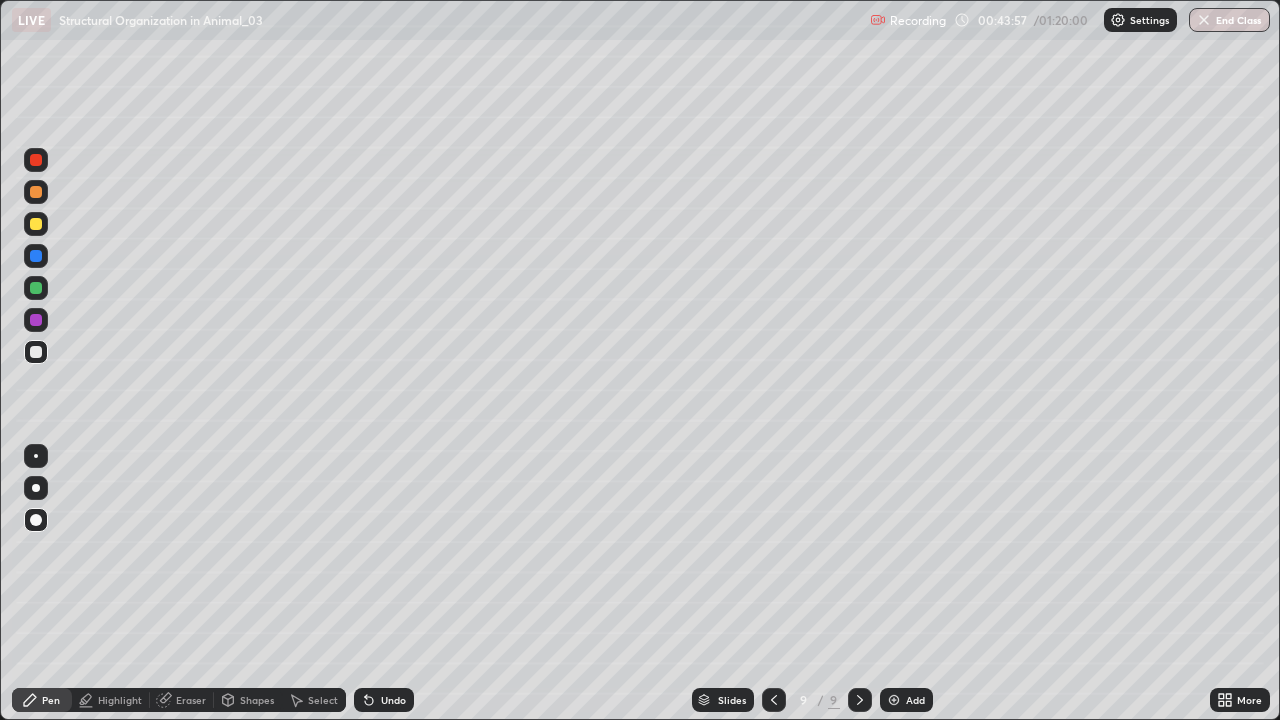 click at bounding box center (36, 488) 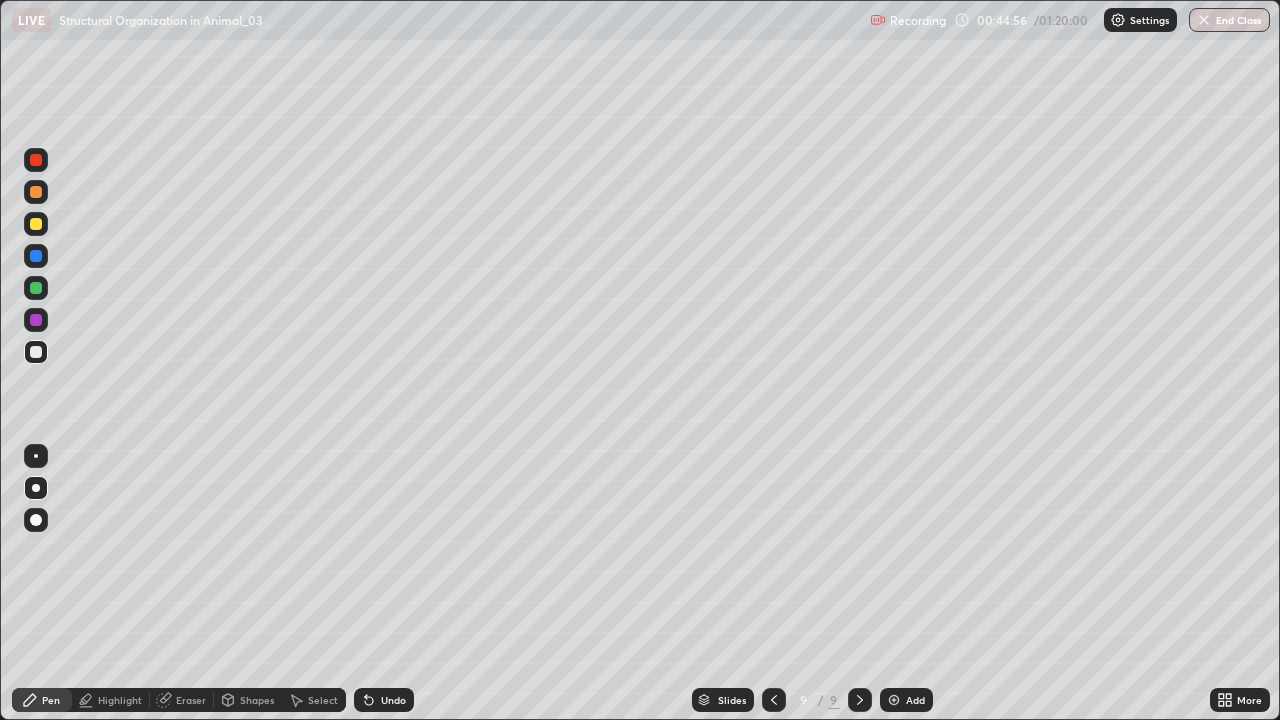 click at bounding box center [36, 256] 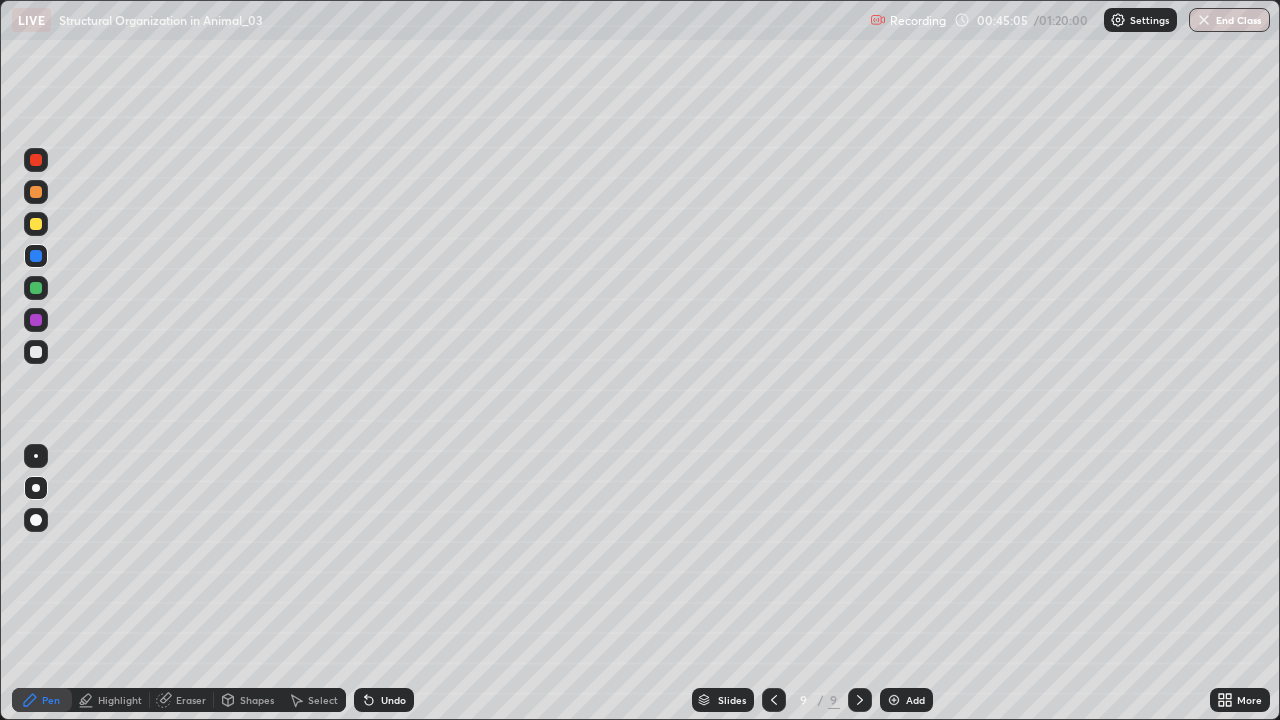 click at bounding box center (36, 352) 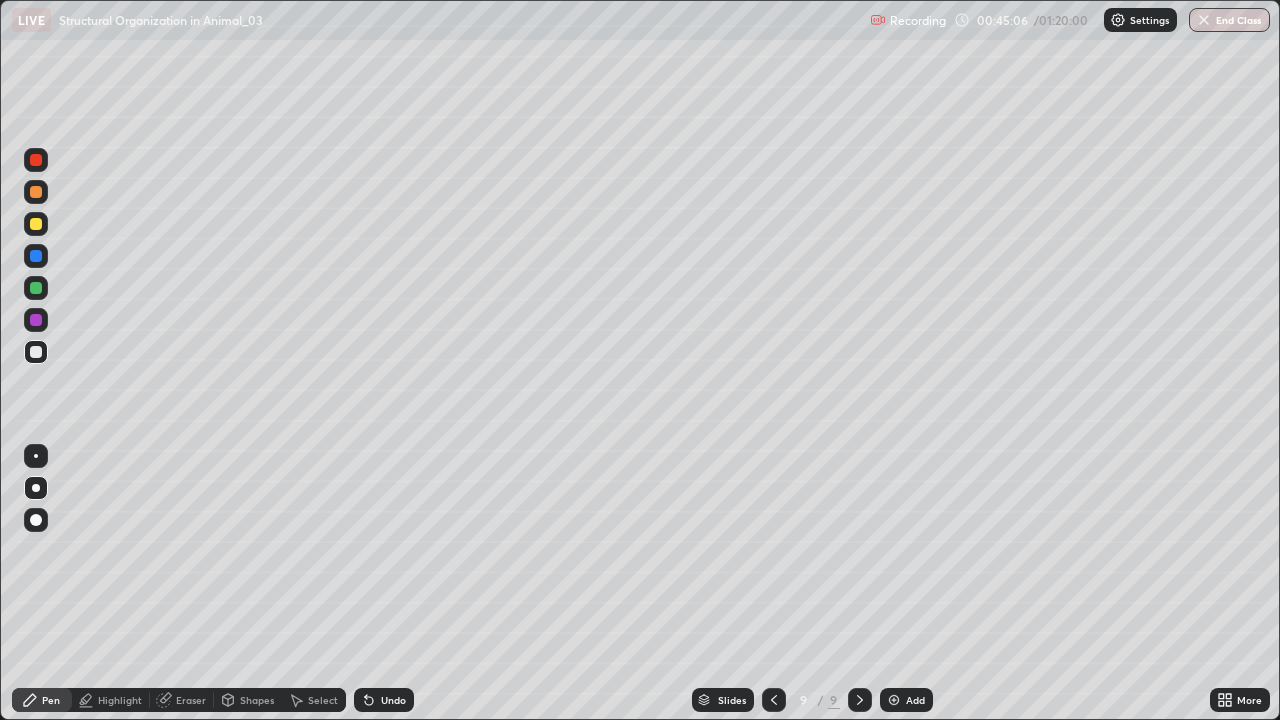 click at bounding box center [36, 456] 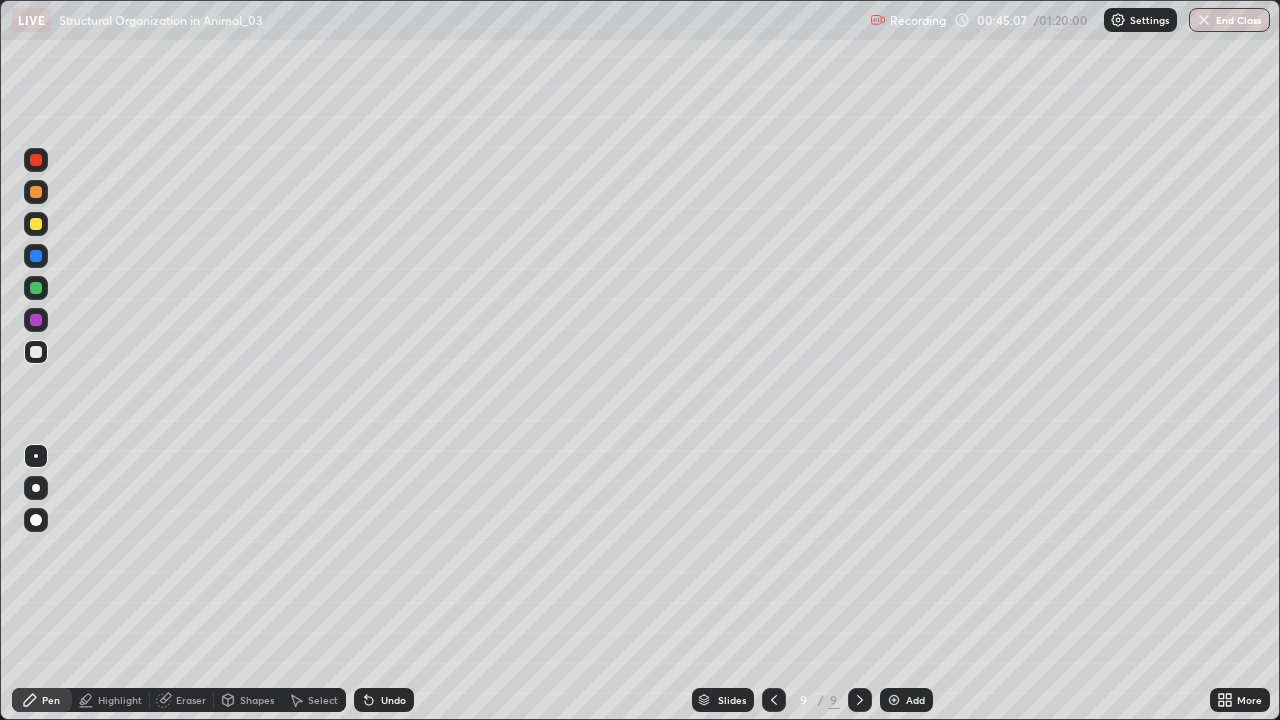 click at bounding box center (36, 488) 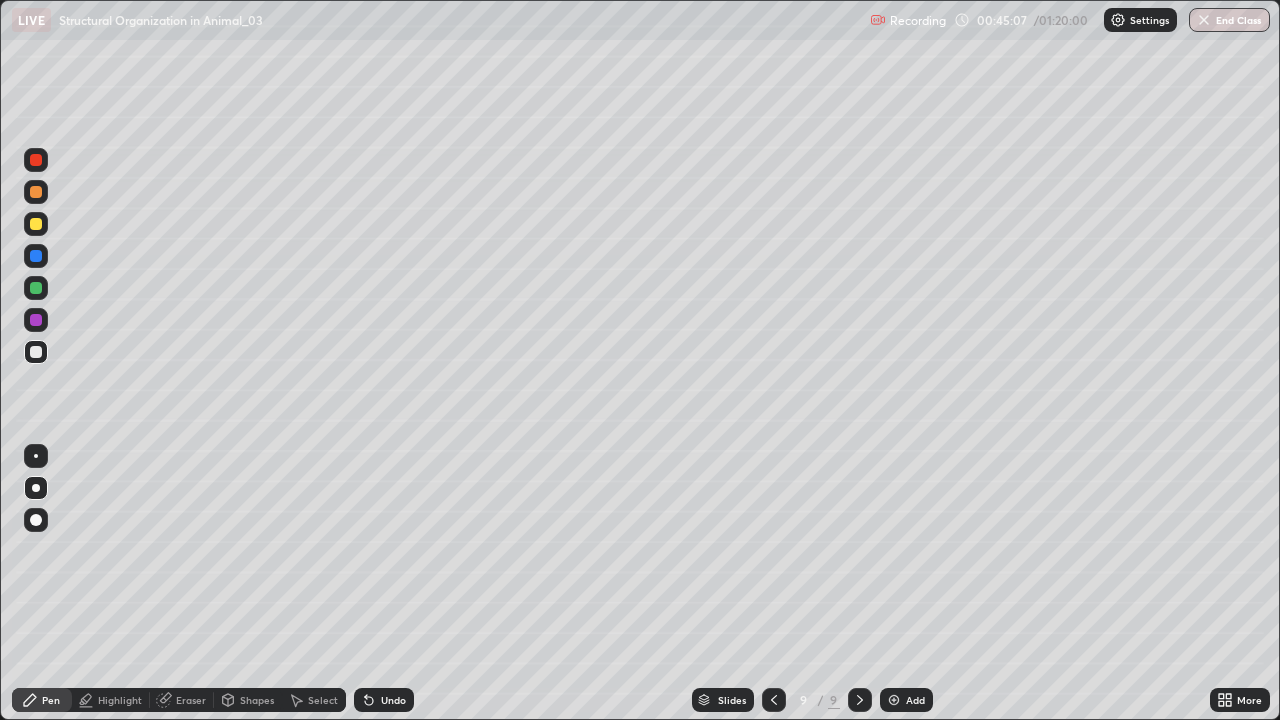 click on "Erase all" at bounding box center [36, 360] 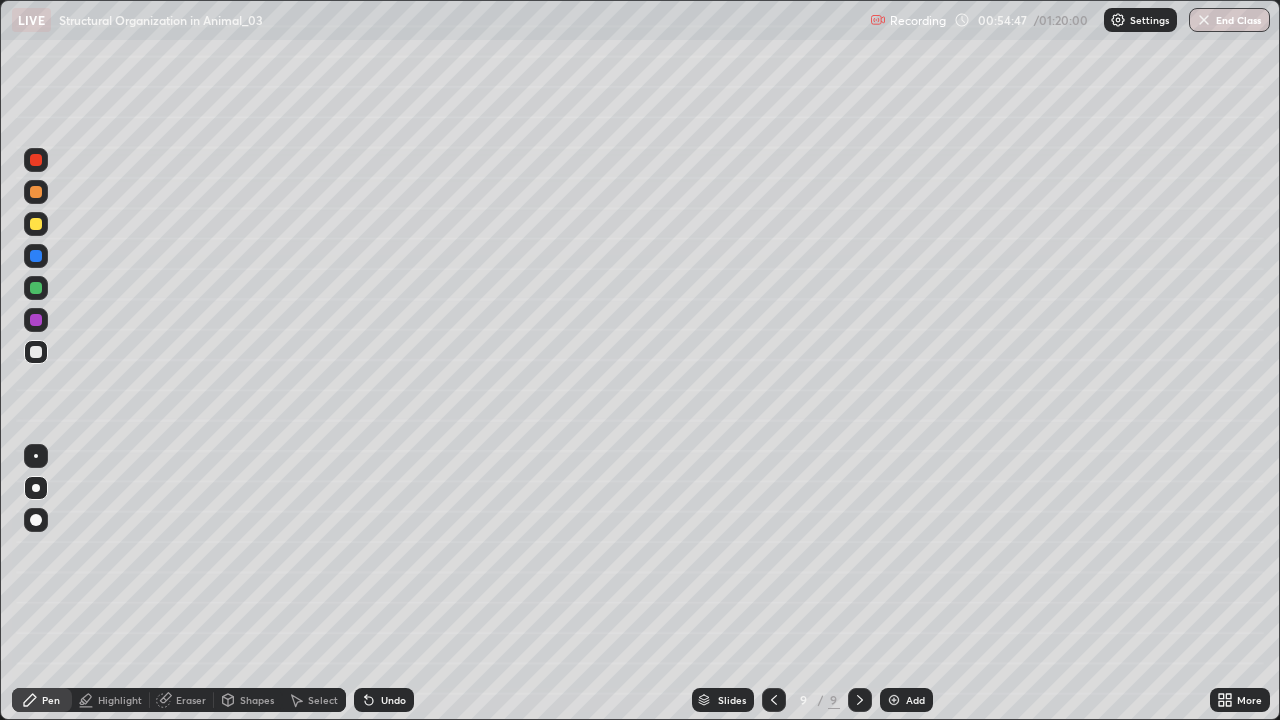 click 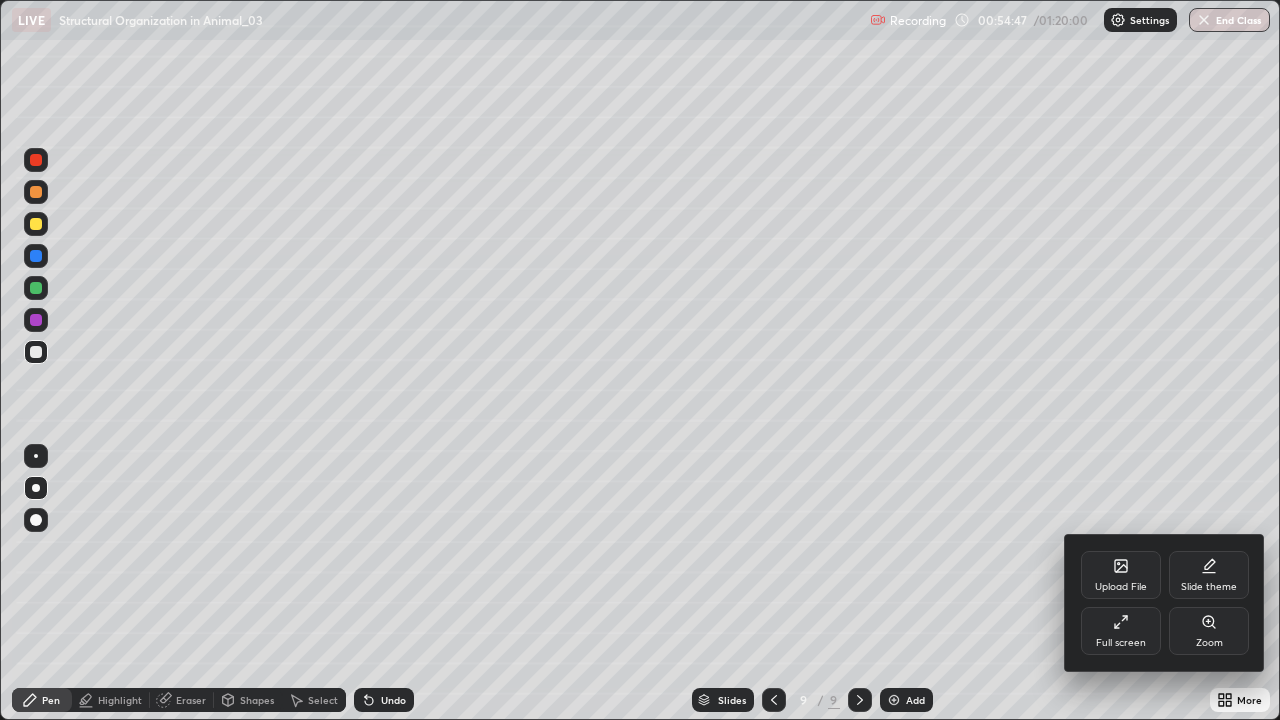 click on "Upload File" at bounding box center (1121, 587) 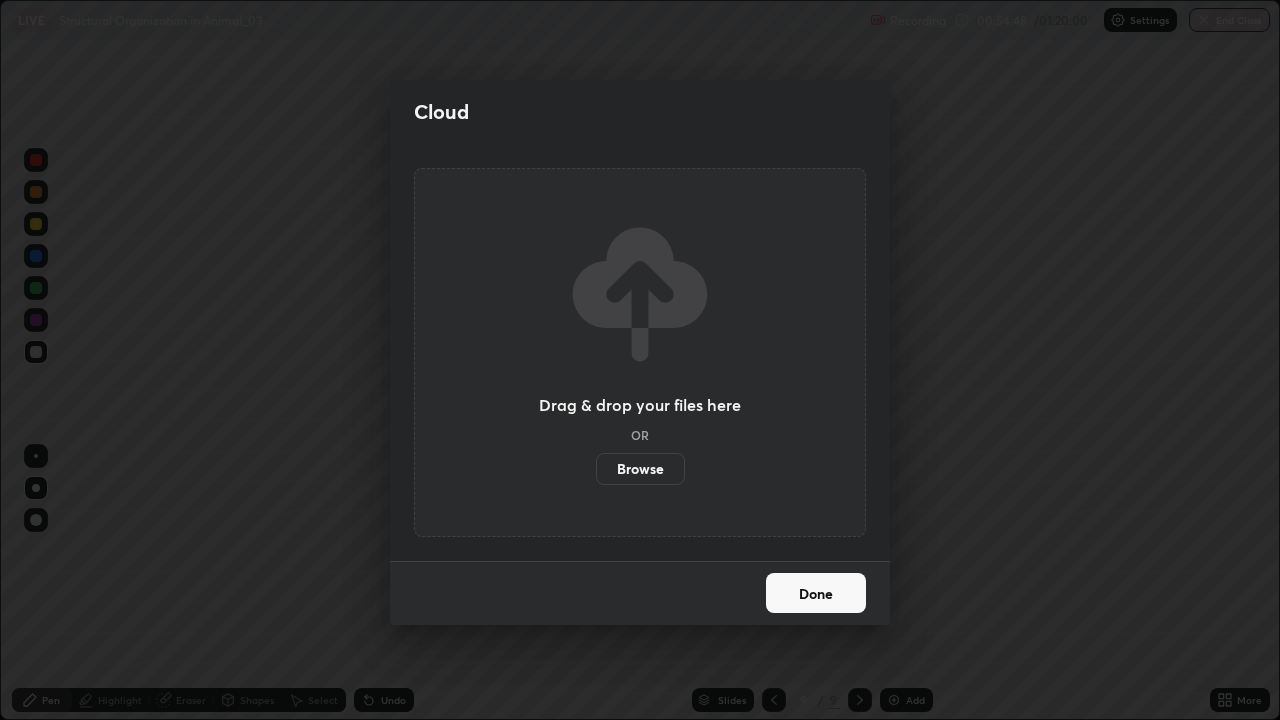 click on "Browse" at bounding box center [640, 469] 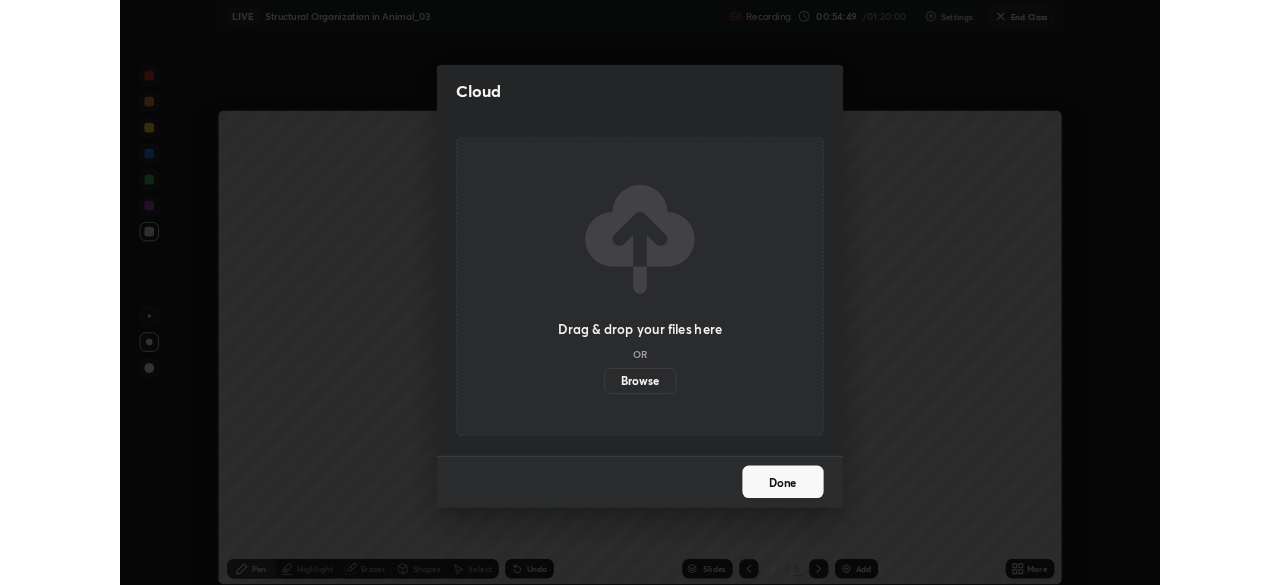 scroll, scrollTop: 585, scrollLeft: 1280, axis: both 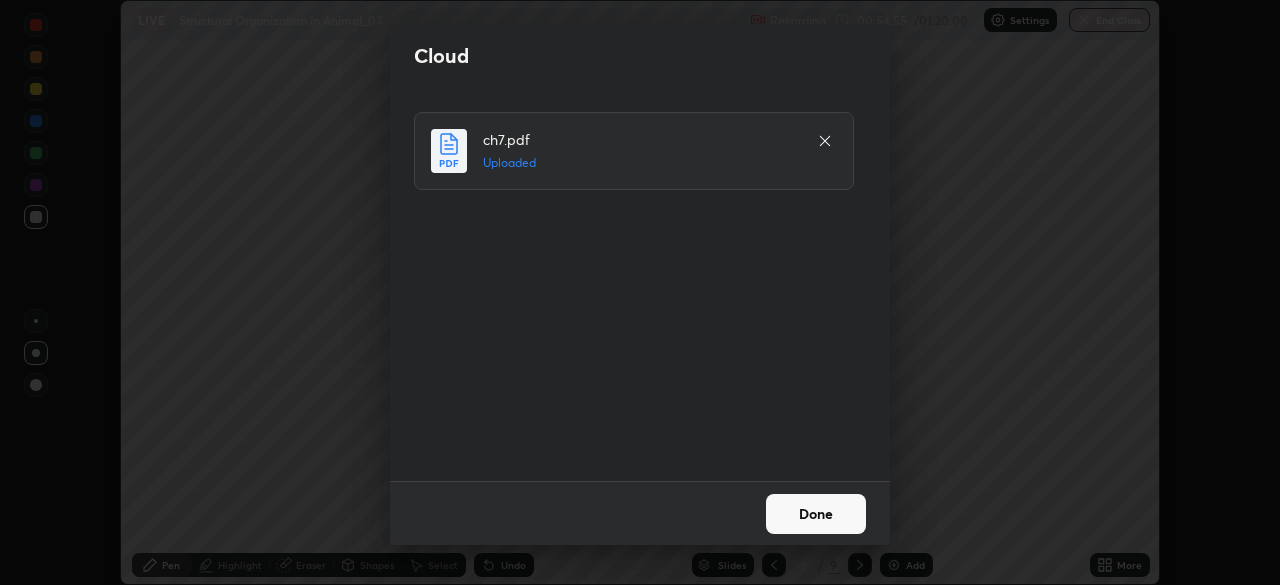 click on "Done" at bounding box center (816, 514) 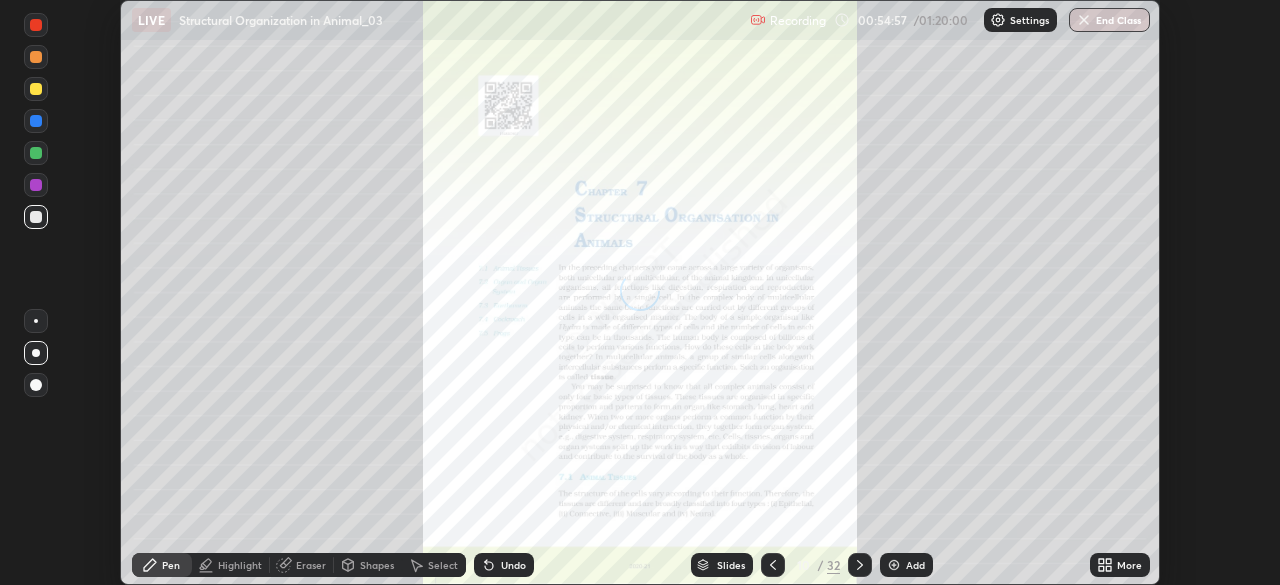click on "More" at bounding box center (1129, 565) 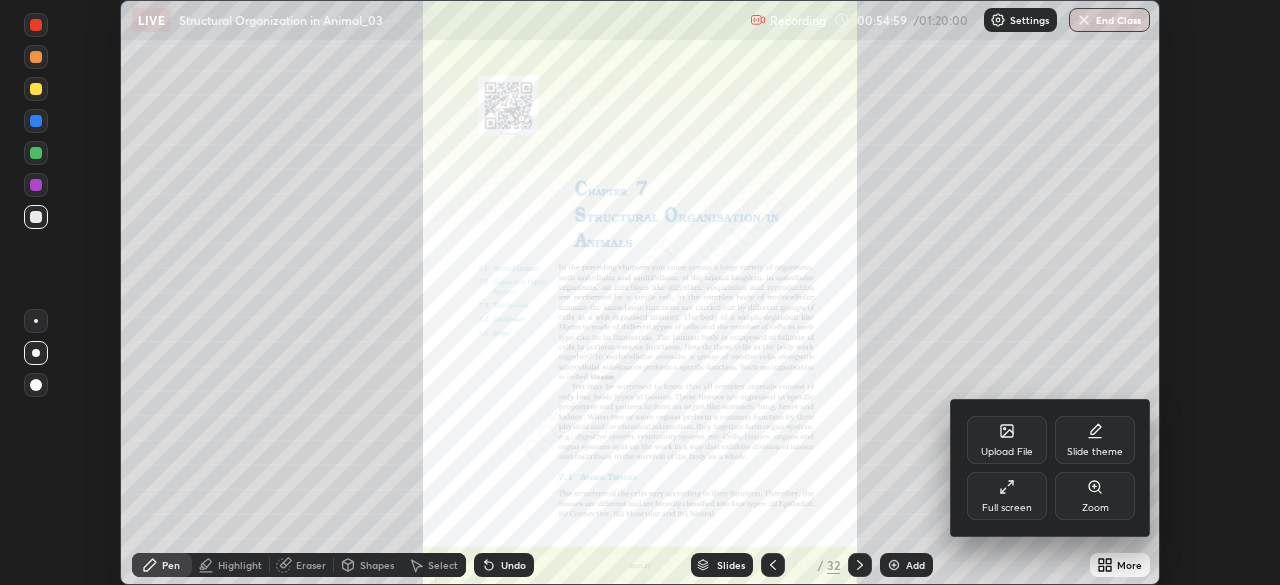 click on "Full screen" at bounding box center [1007, 496] 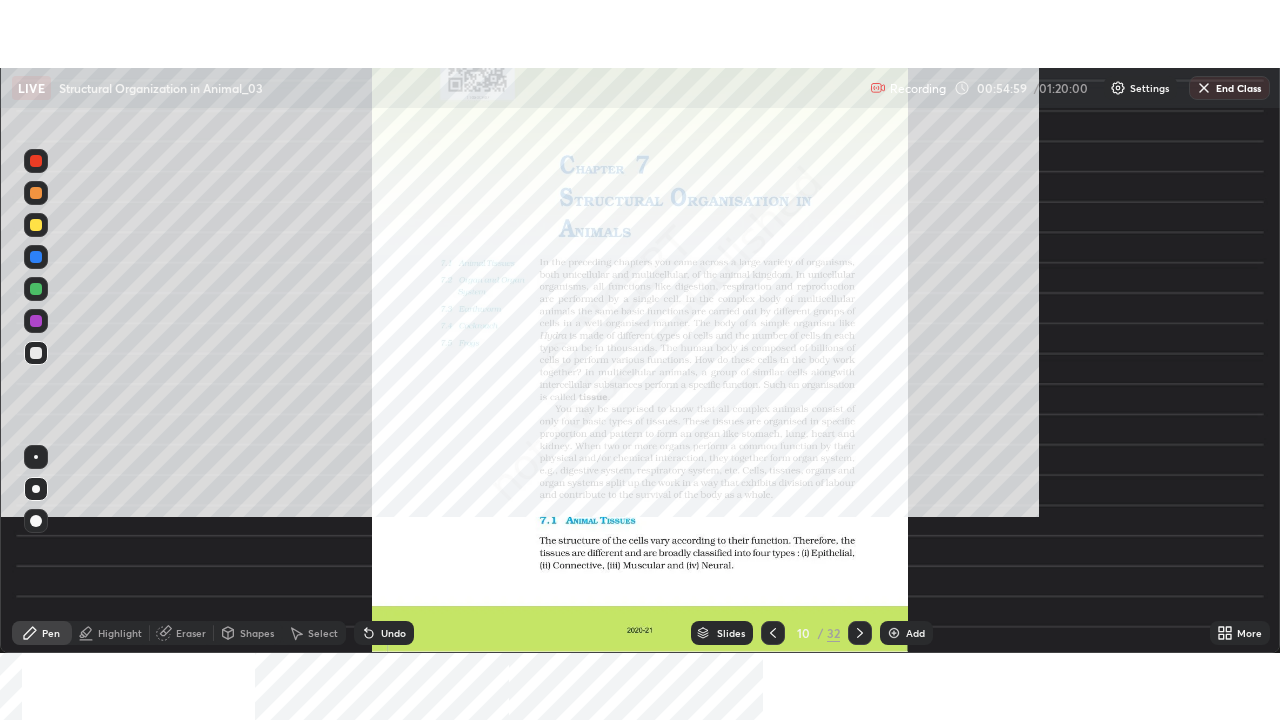 scroll, scrollTop: 99280, scrollLeft: 98720, axis: both 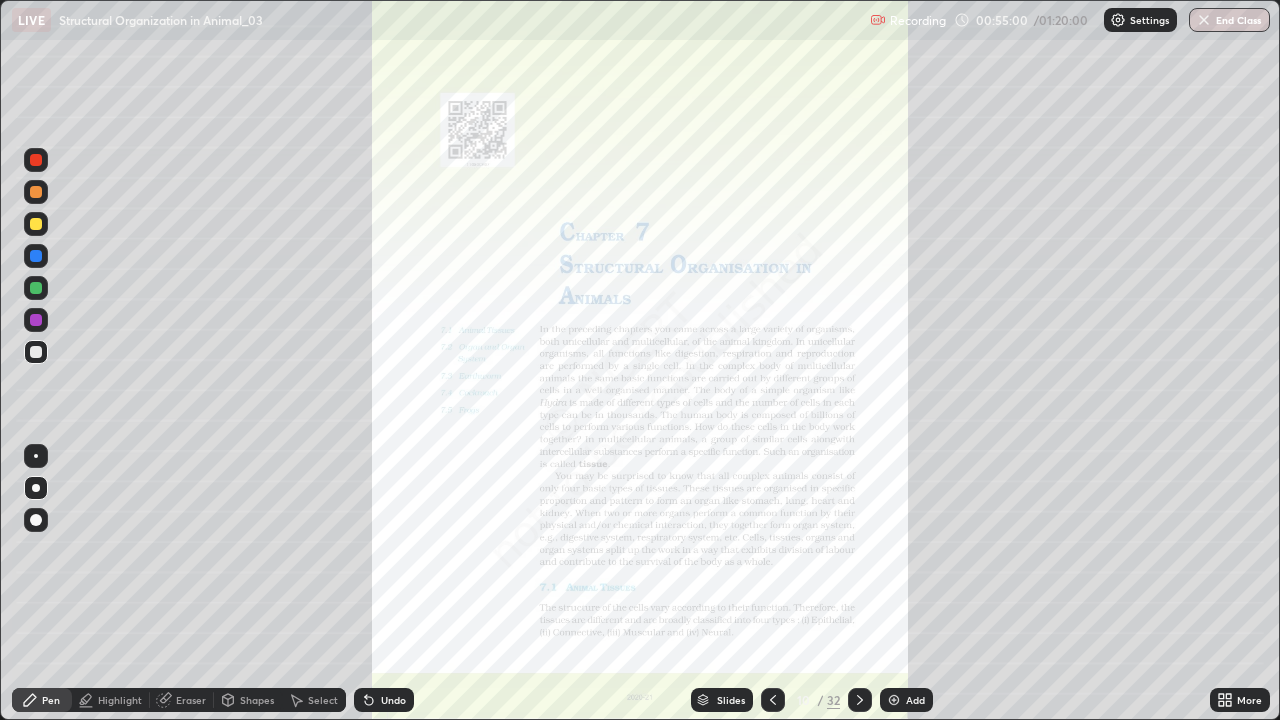 click on "Slides" at bounding box center [731, 700] 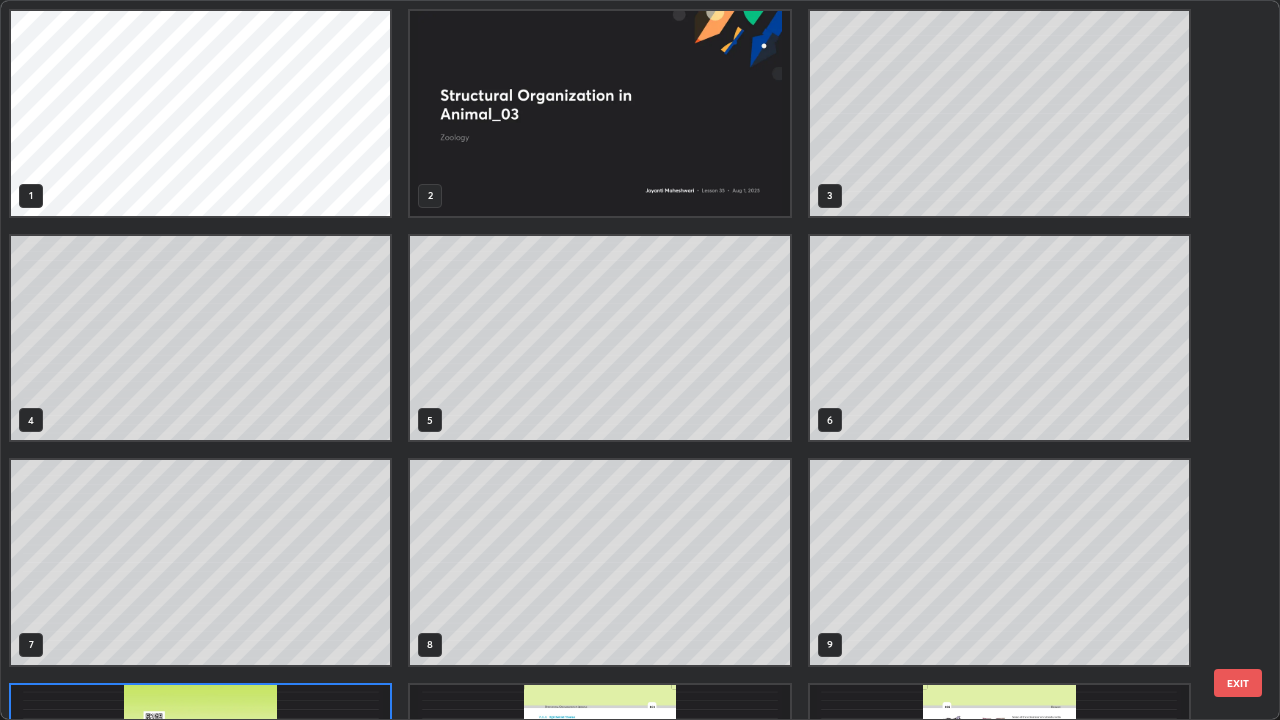 scroll, scrollTop: 180, scrollLeft: 0, axis: vertical 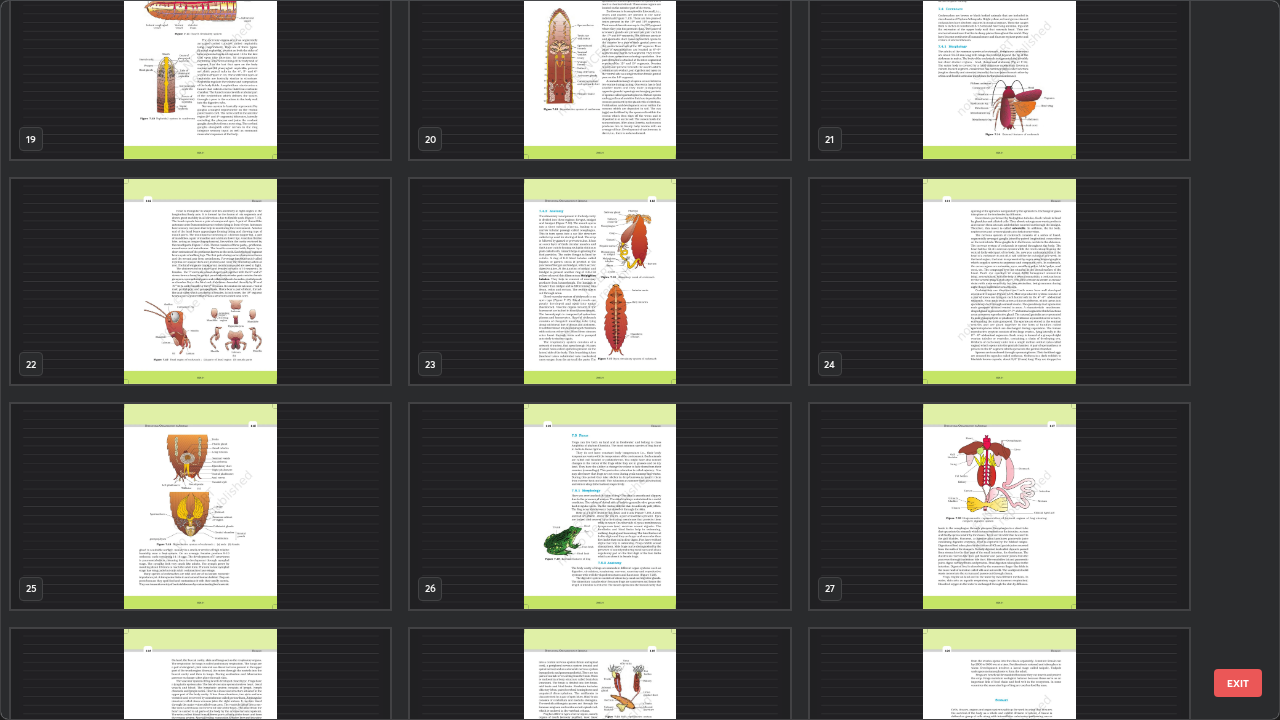 click at bounding box center [999, 281] 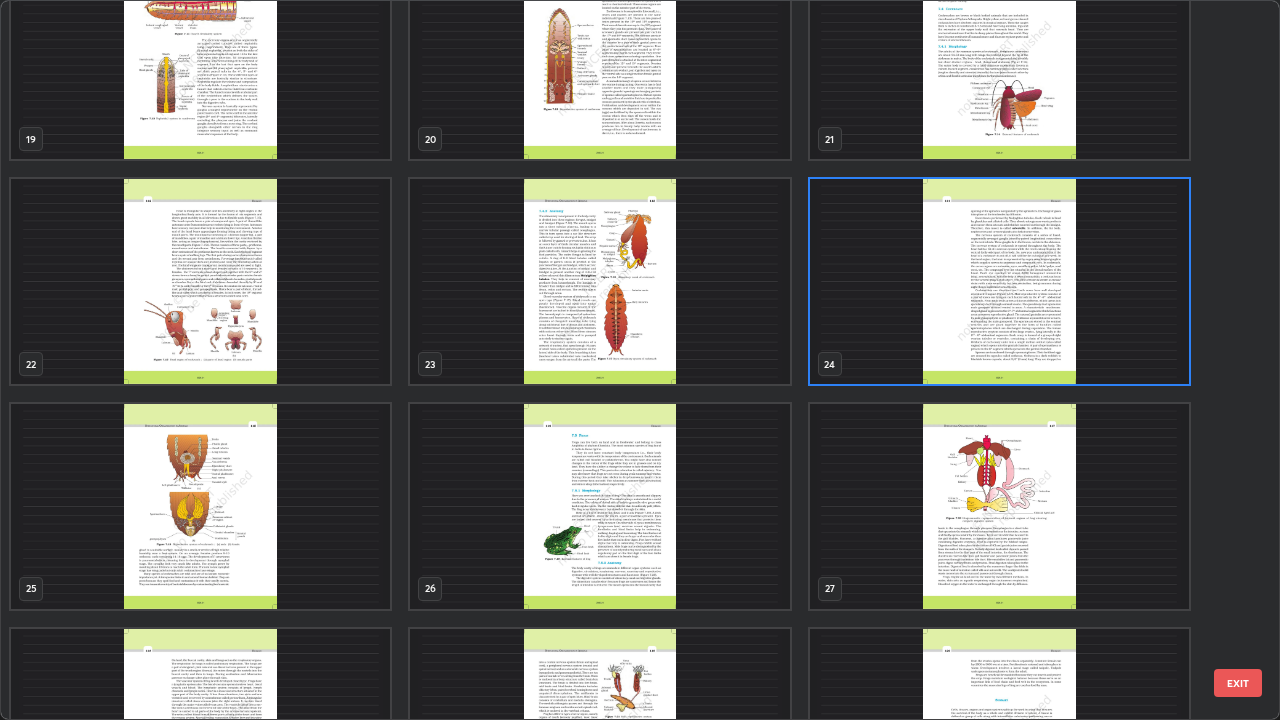 click at bounding box center [999, 281] 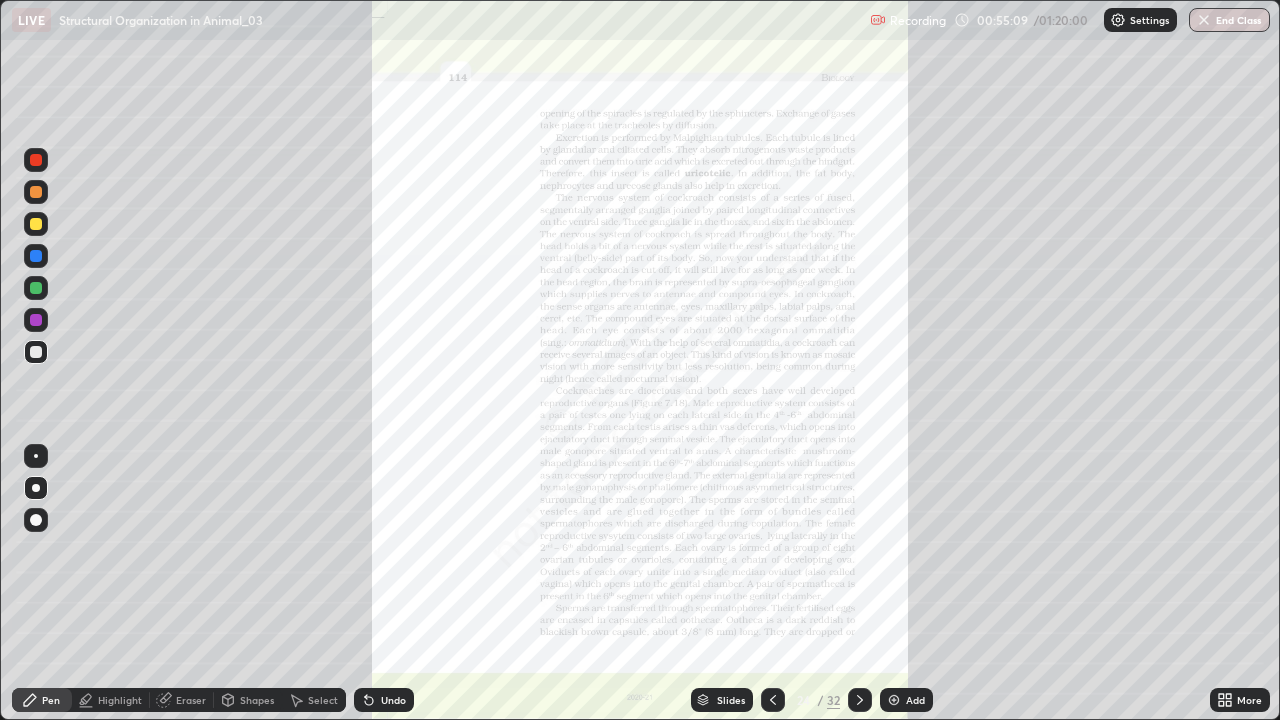 click 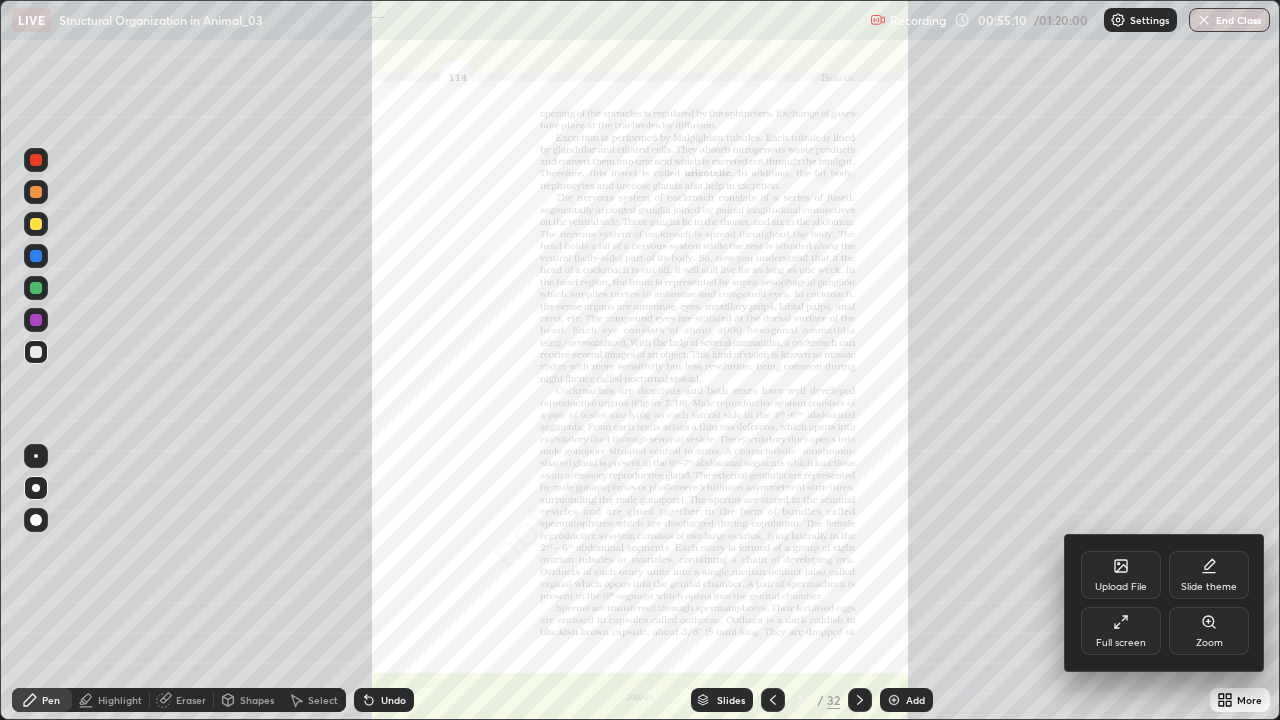 click 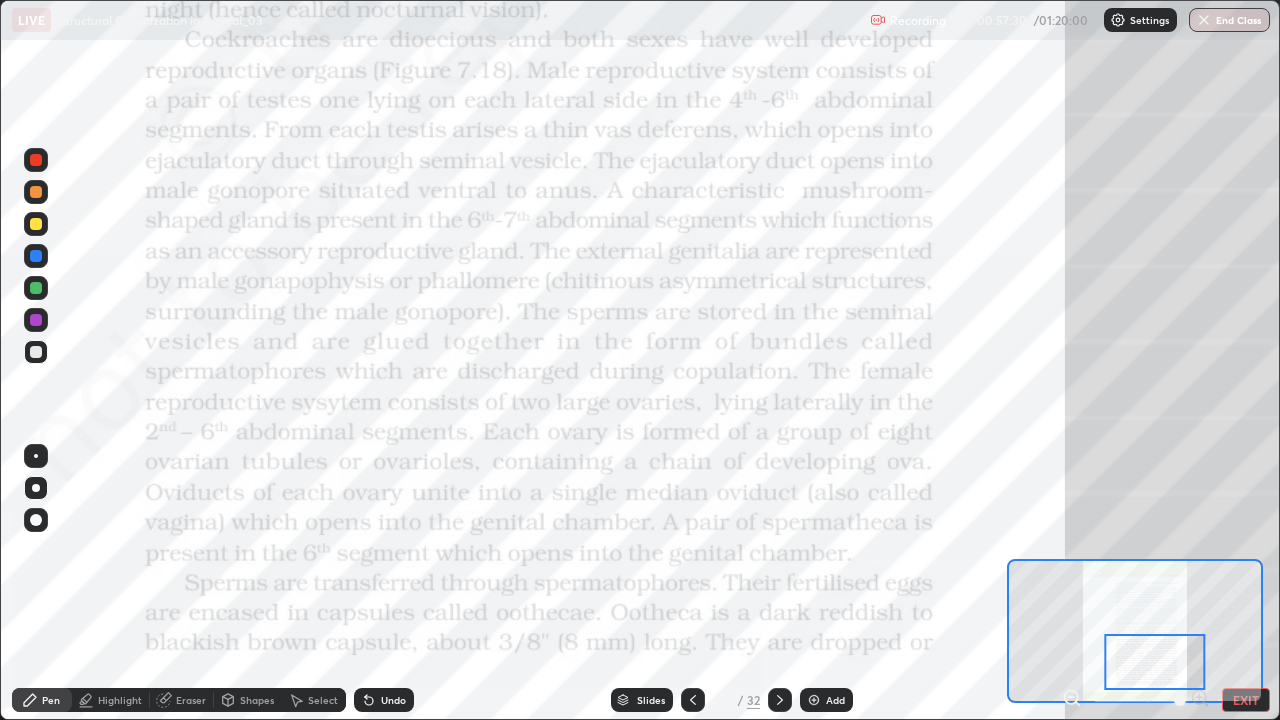 click 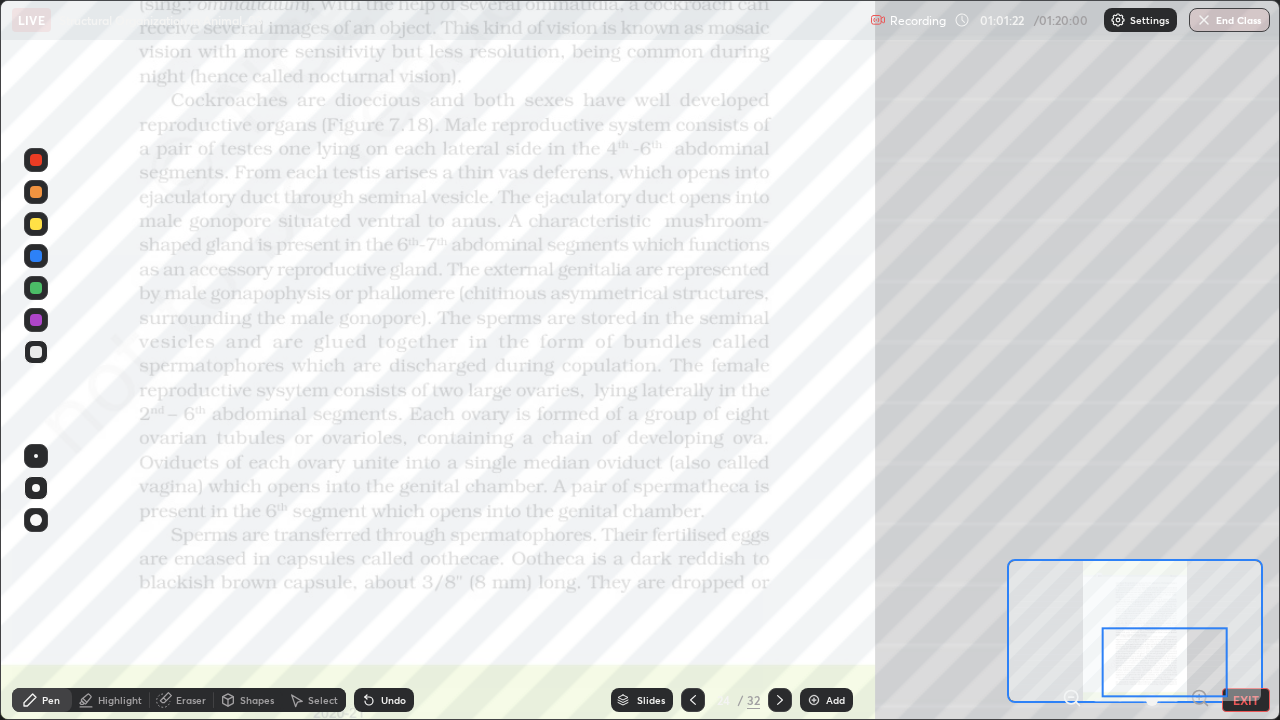 click 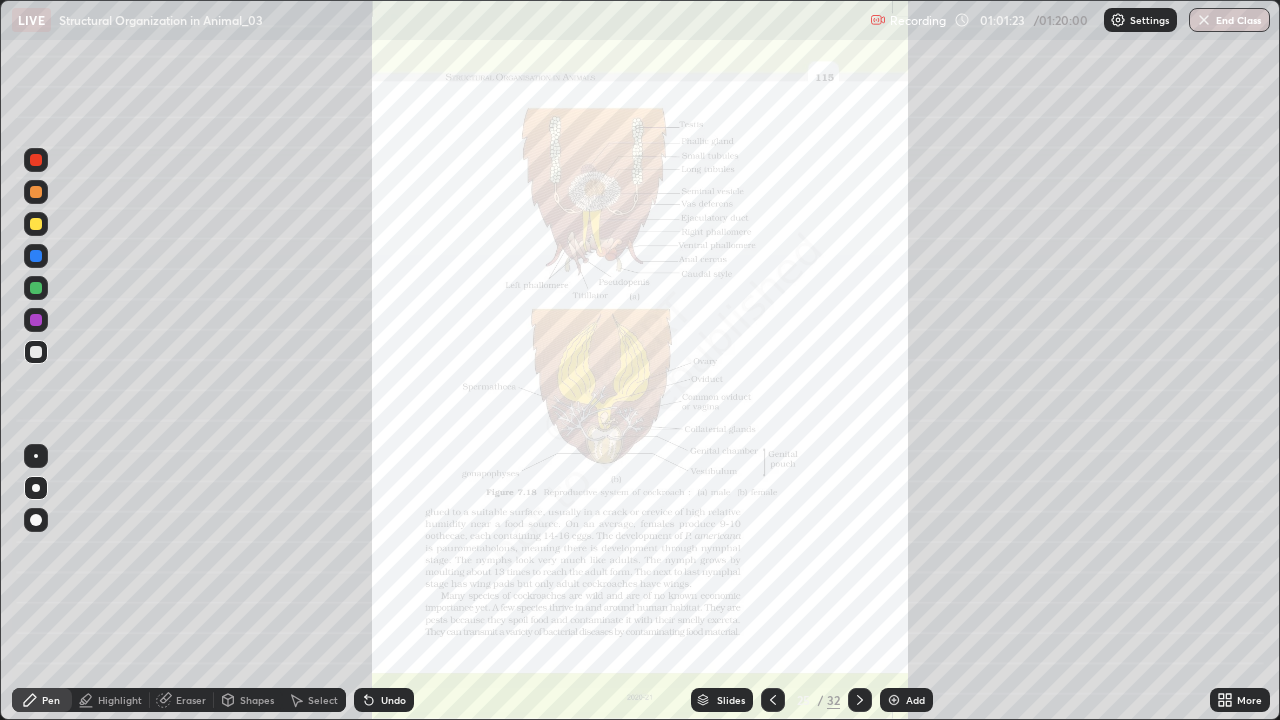 click on "More" at bounding box center (1240, 700) 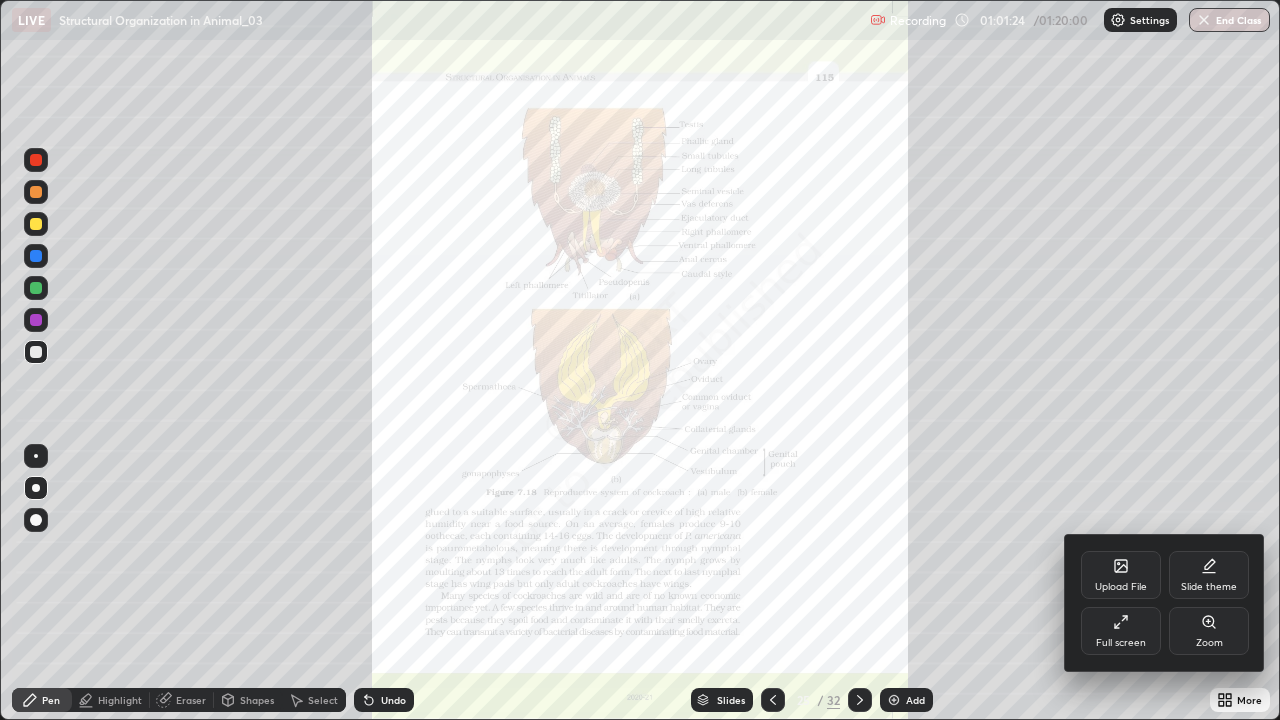 click on "Zoom" at bounding box center (1209, 643) 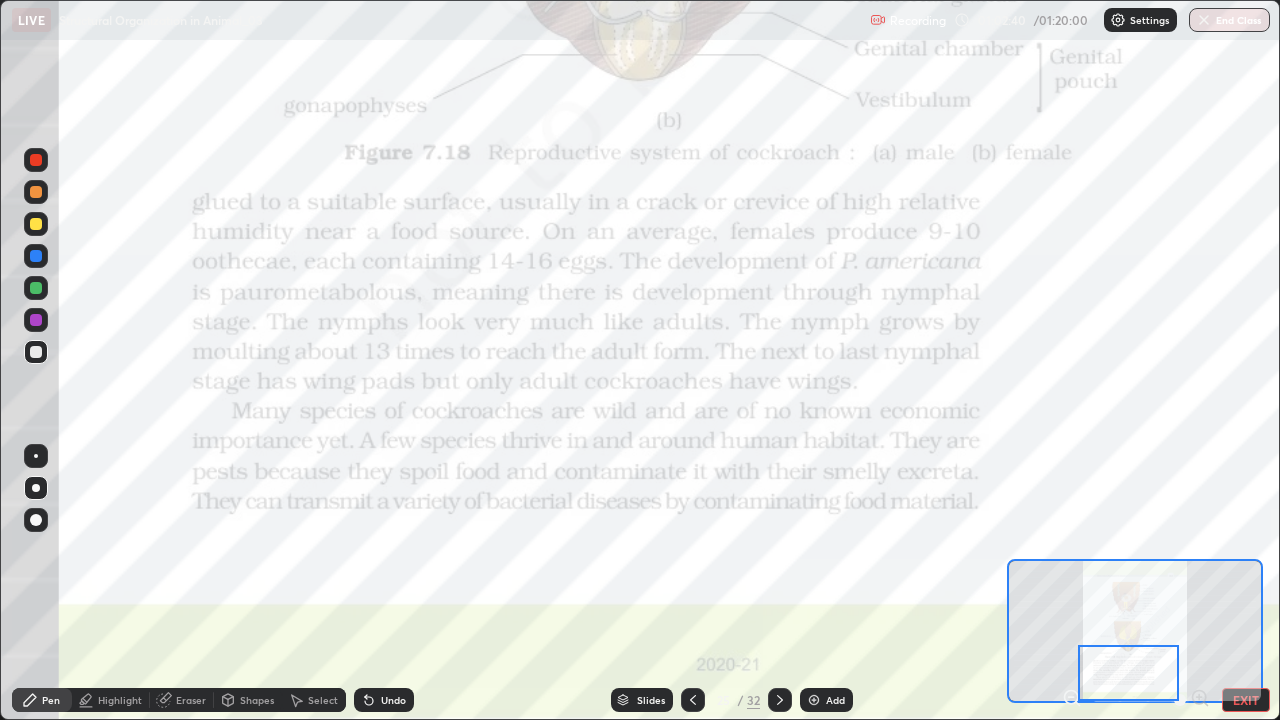 click on "EXIT" at bounding box center [1246, 700] 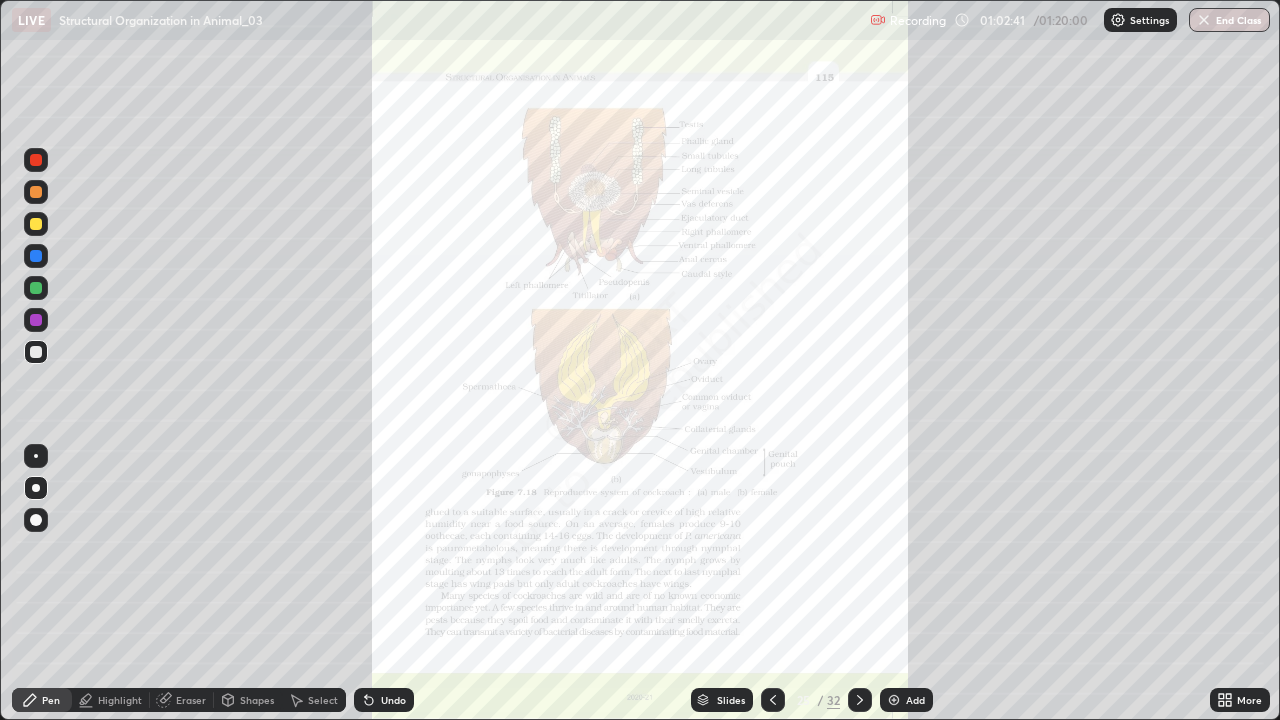 click 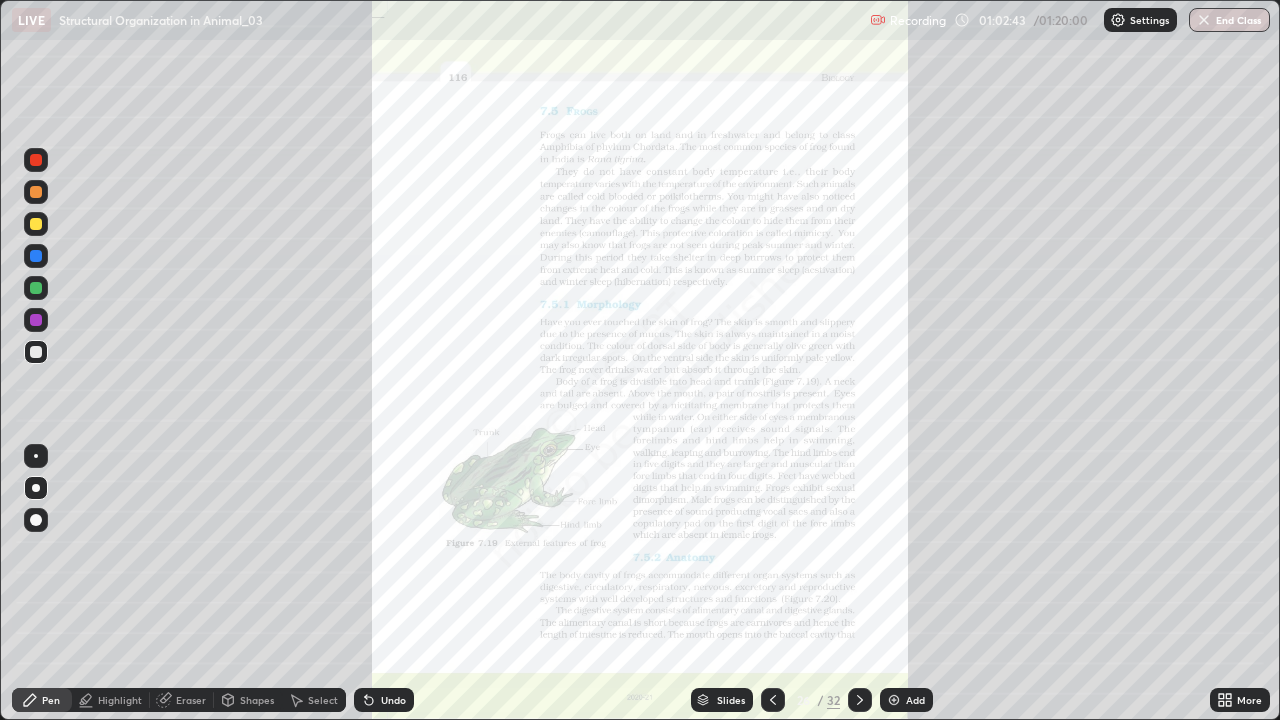 click on "Slides" at bounding box center (731, 700) 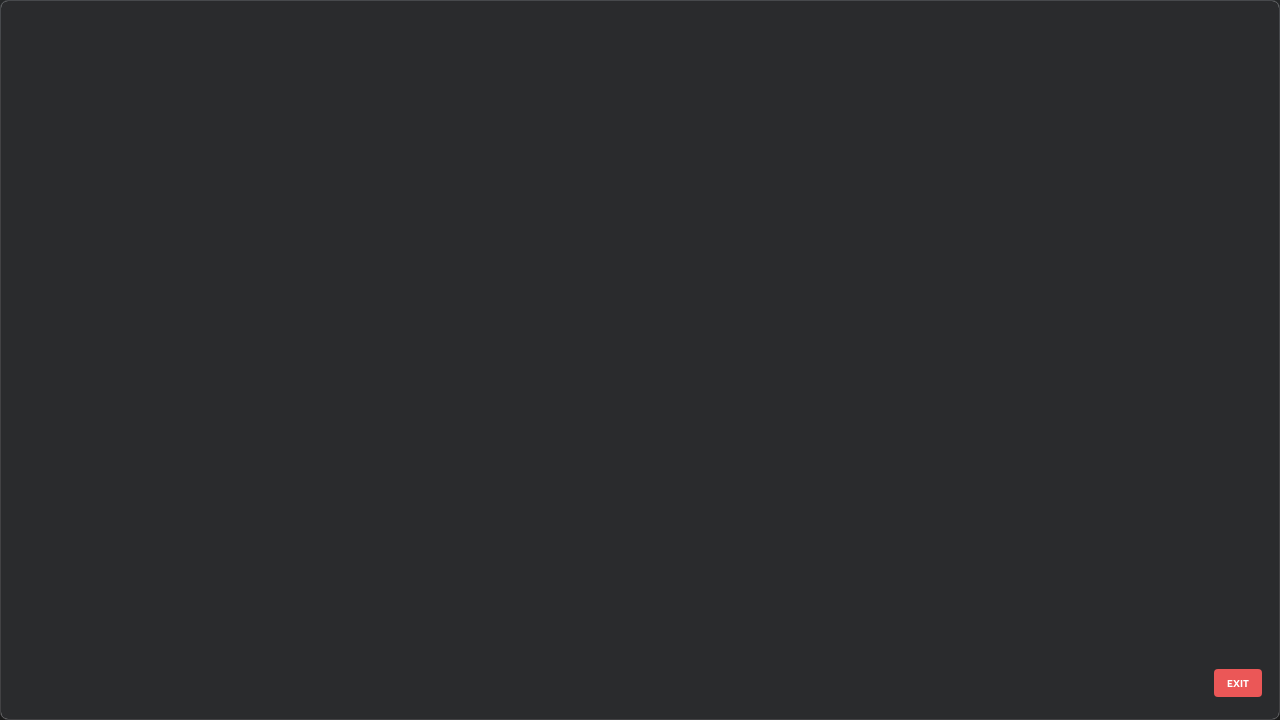 scroll, scrollTop: 1303, scrollLeft: 0, axis: vertical 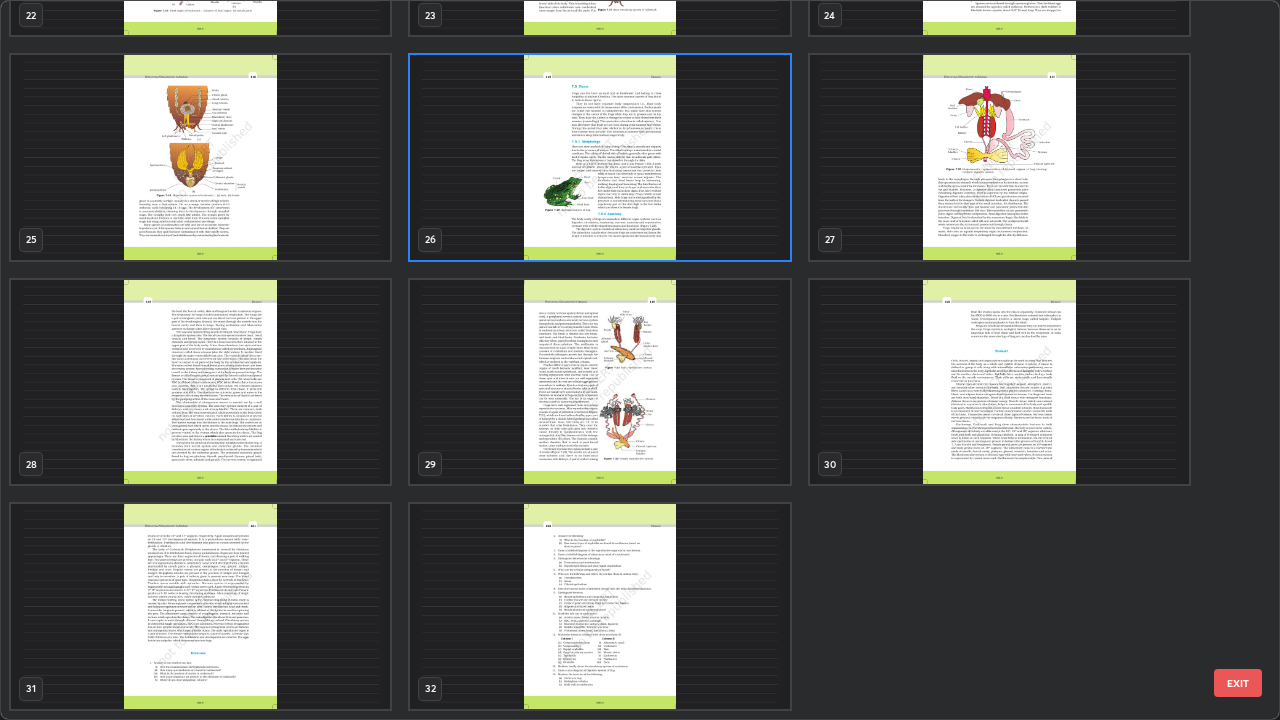 click at bounding box center [599, 606] 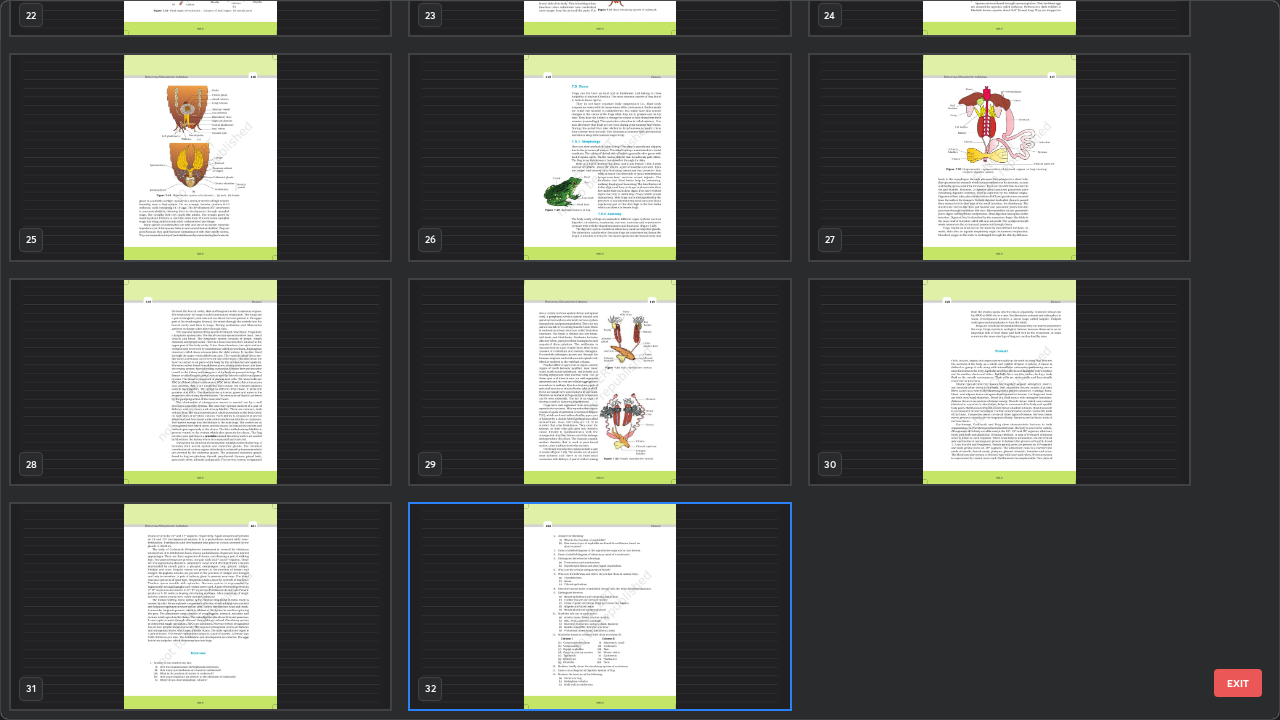 click at bounding box center (599, 606) 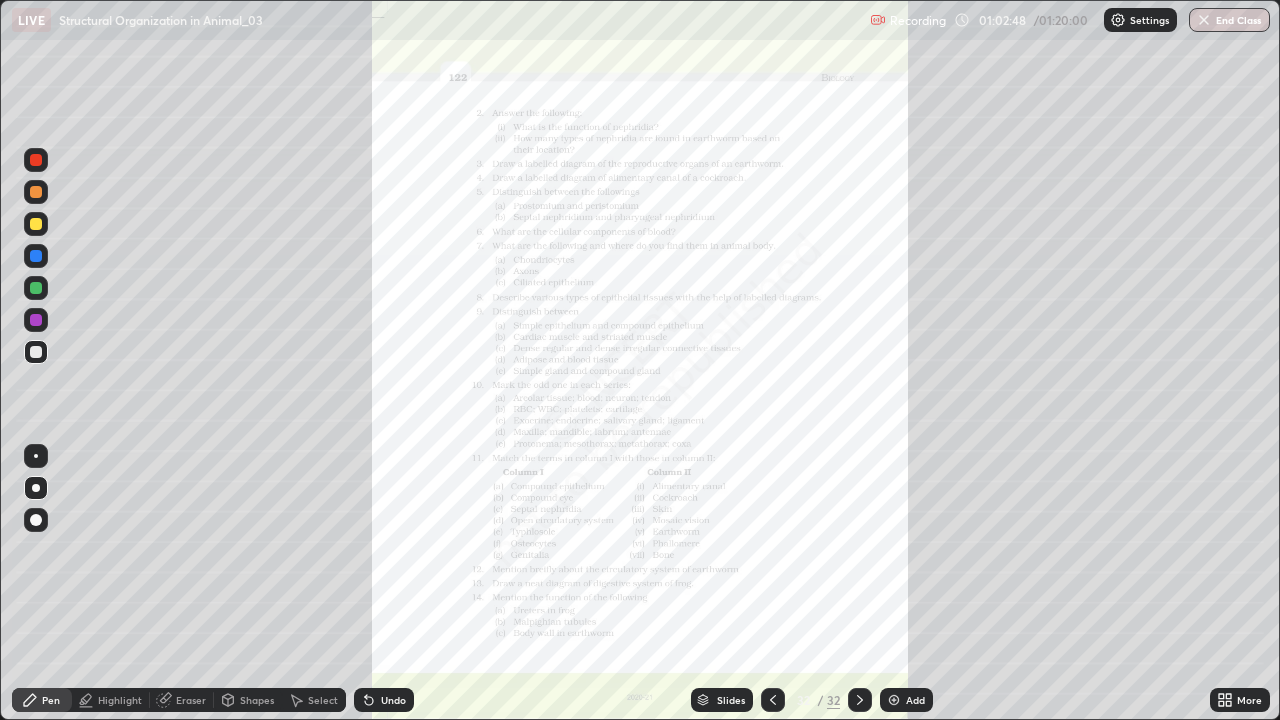 click at bounding box center (599, 606) 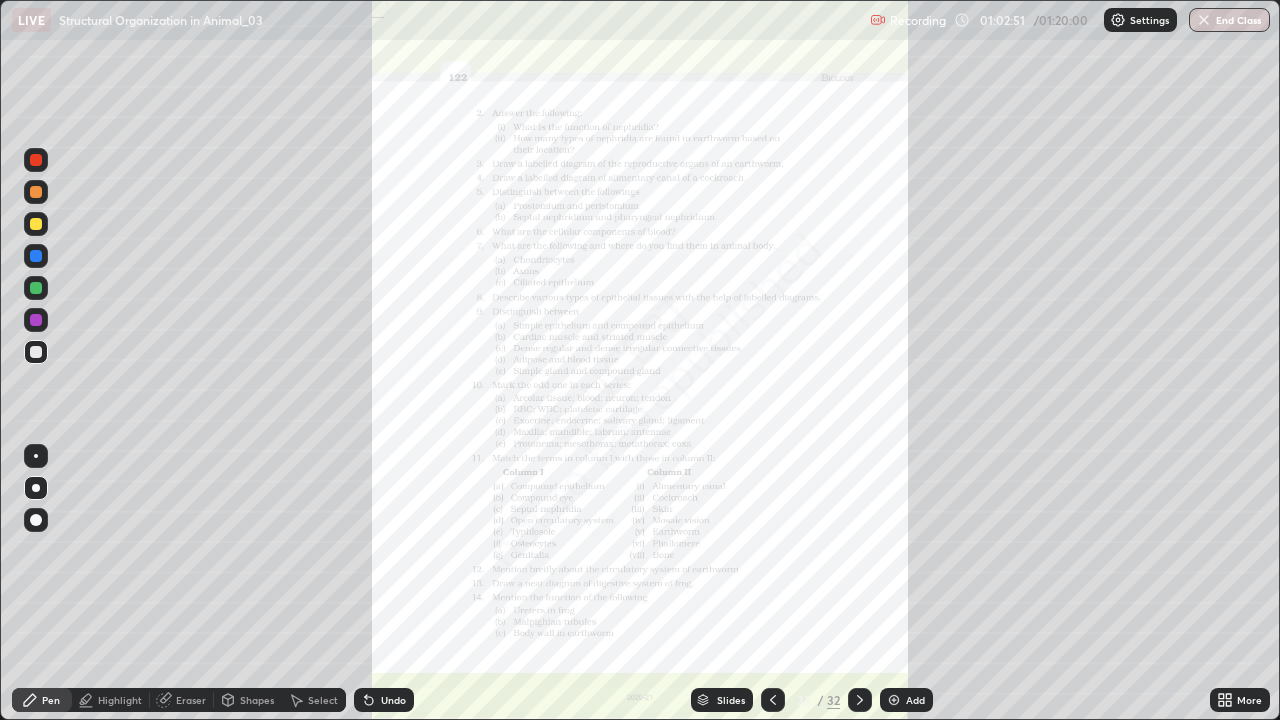 click at bounding box center [773, 700] 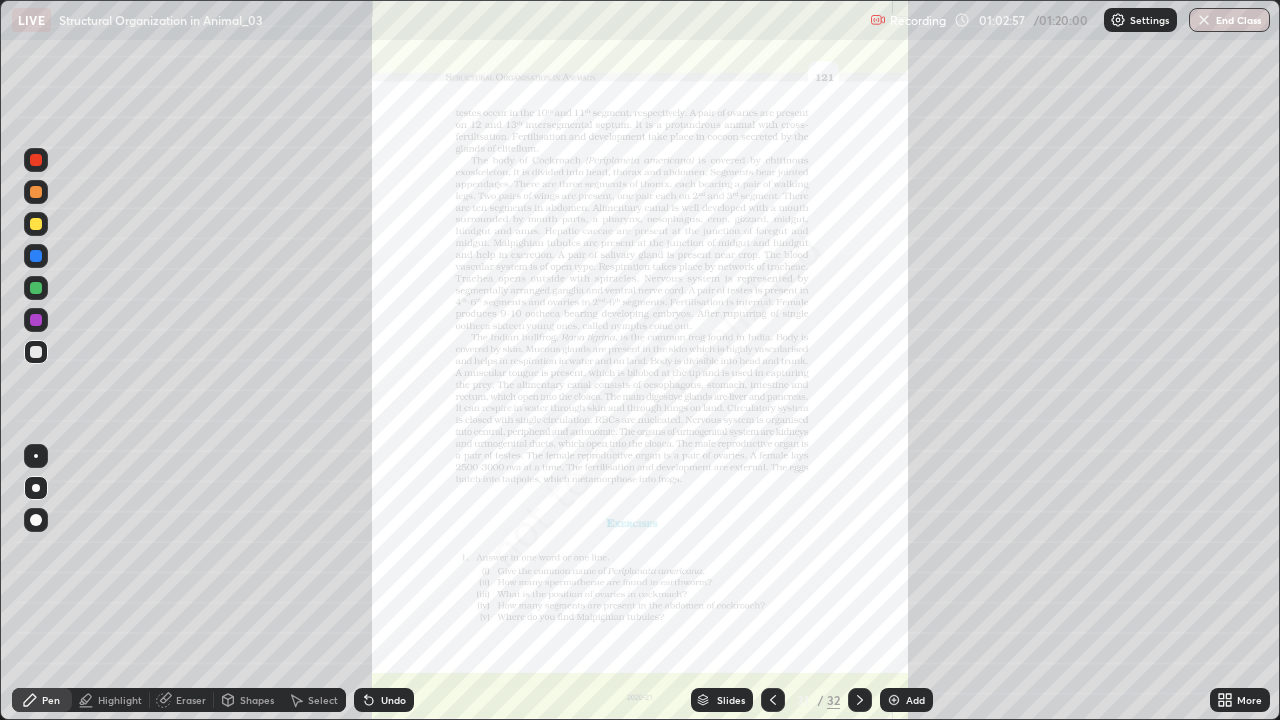 click on "More" at bounding box center [1240, 700] 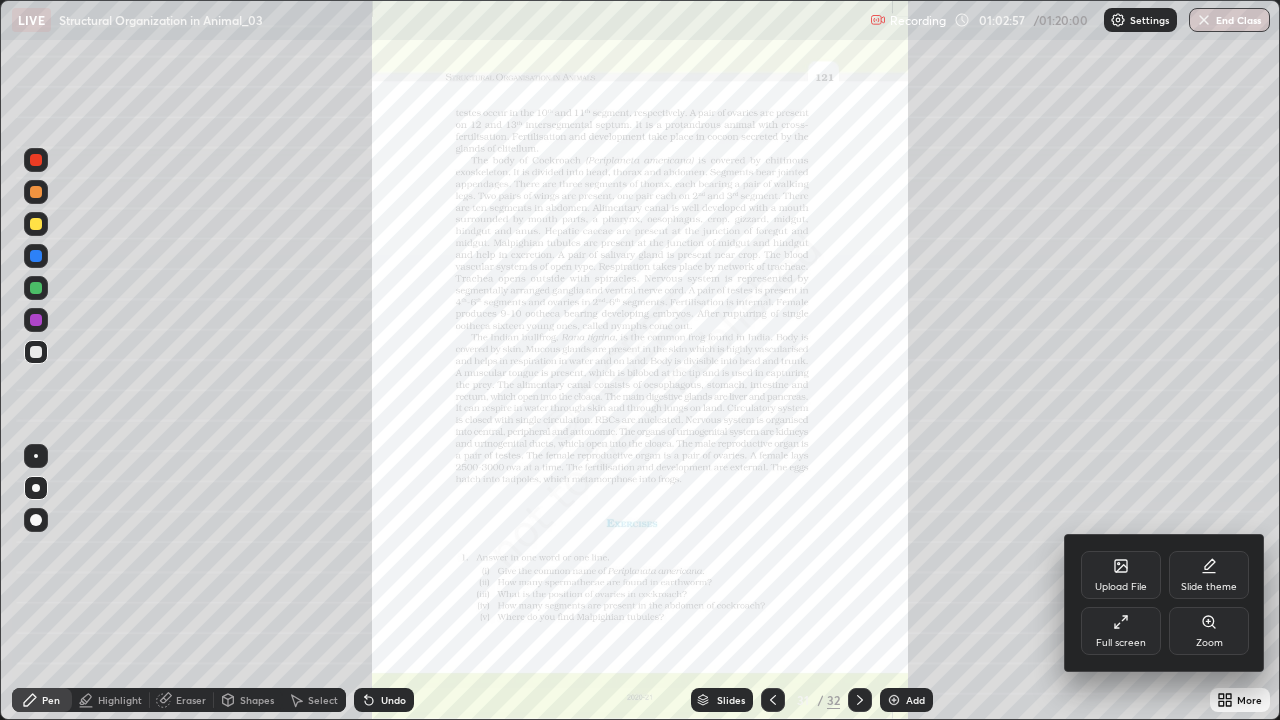 click at bounding box center [640, 360] 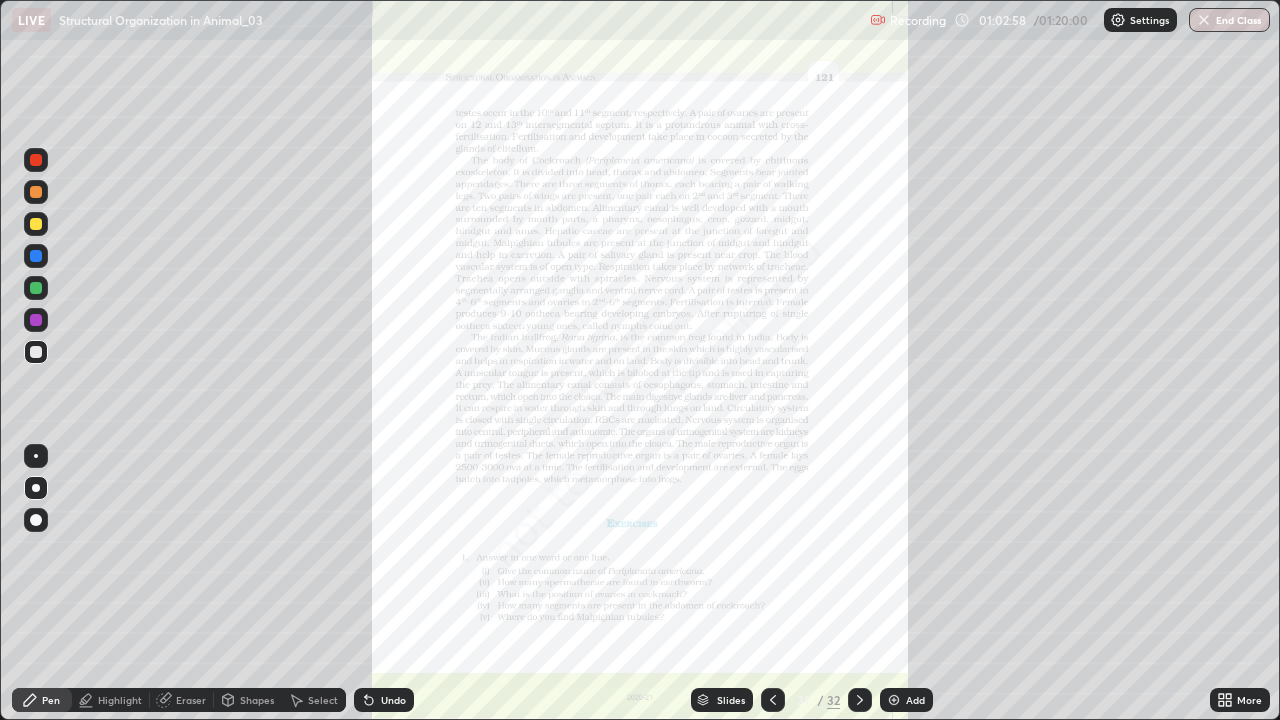 click on "More" at bounding box center [1249, 700] 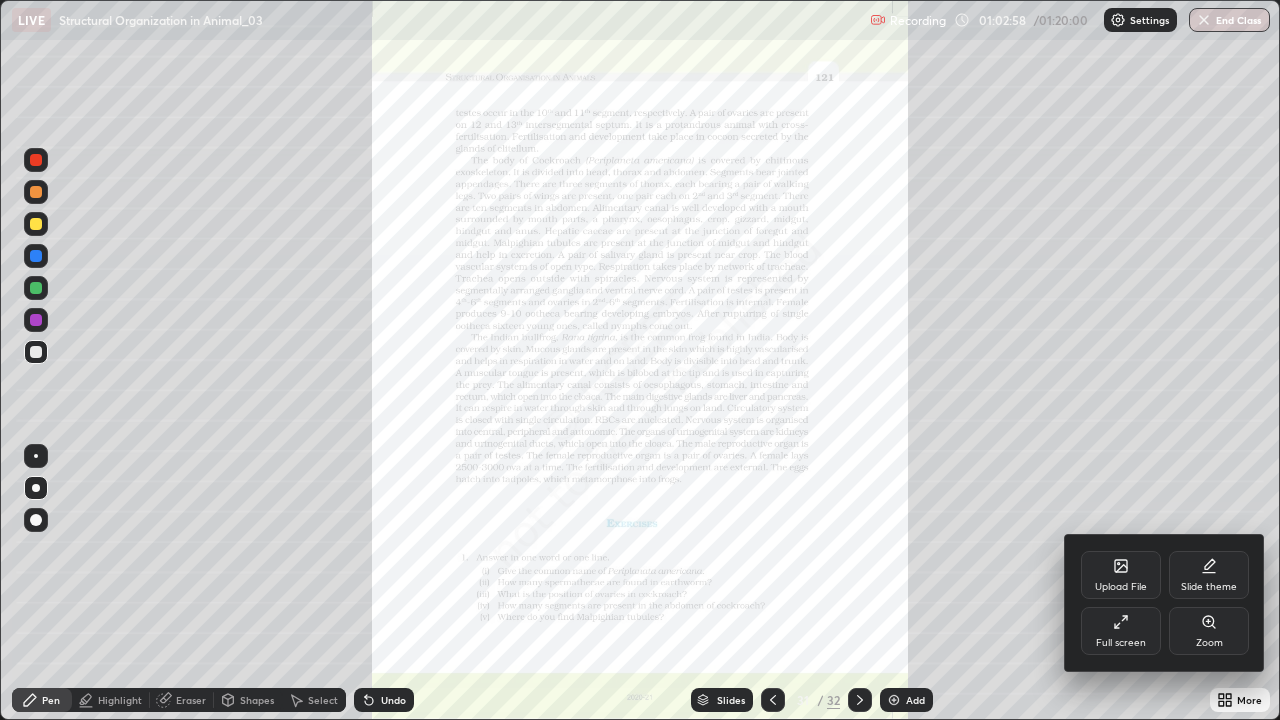 click 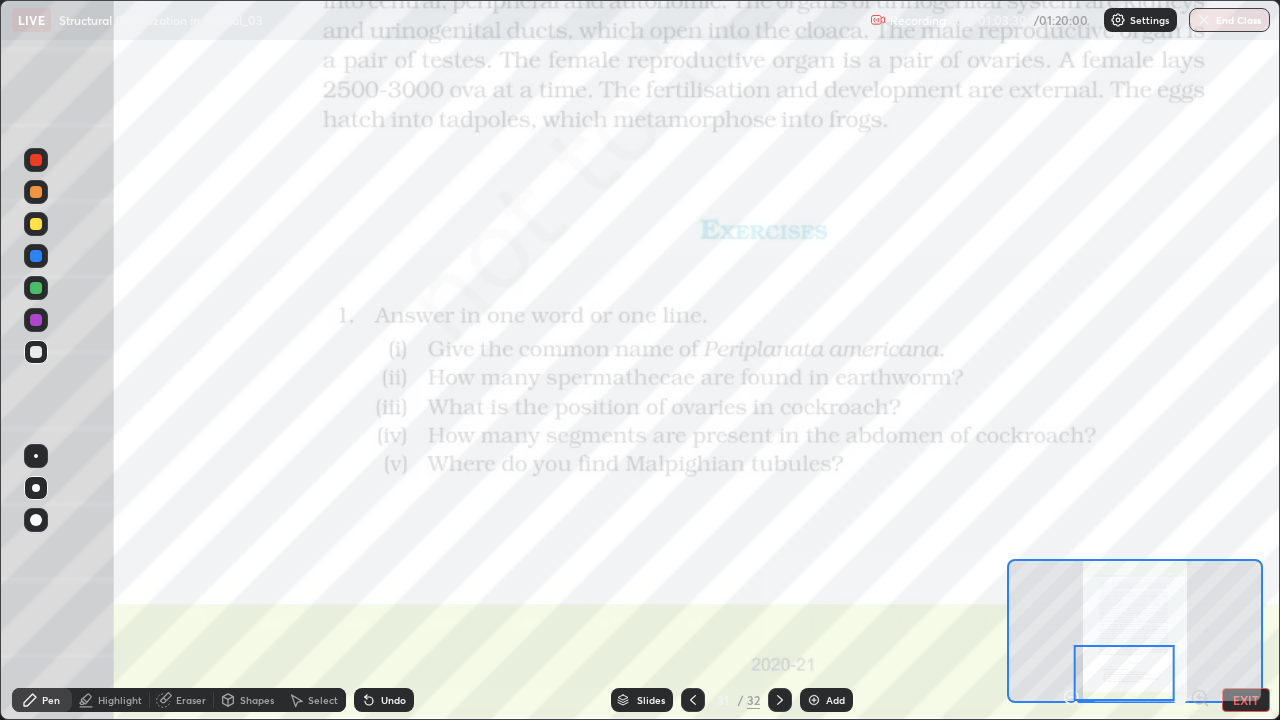 click 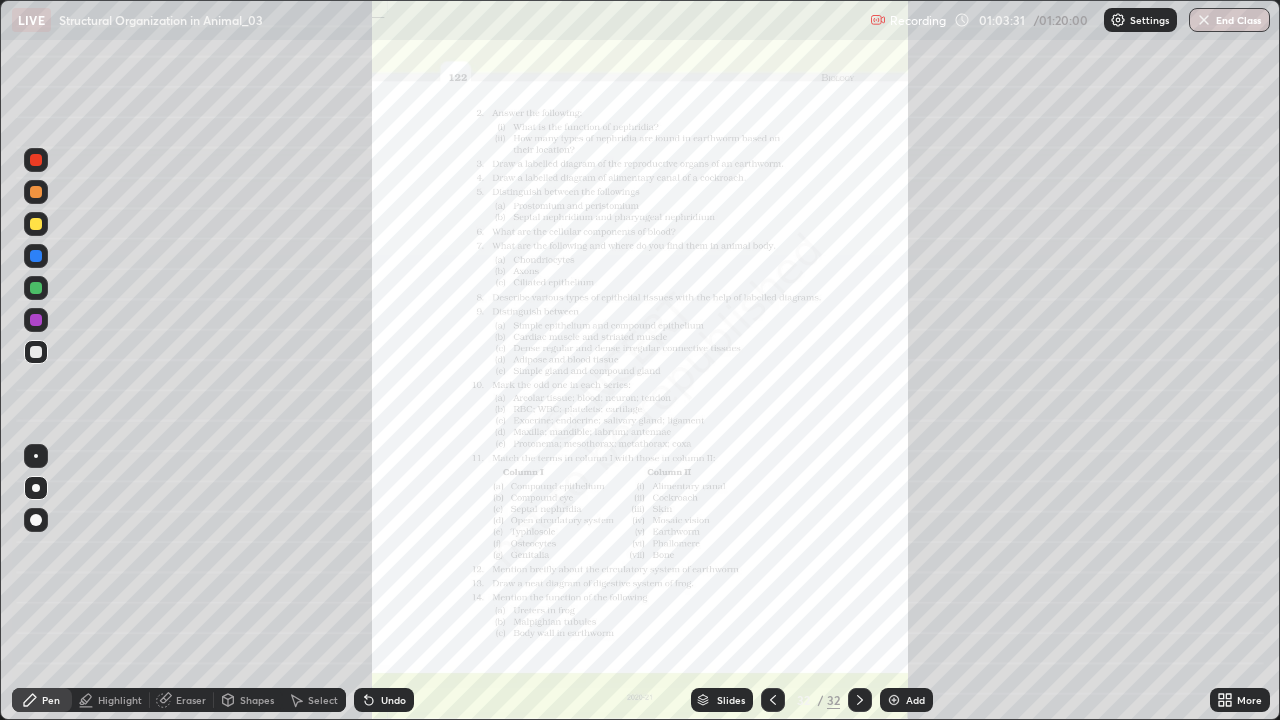 click 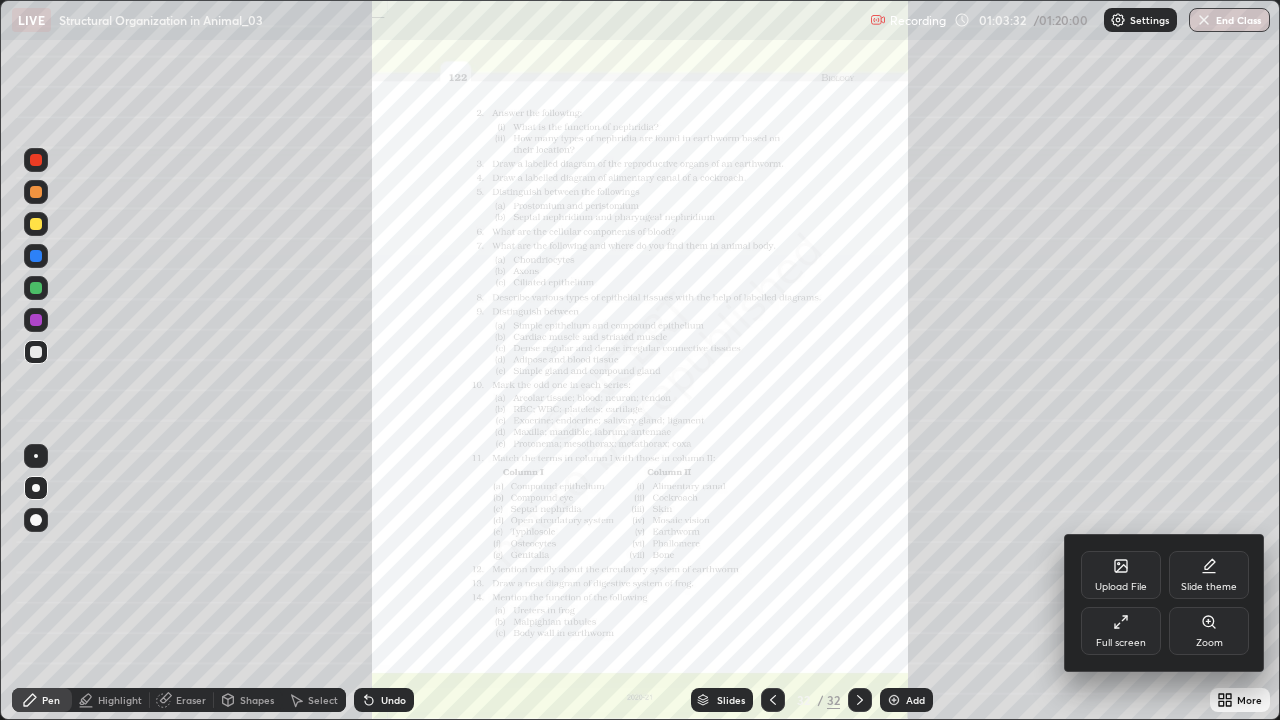 click 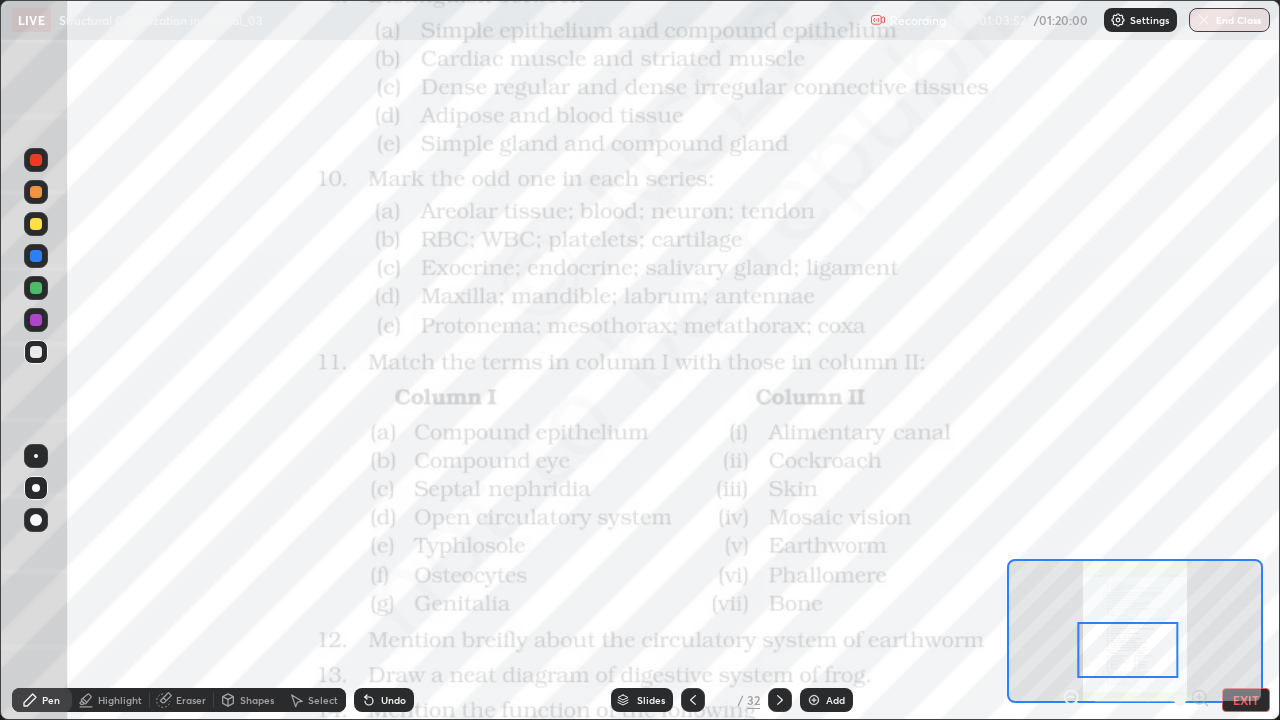 click at bounding box center [36, 256] 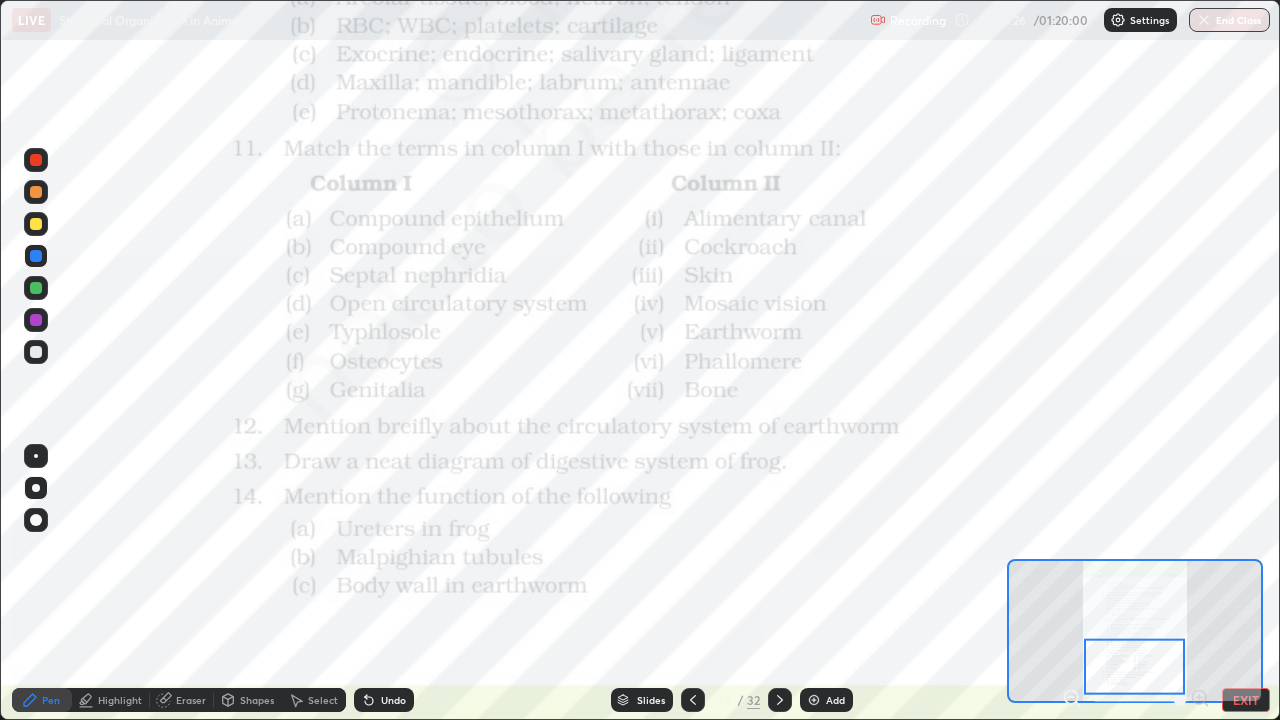 click at bounding box center (36, 256) 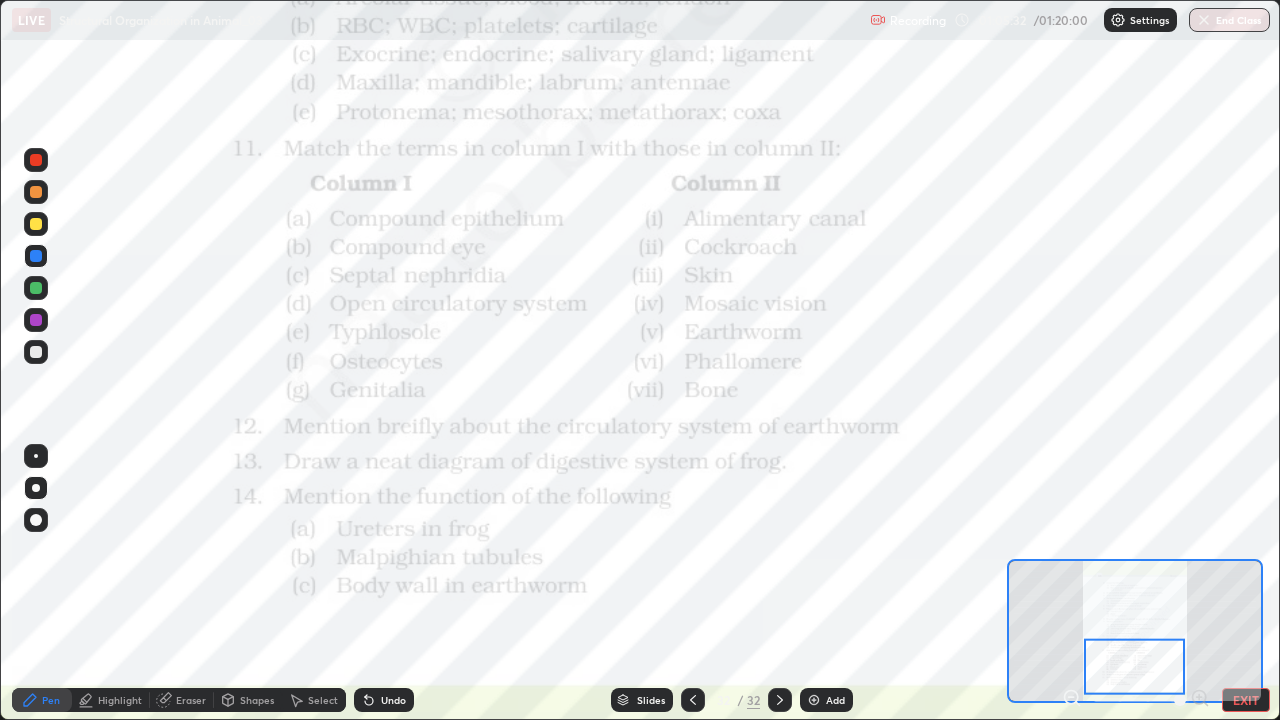 click on "Undo" at bounding box center [393, 700] 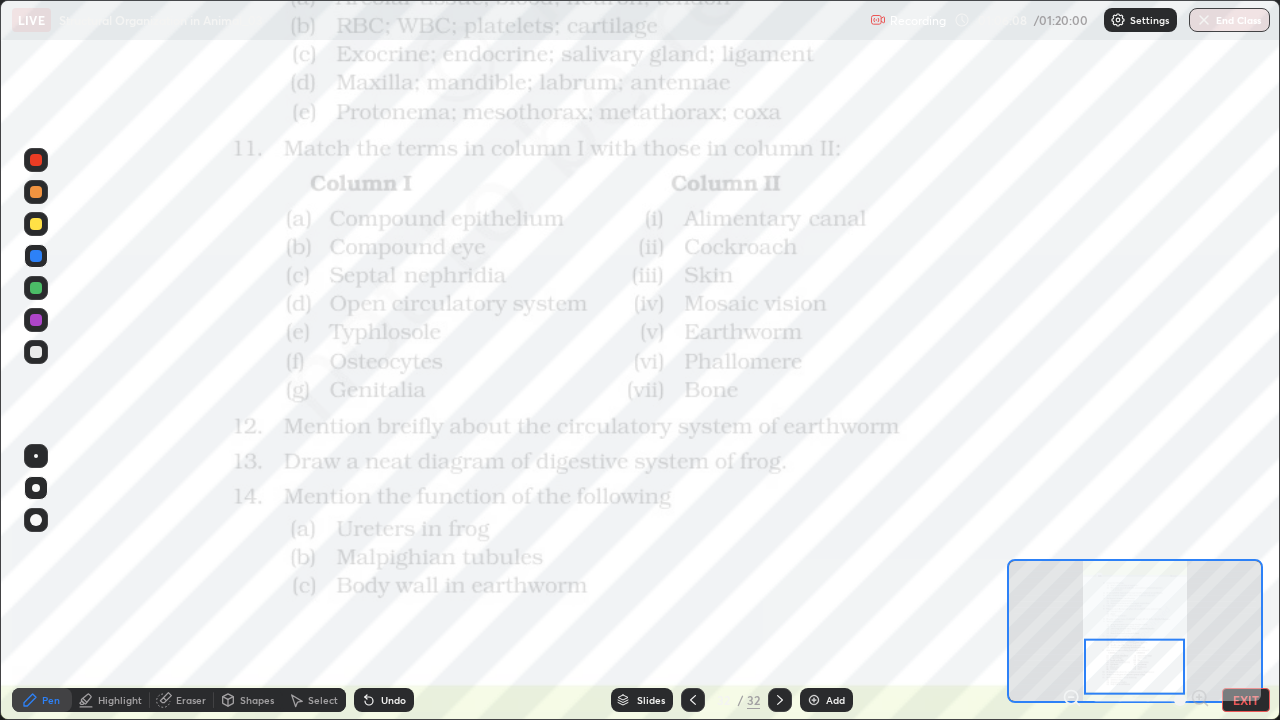 click 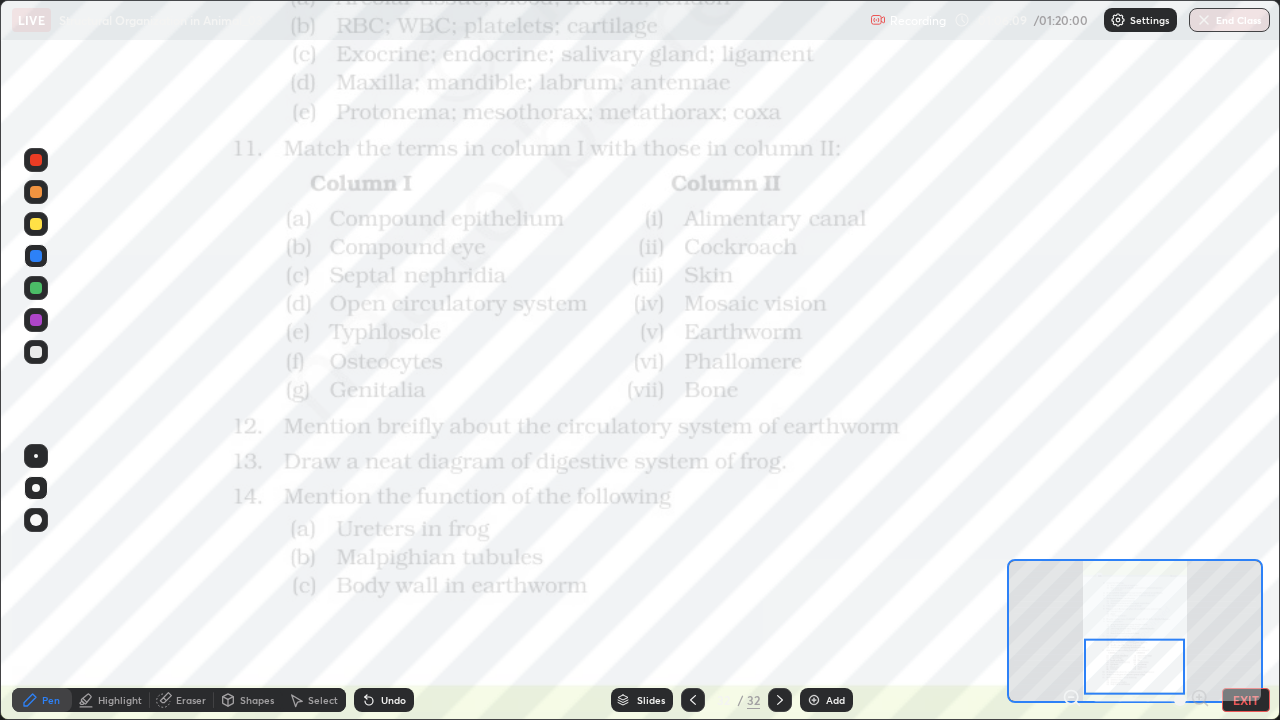click on "EXIT" at bounding box center [1246, 700] 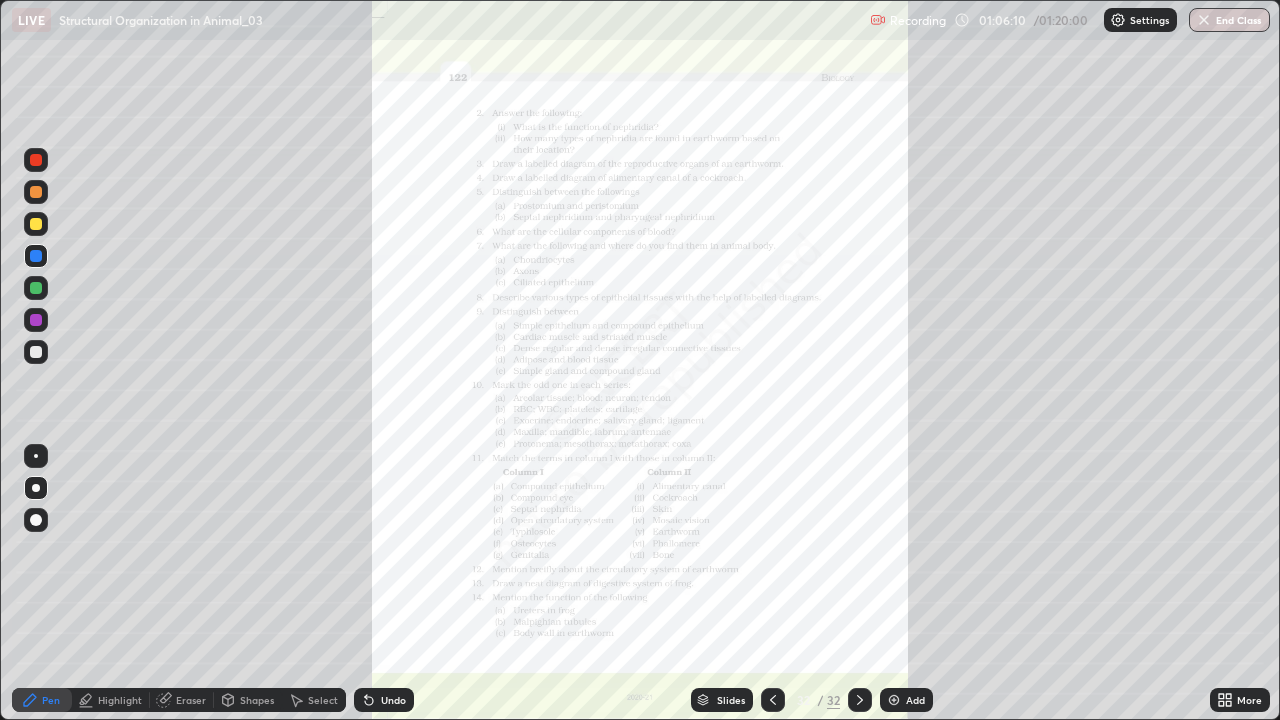 click on "Add" at bounding box center (915, 700) 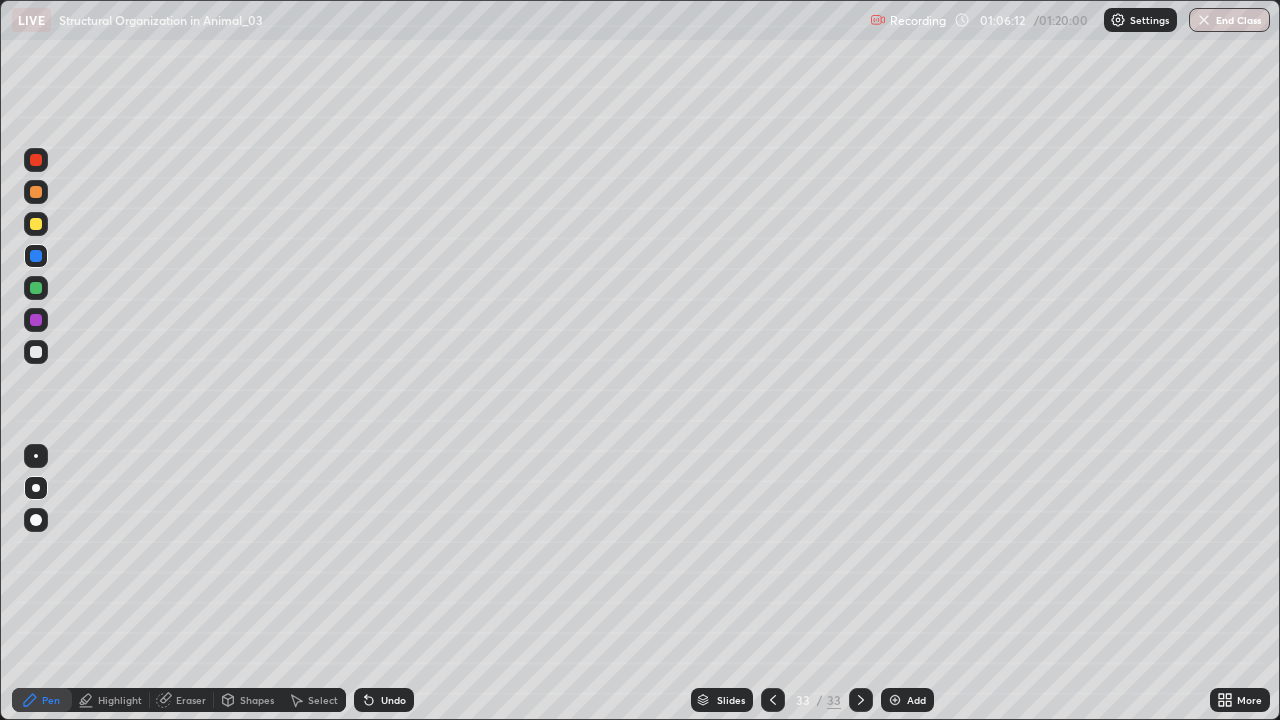 click 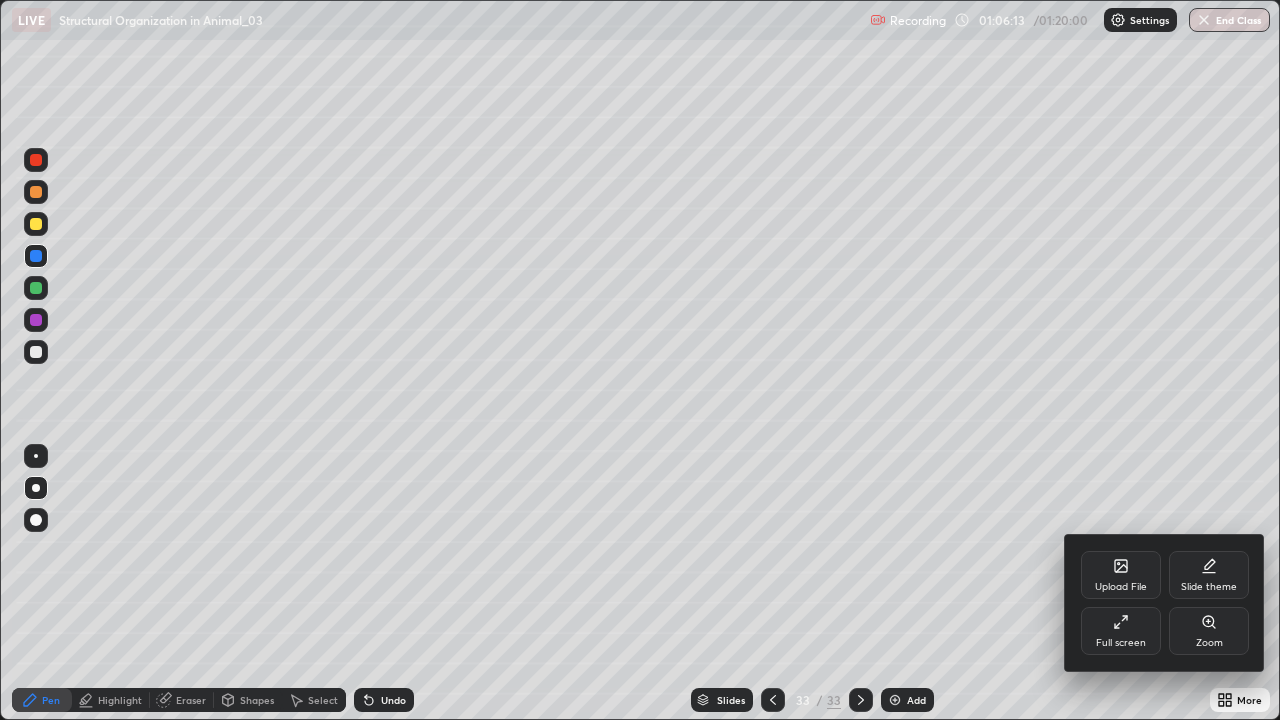 click on "Full screen" at bounding box center (1121, 631) 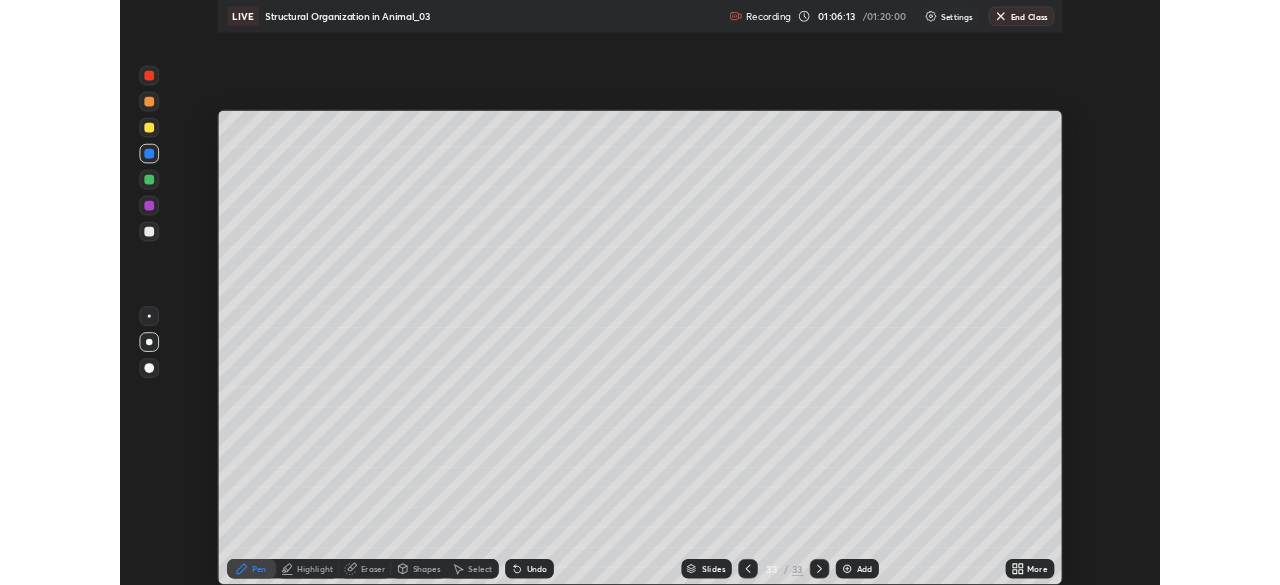 scroll, scrollTop: 585, scrollLeft: 1280, axis: both 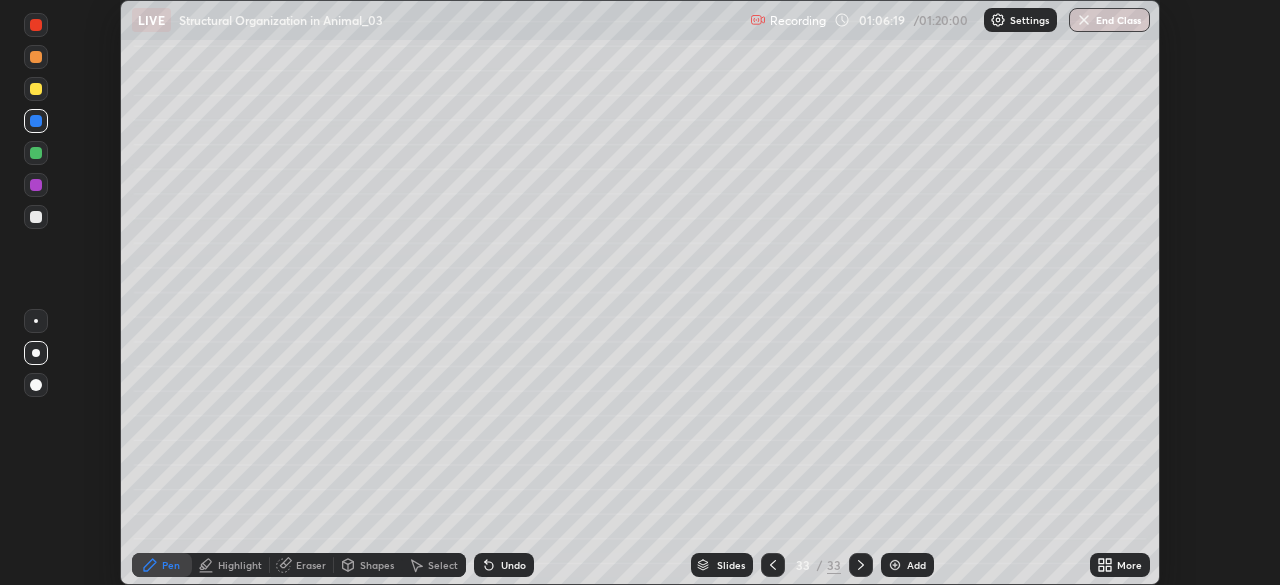 click 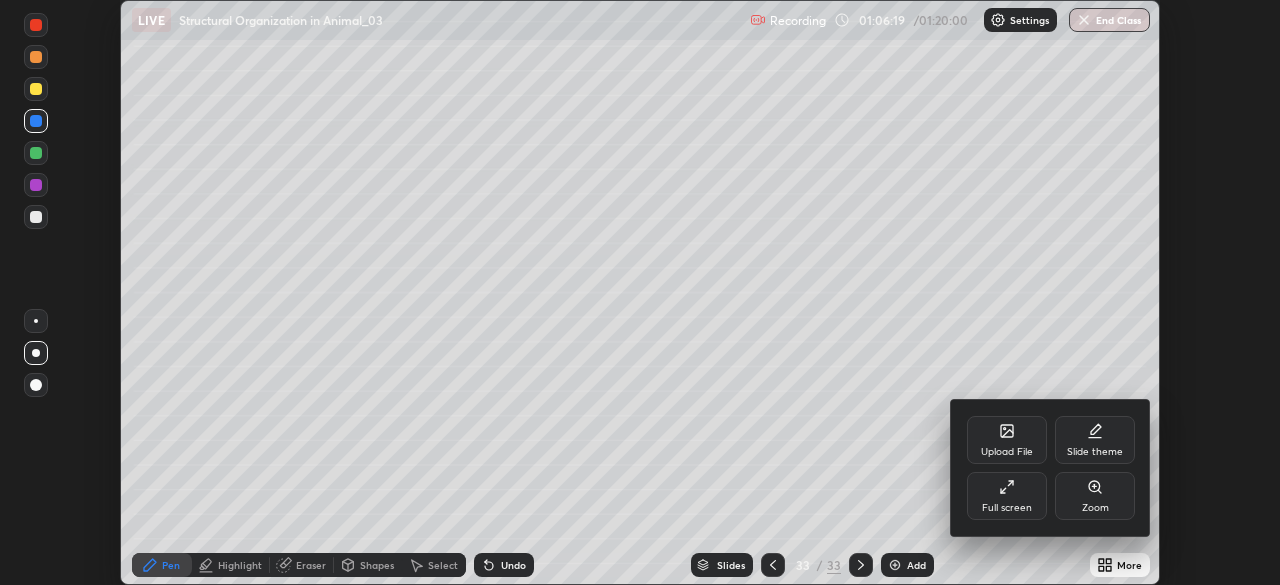click on "Full screen" at bounding box center [1007, 508] 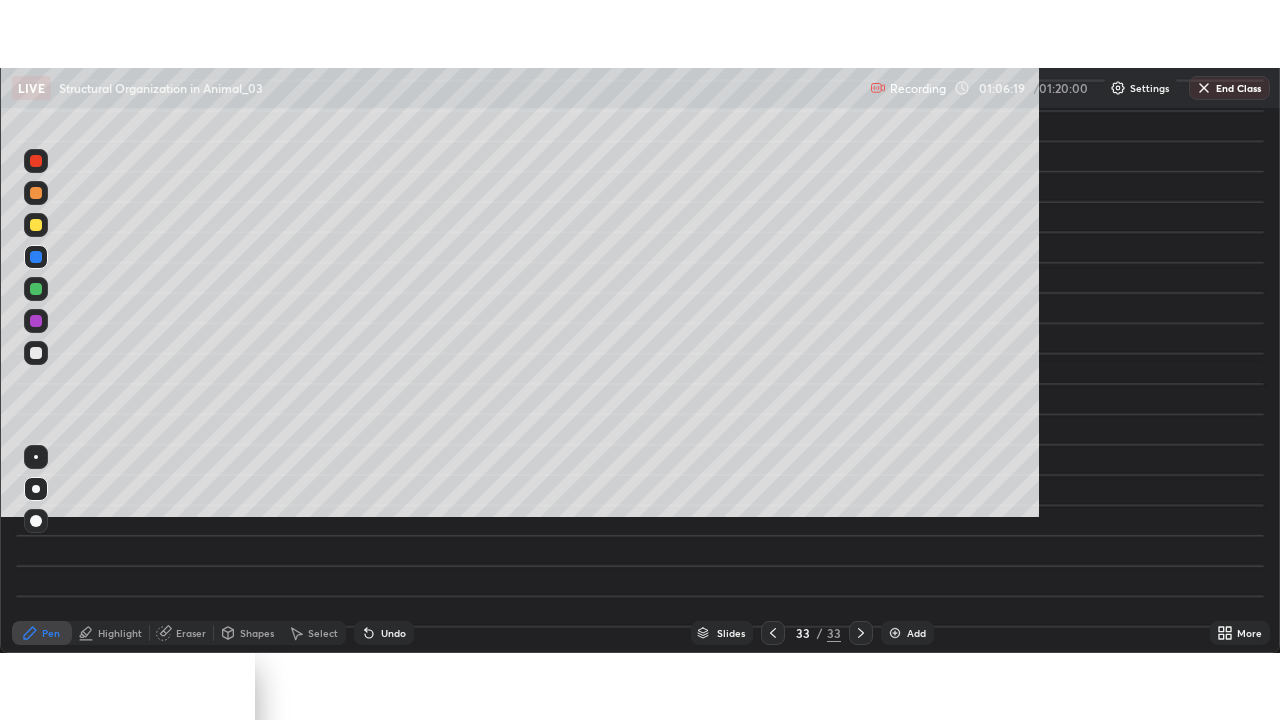 scroll, scrollTop: 99280, scrollLeft: 98720, axis: both 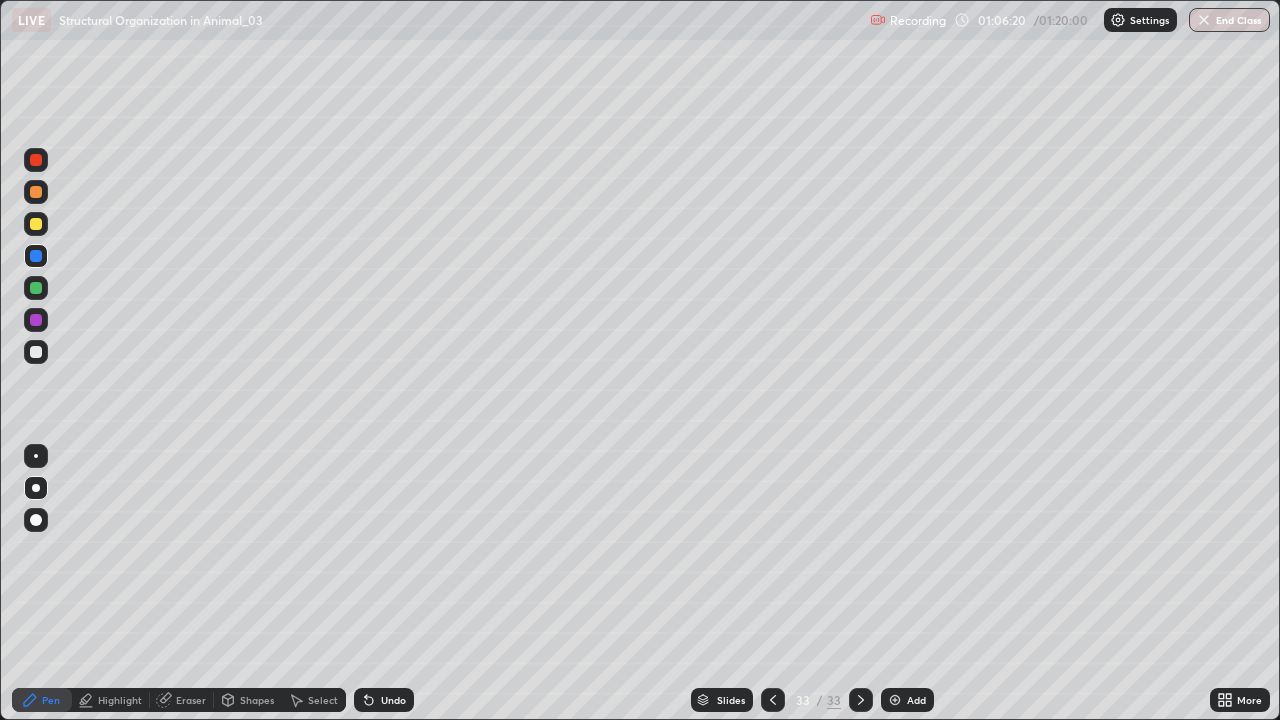 click on "Shapes" at bounding box center [257, 700] 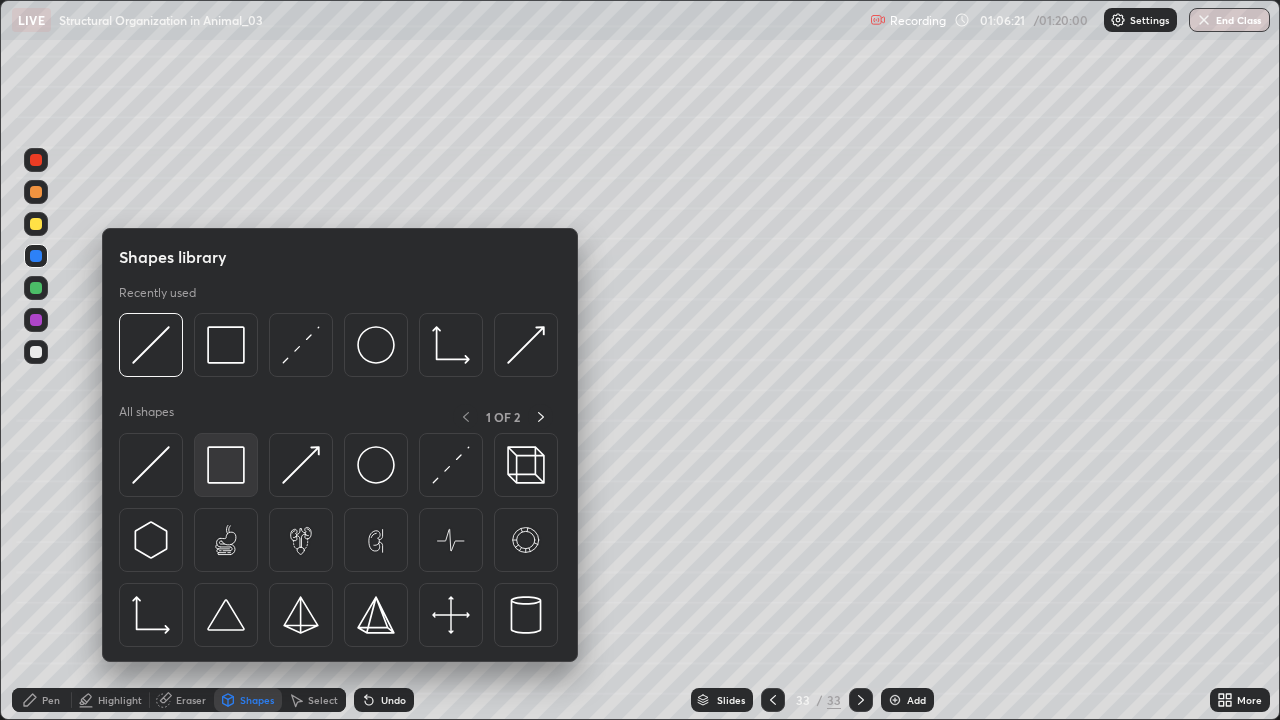 click at bounding box center (226, 465) 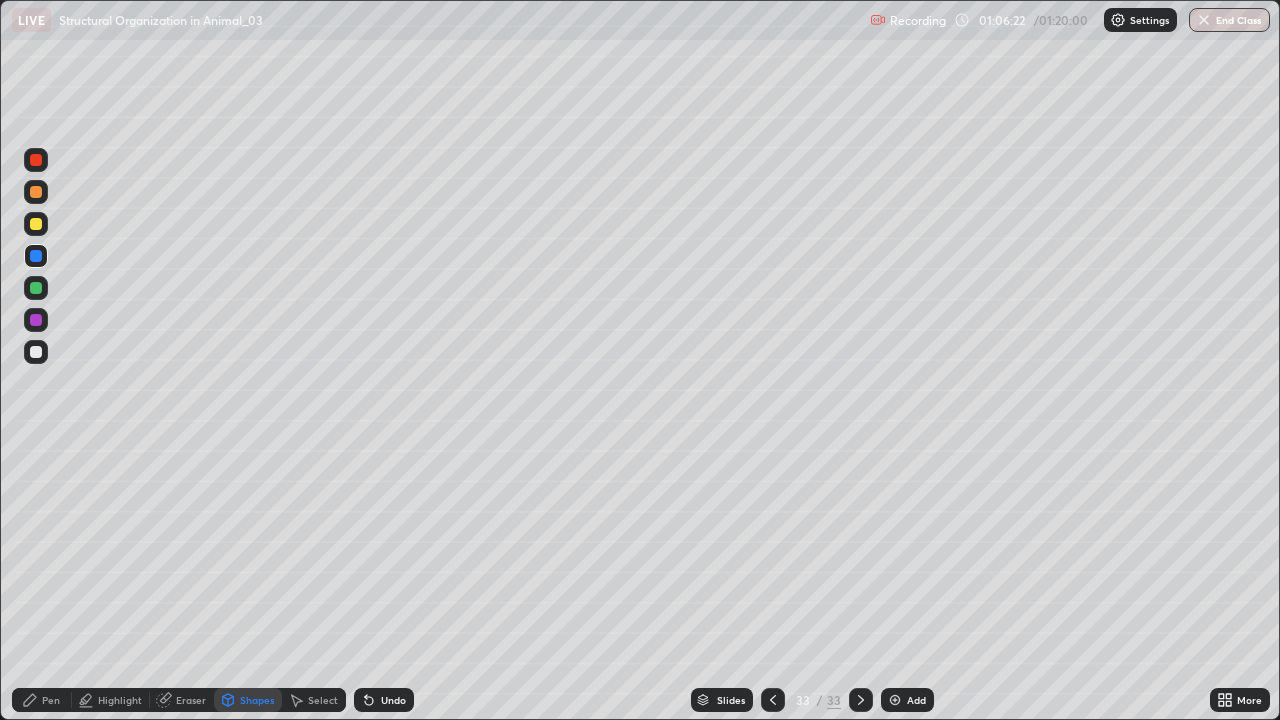 click at bounding box center (36, 288) 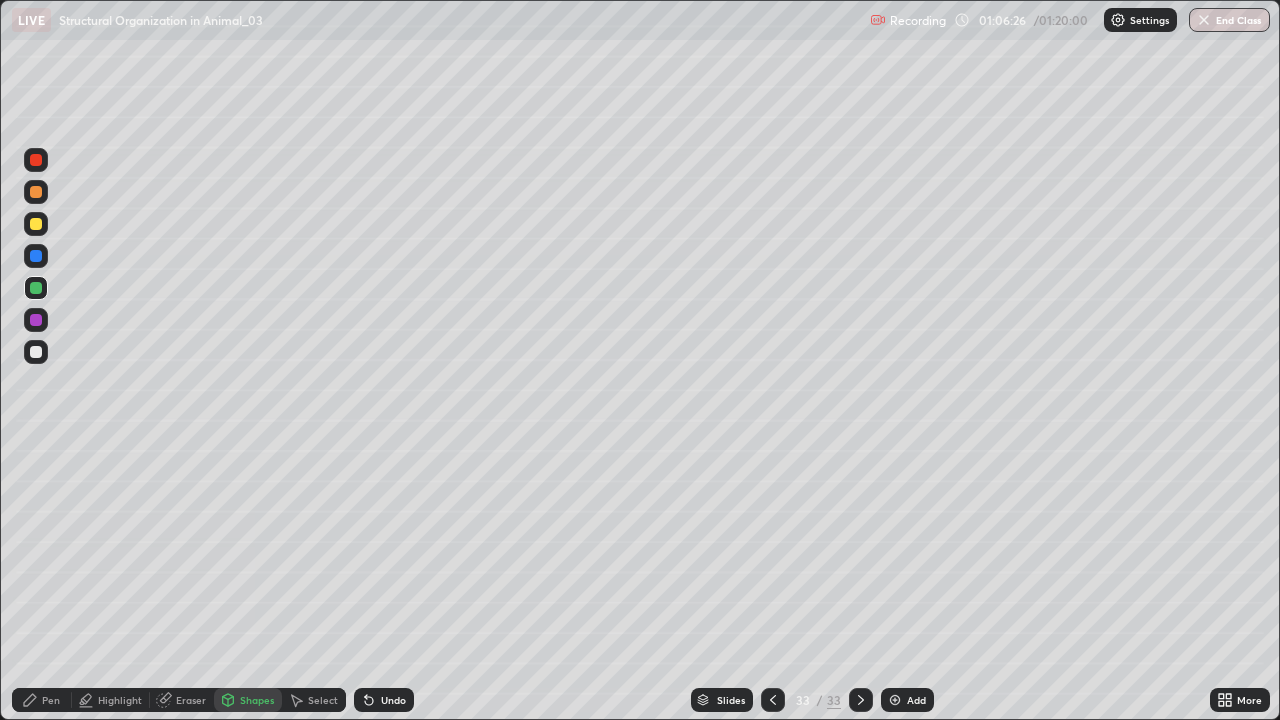 click 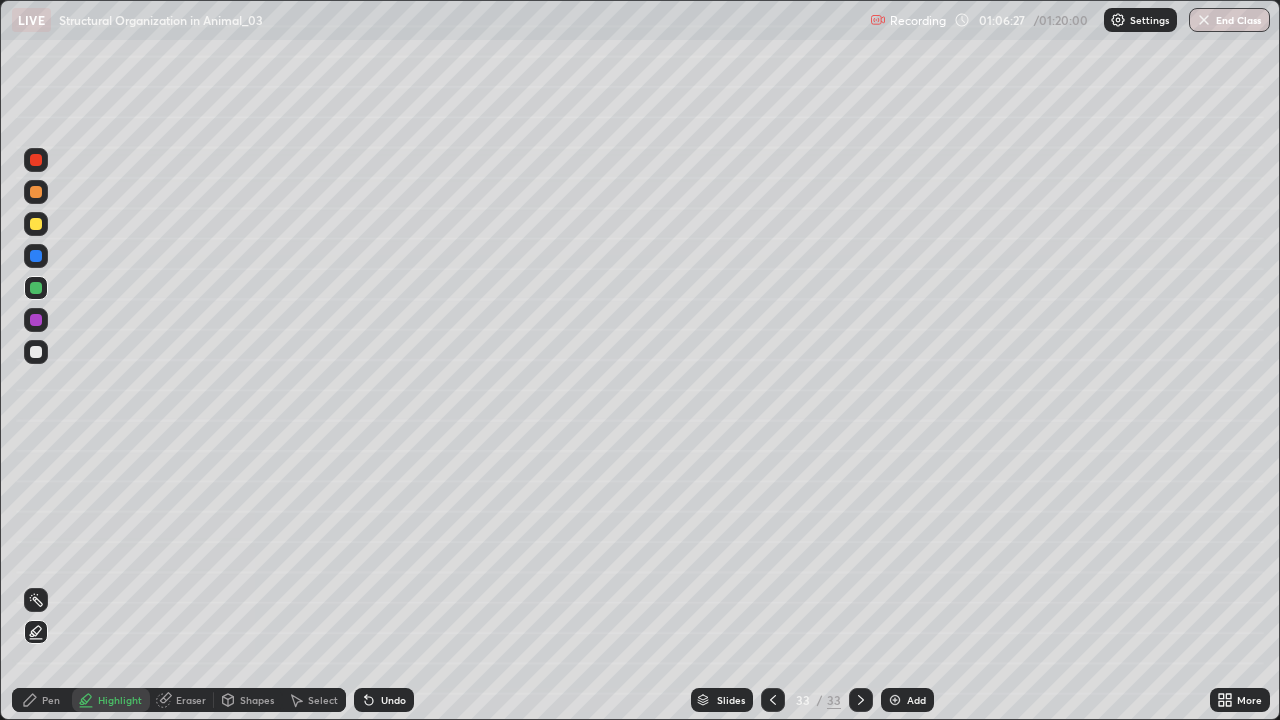 click on "Pen" at bounding box center (51, 700) 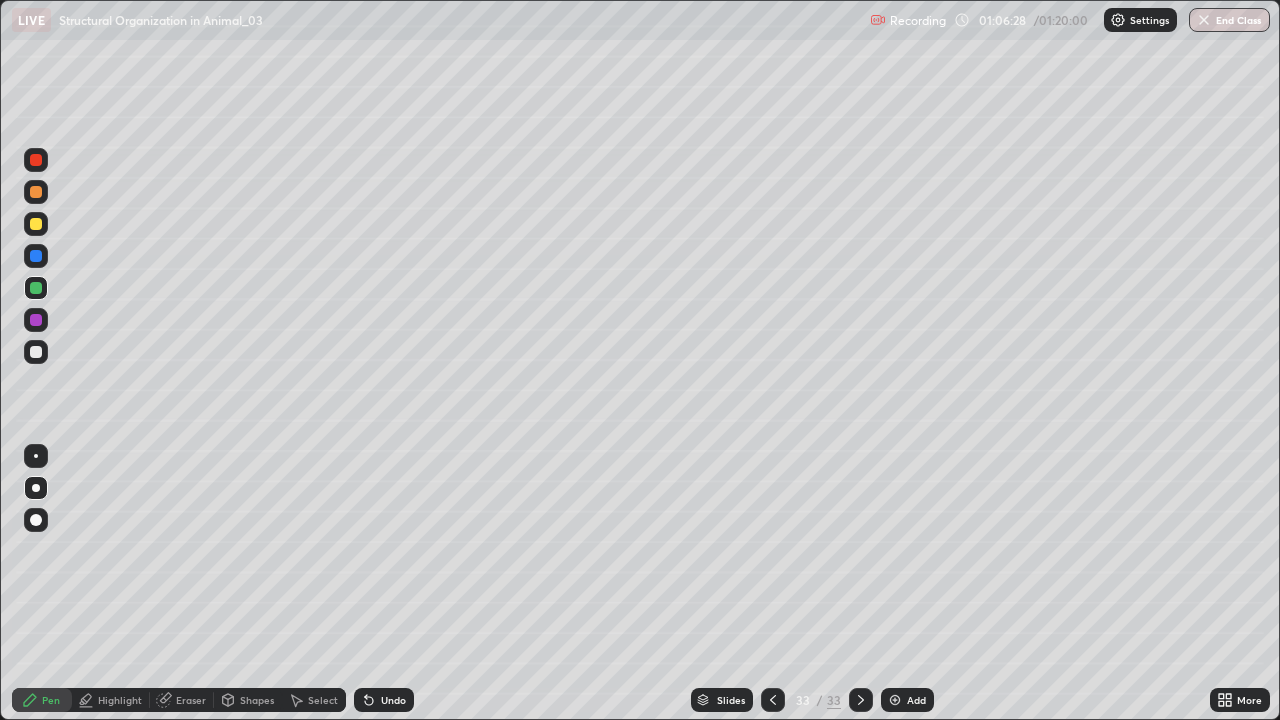 click at bounding box center (36, 520) 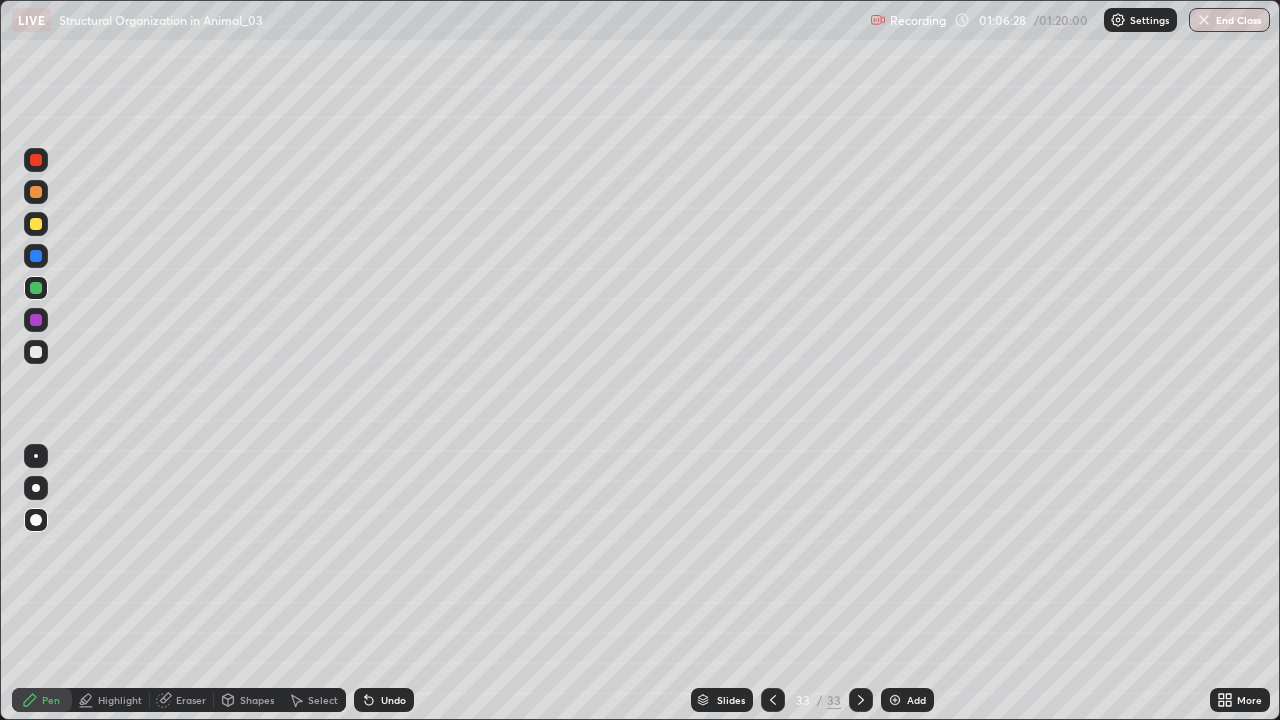 click at bounding box center [36, 352] 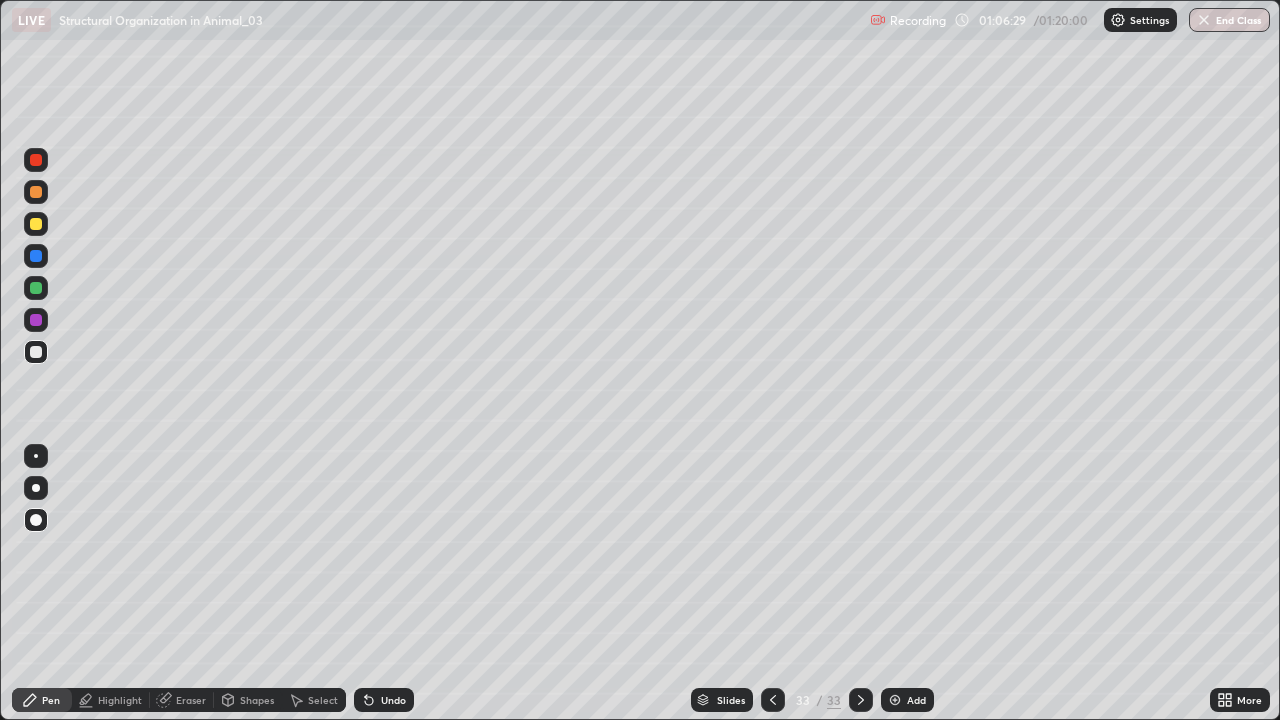 click on "Highlight" at bounding box center (111, 700) 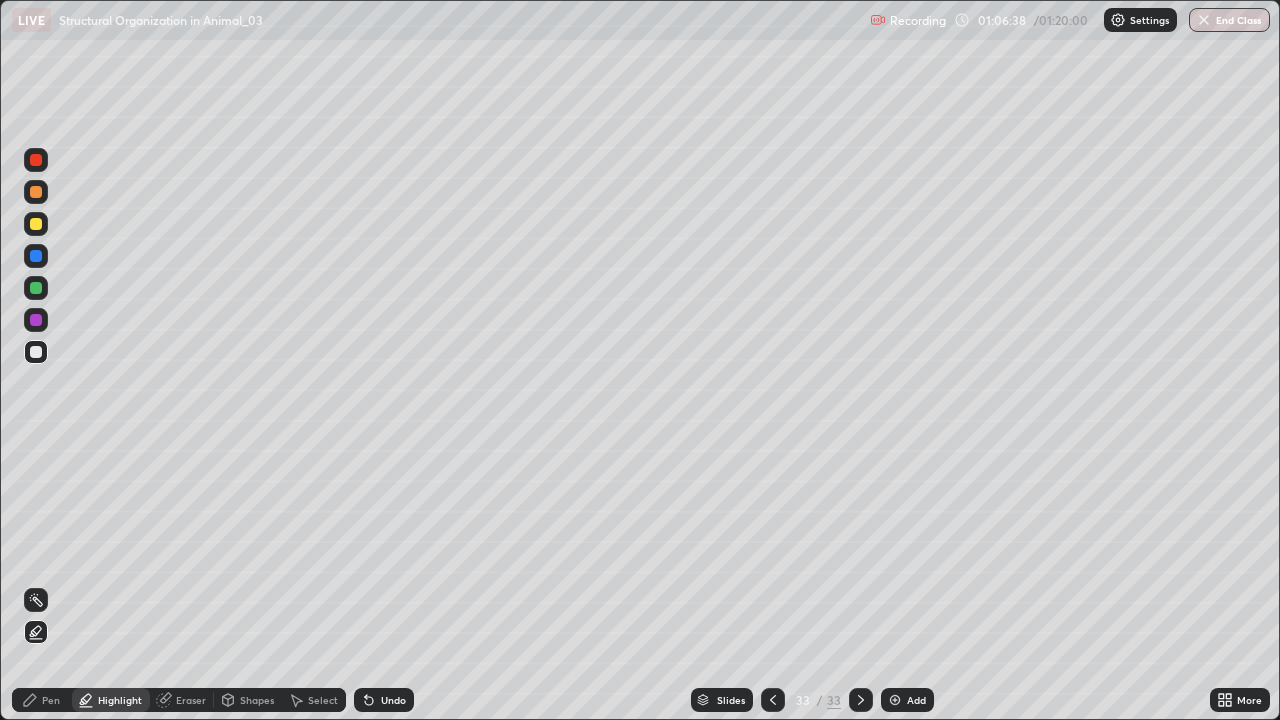 click on "Pen" at bounding box center (42, 700) 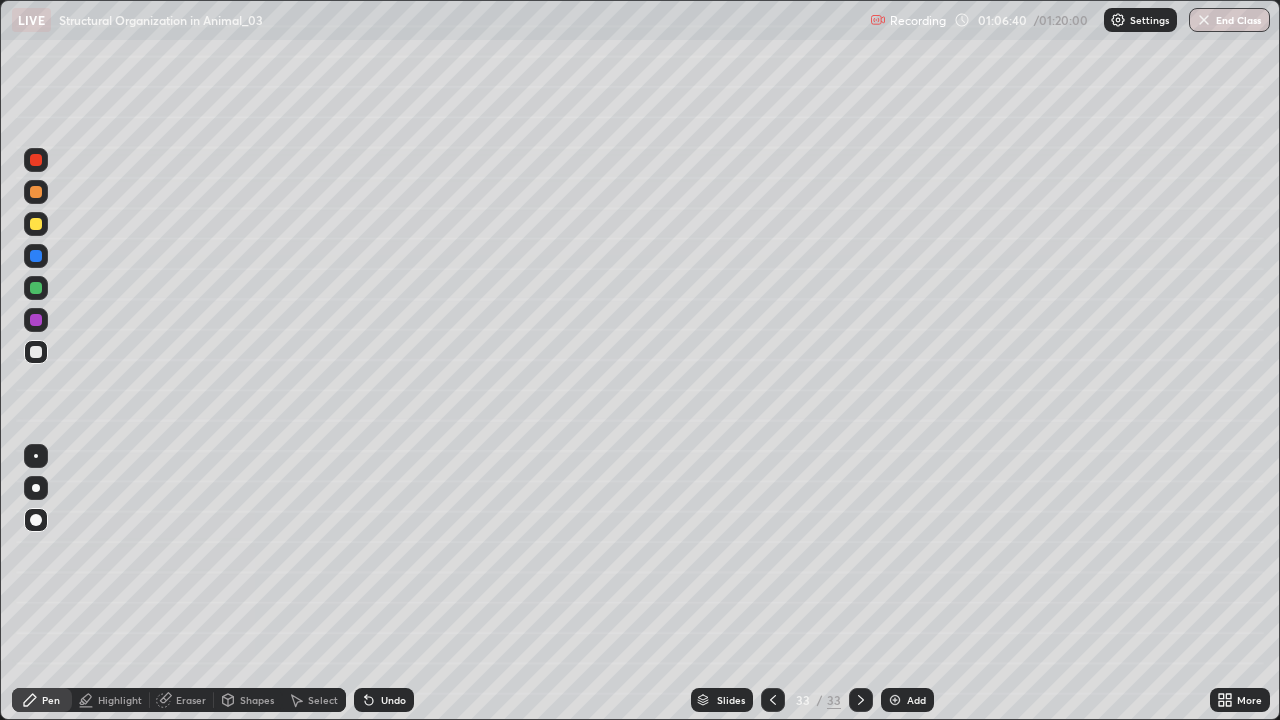 click at bounding box center (36, 488) 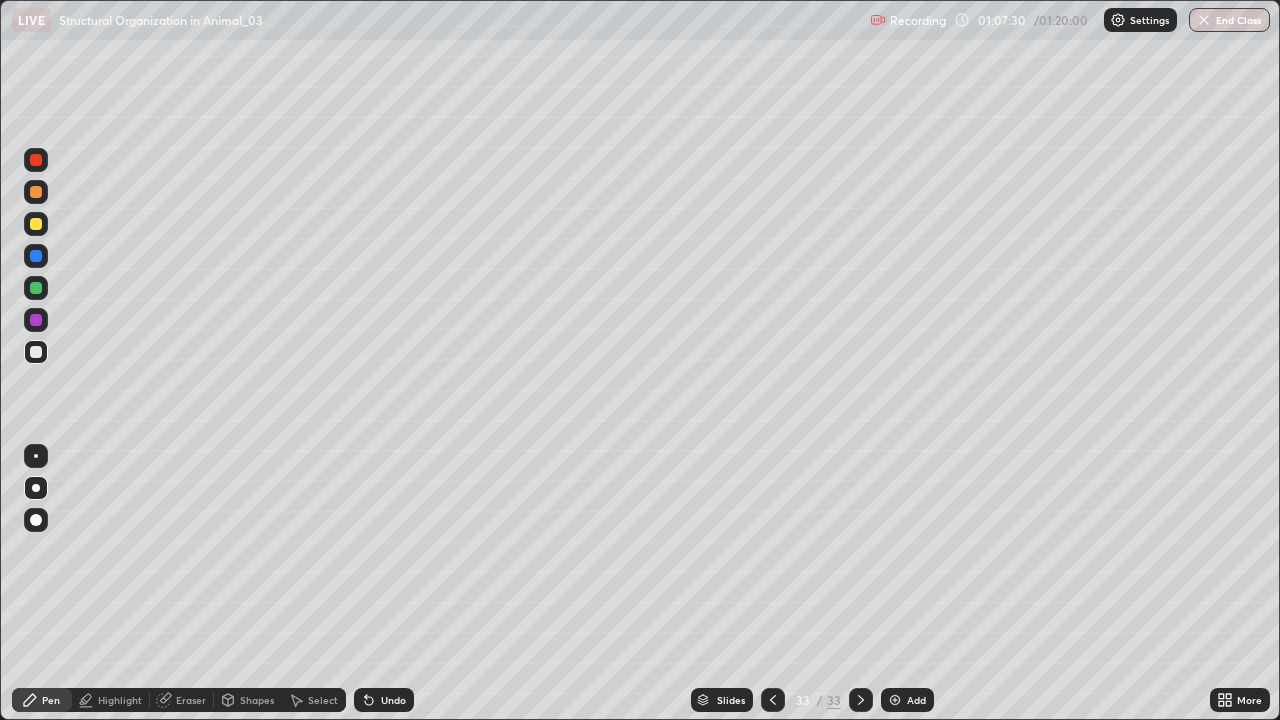 click at bounding box center (36, 224) 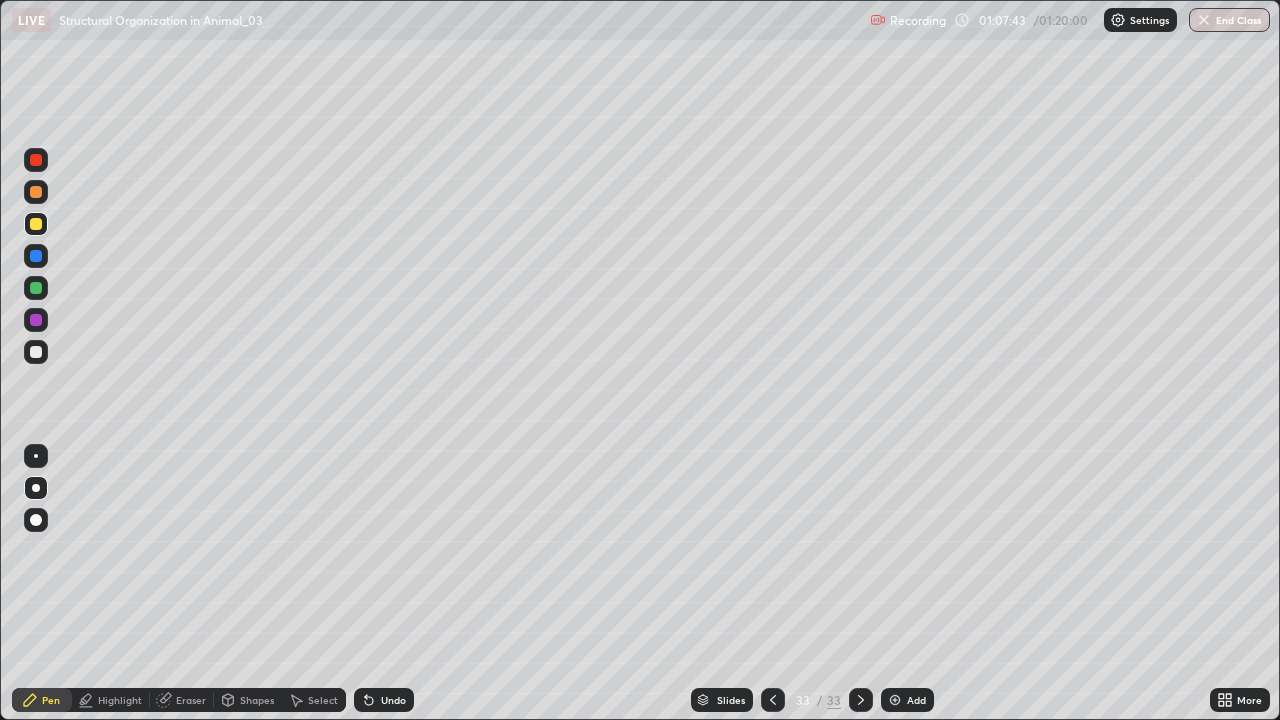 click at bounding box center (36, 352) 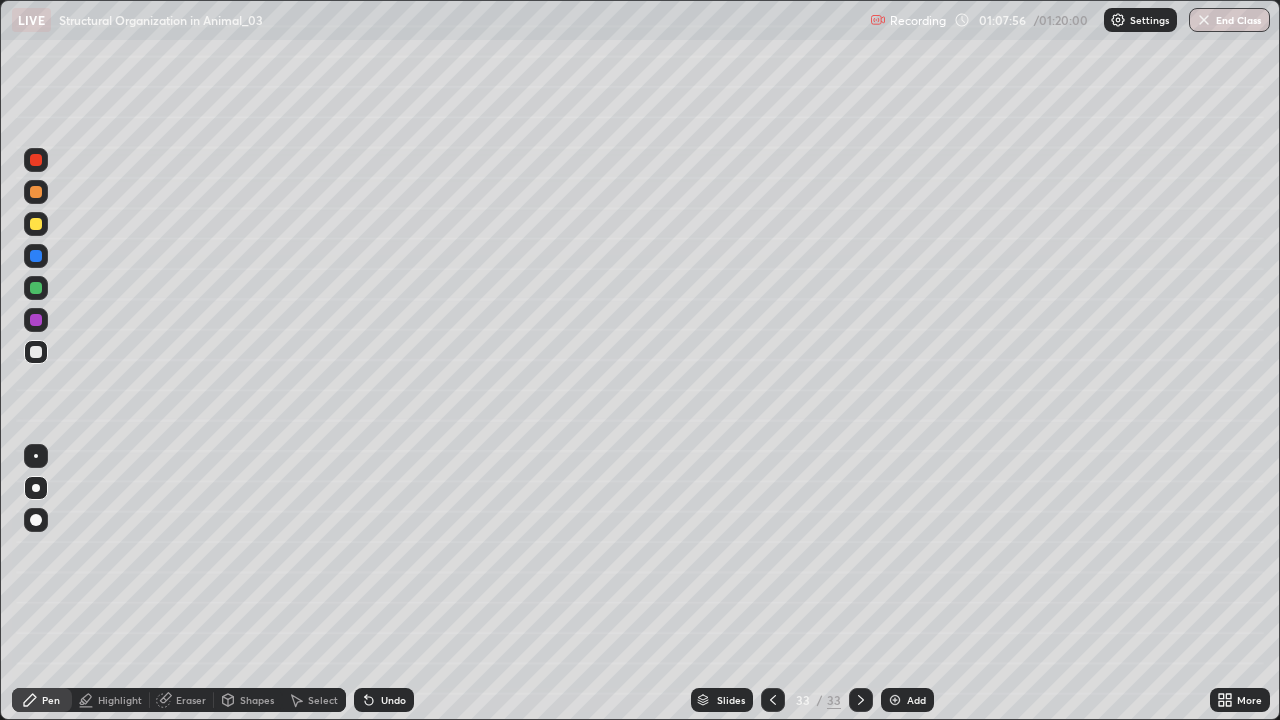 click at bounding box center (36, 288) 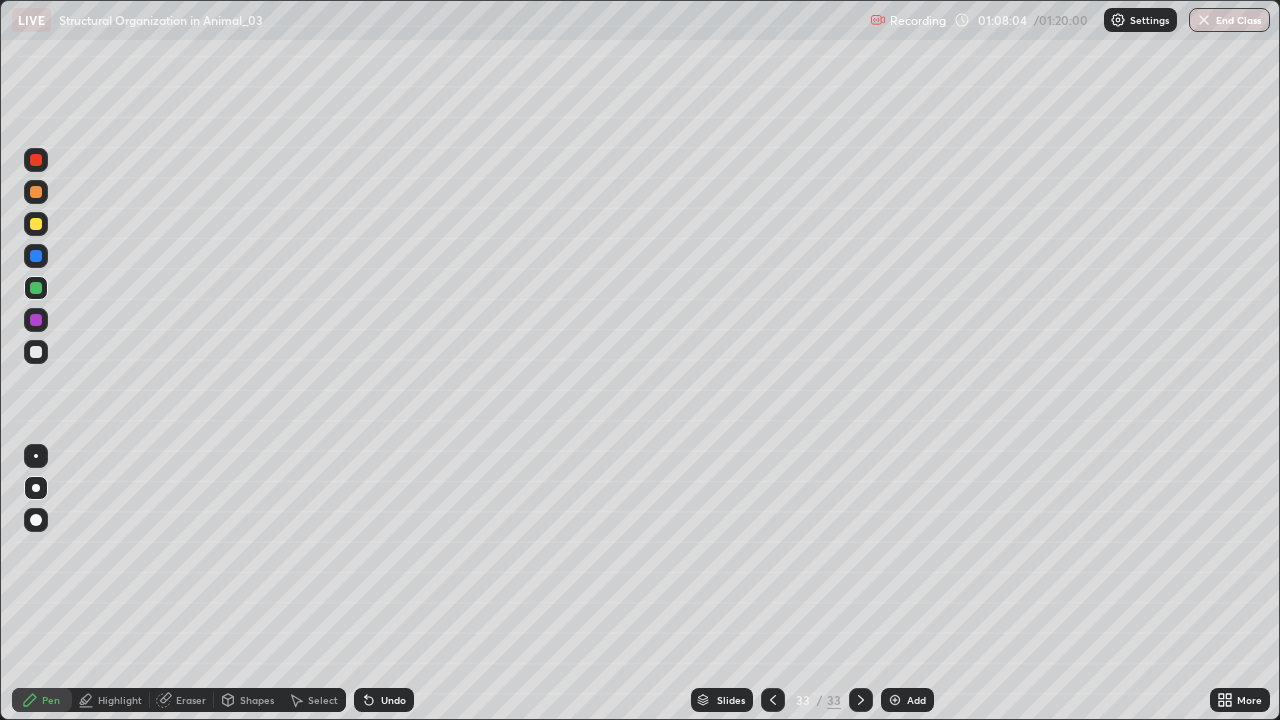 click at bounding box center [36, 352] 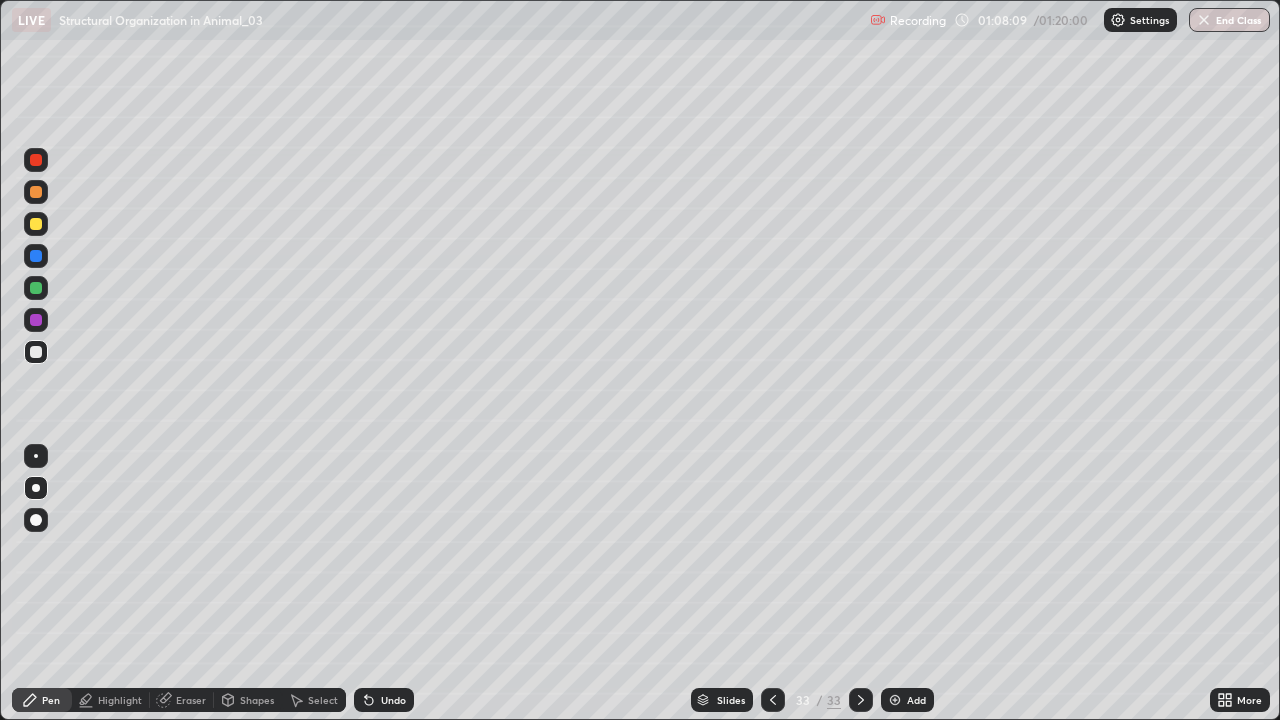 click at bounding box center [36, 256] 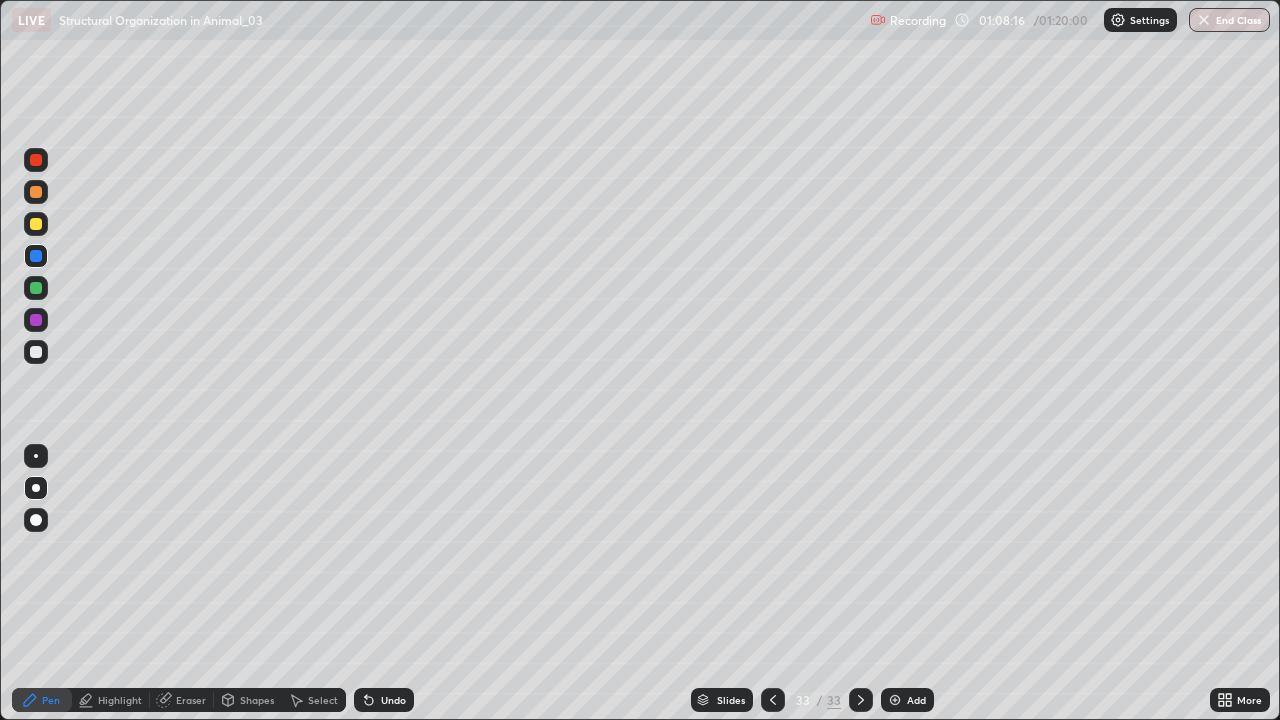 click at bounding box center (36, 352) 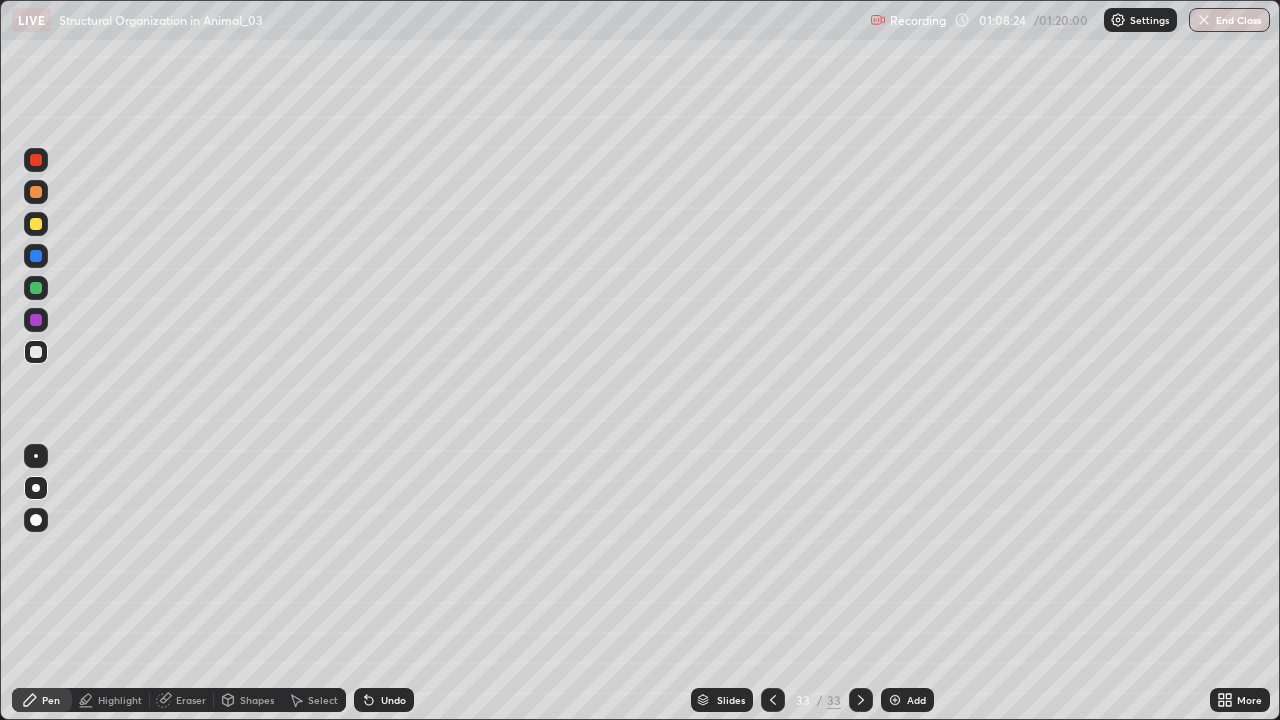 click at bounding box center (36, 288) 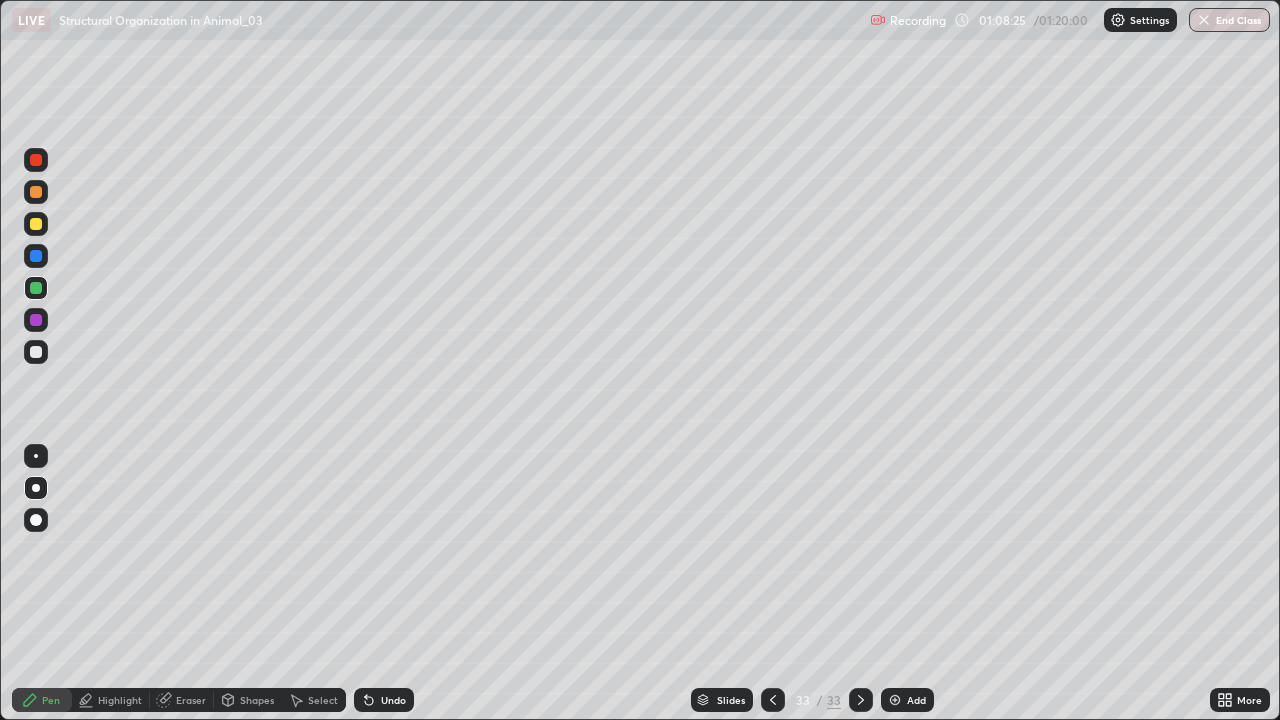click at bounding box center (36, 224) 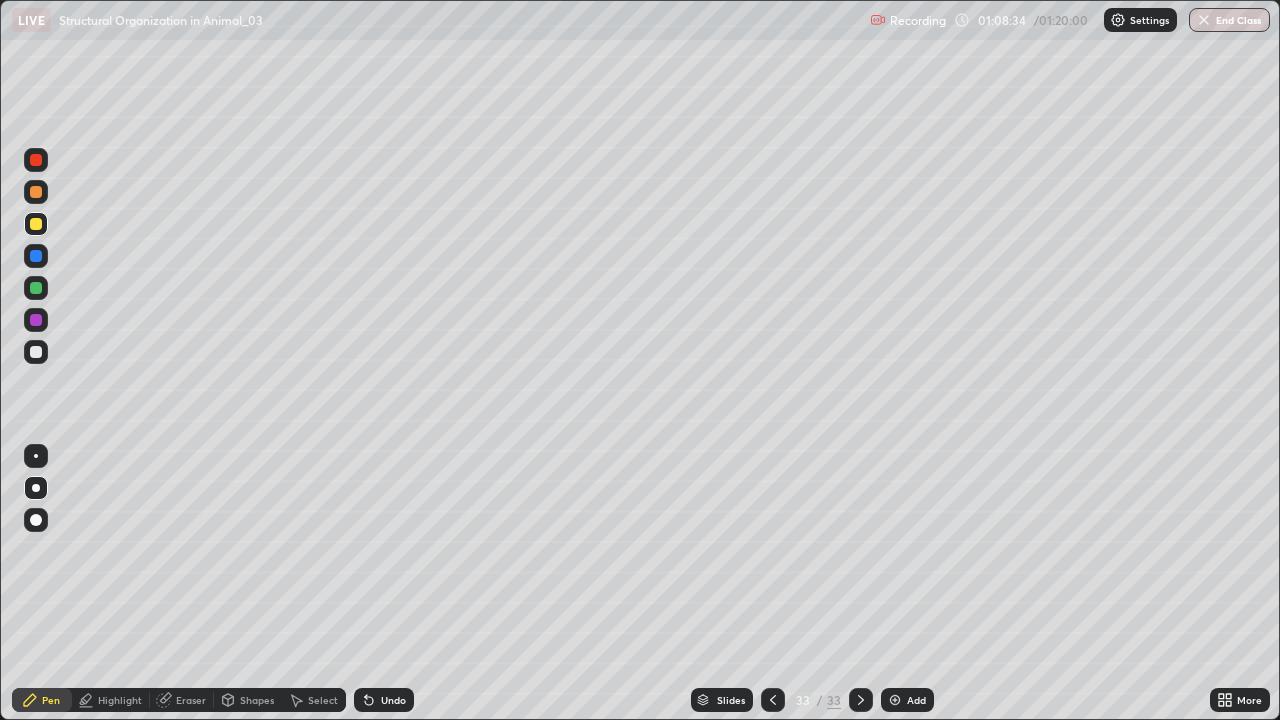 click at bounding box center (36, 352) 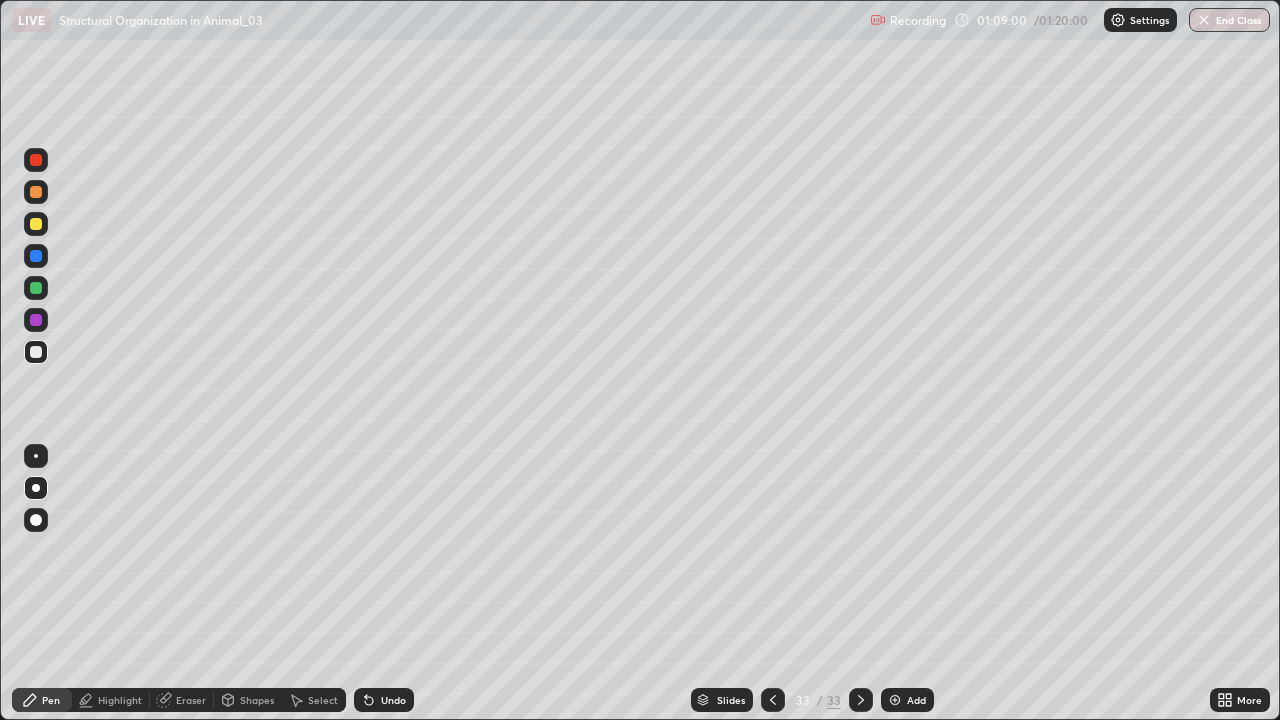 click at bounding box center (36, 192) 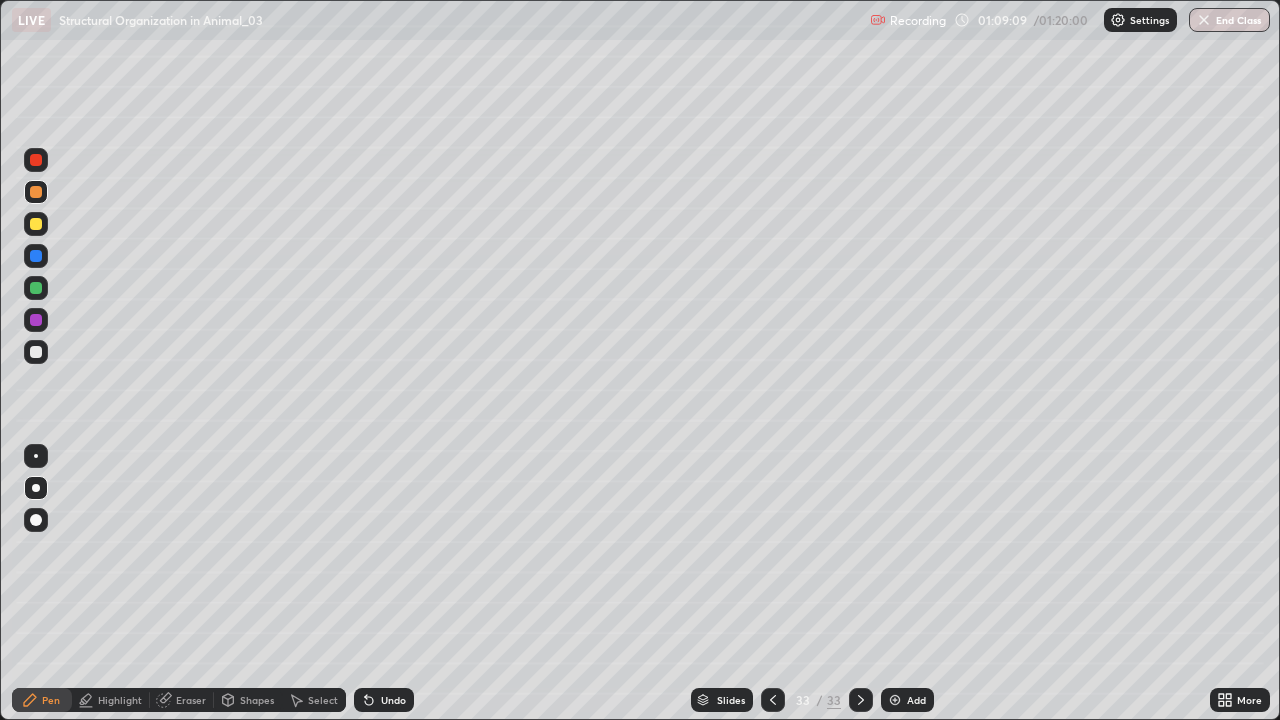 click at bounding box center (36, 288) 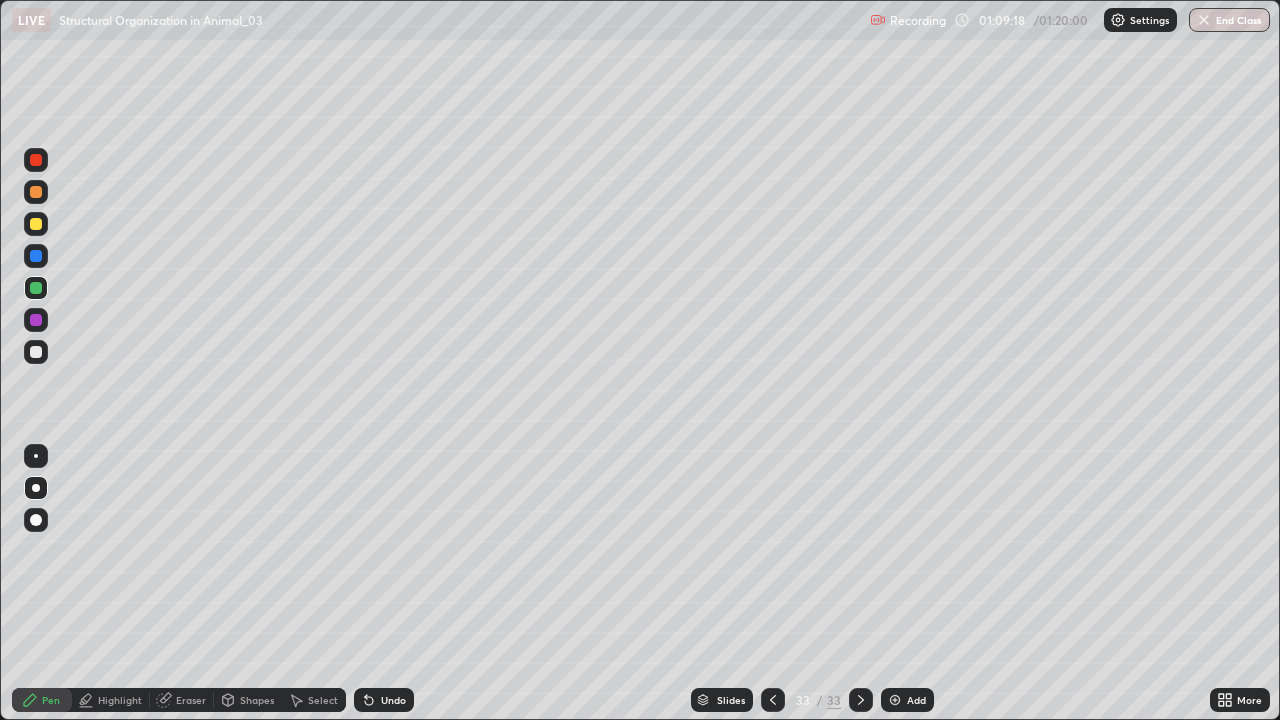 click at bounding box center [36, 224] 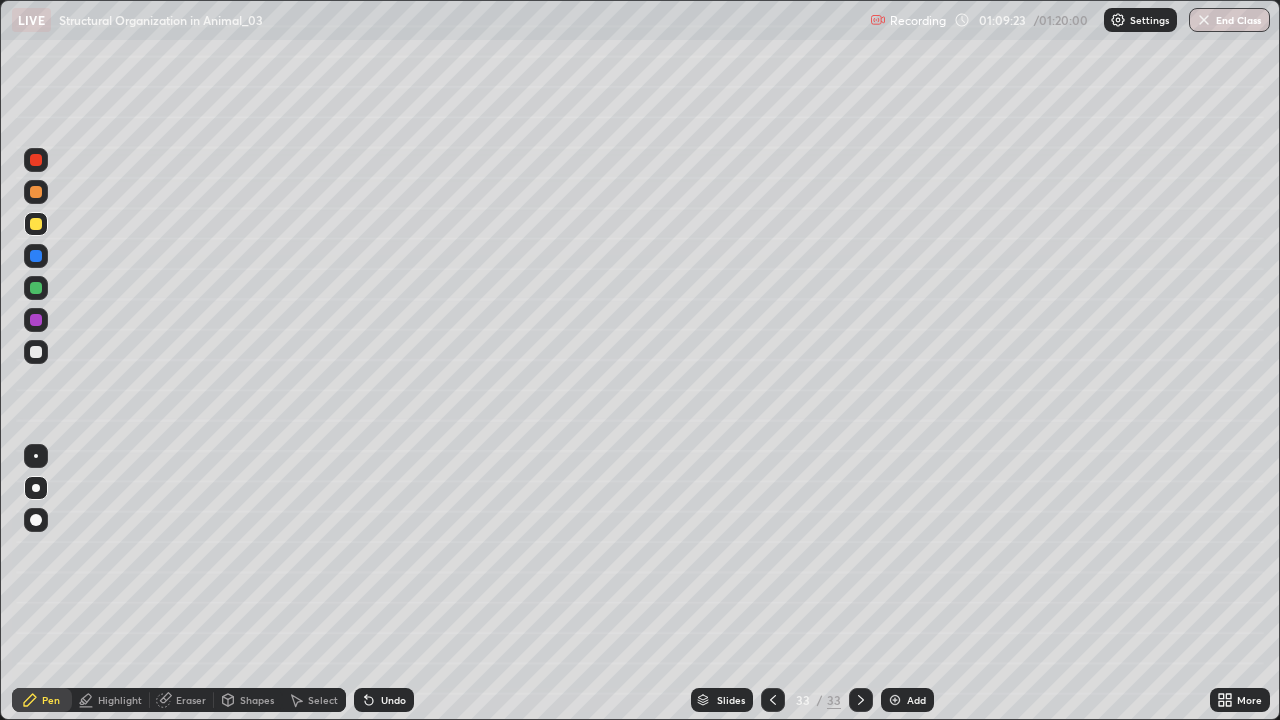 click at bounding box center [36, 288] 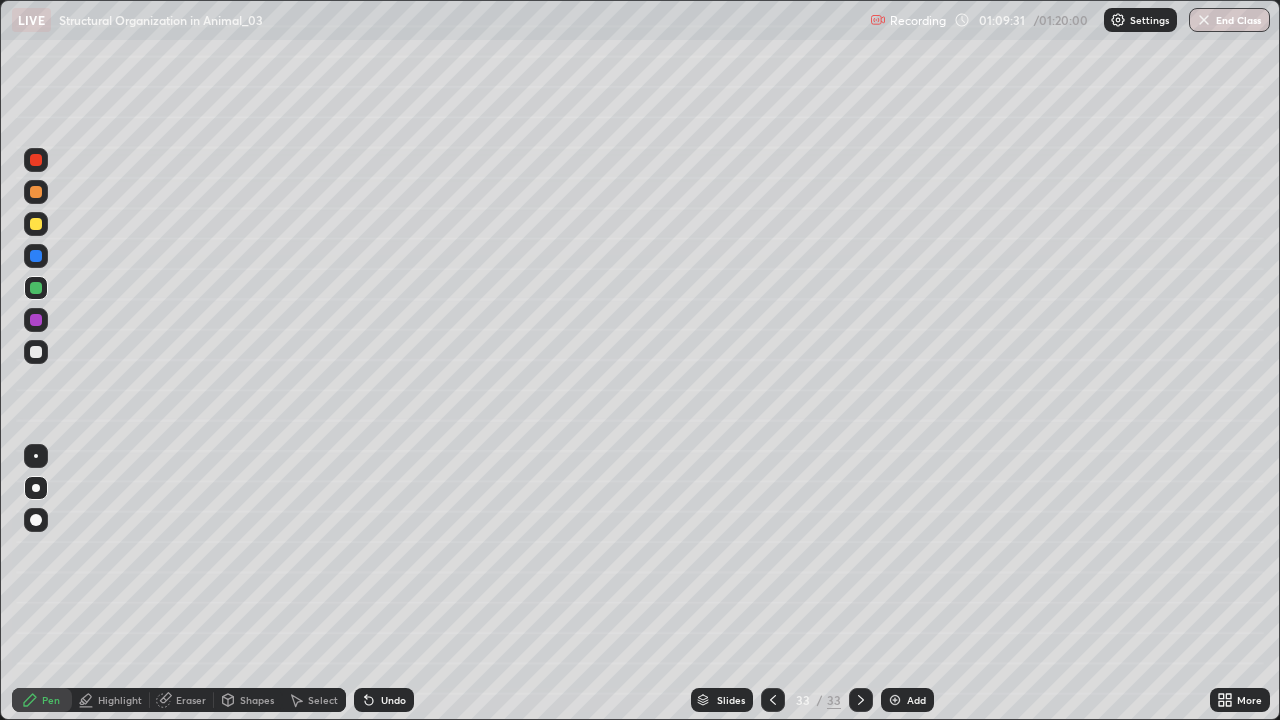 click at bounding box center [36, 192] 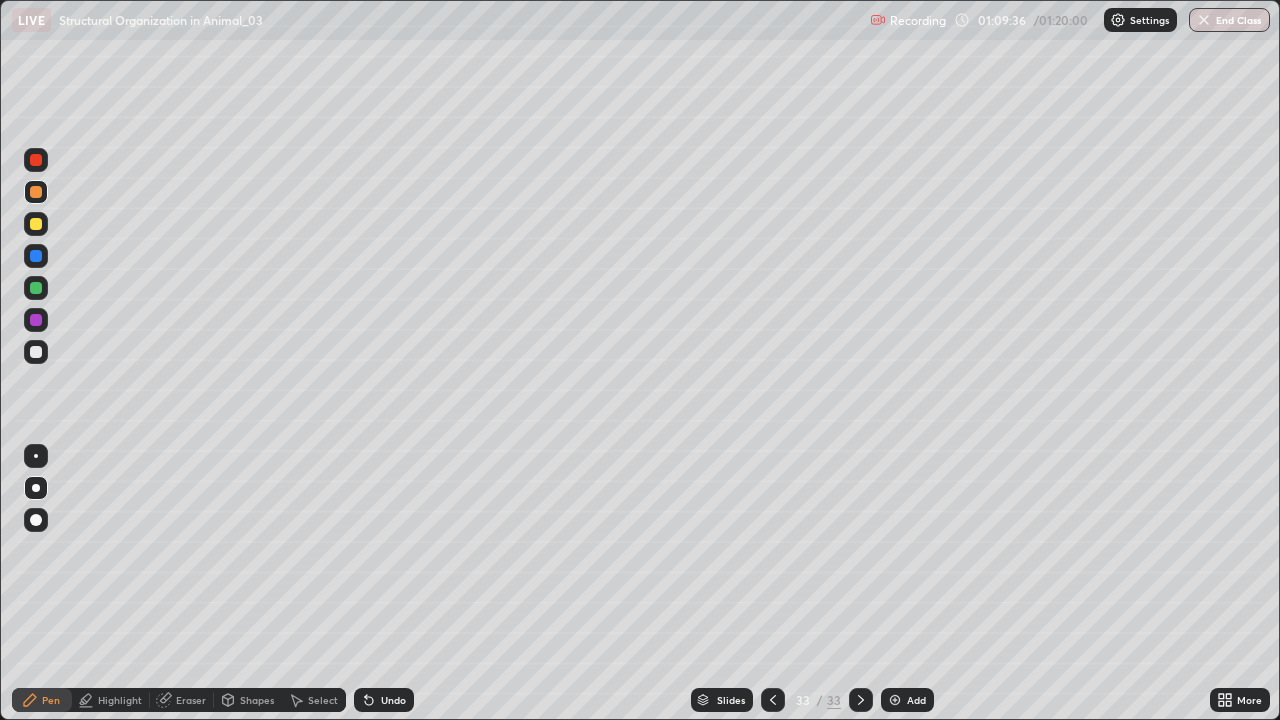 click on "Setting up your live class" at bounding box center [640, 360] 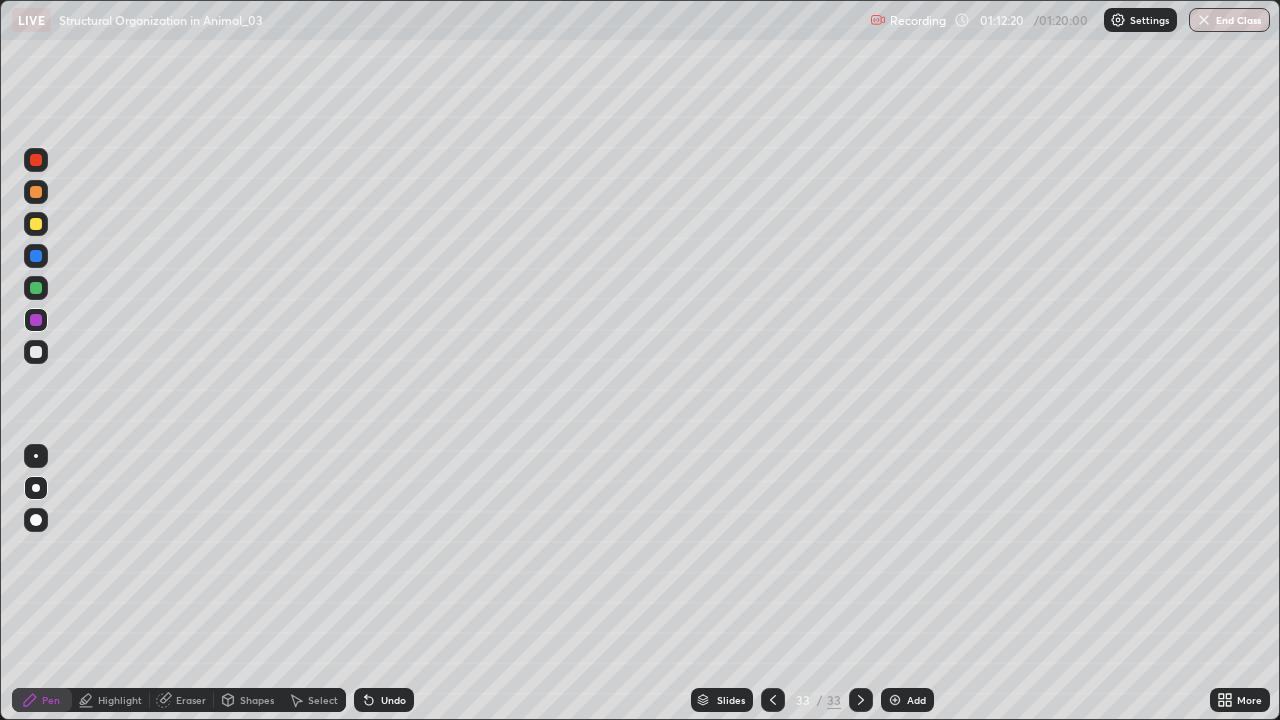 click at bounding box center [36, 352] 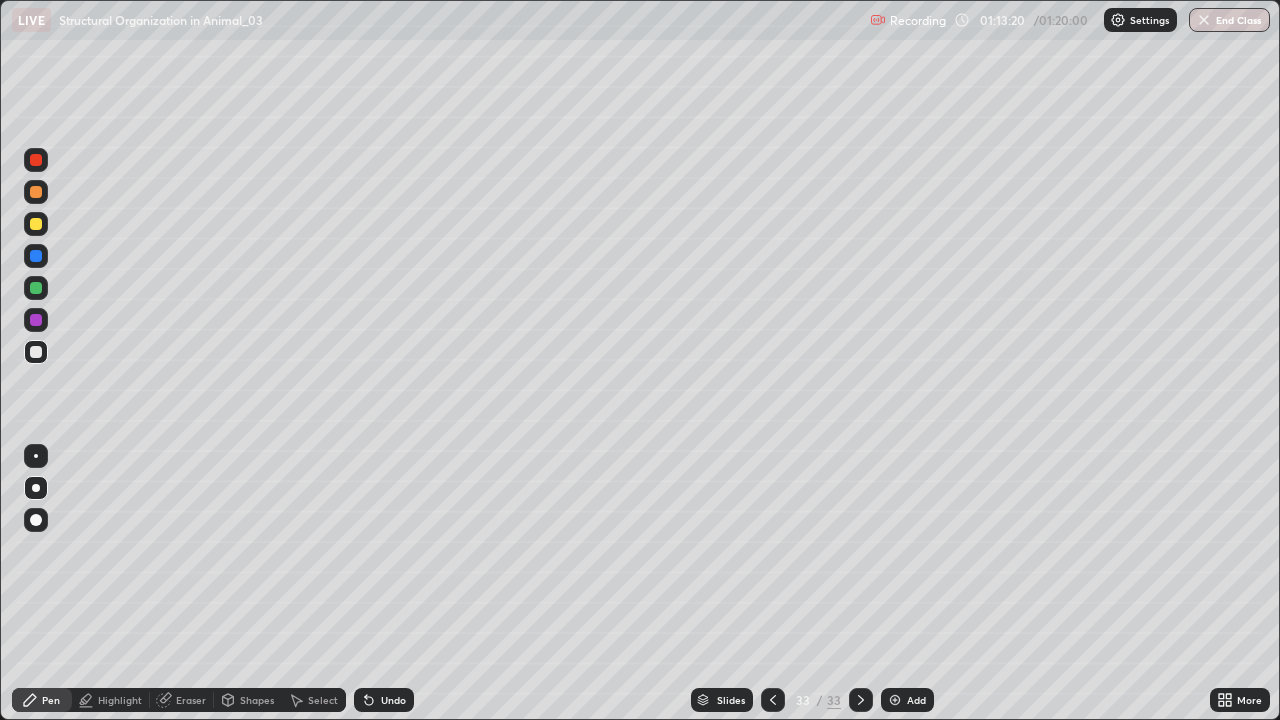 click on "Slides" at bounding box center (731, 700) 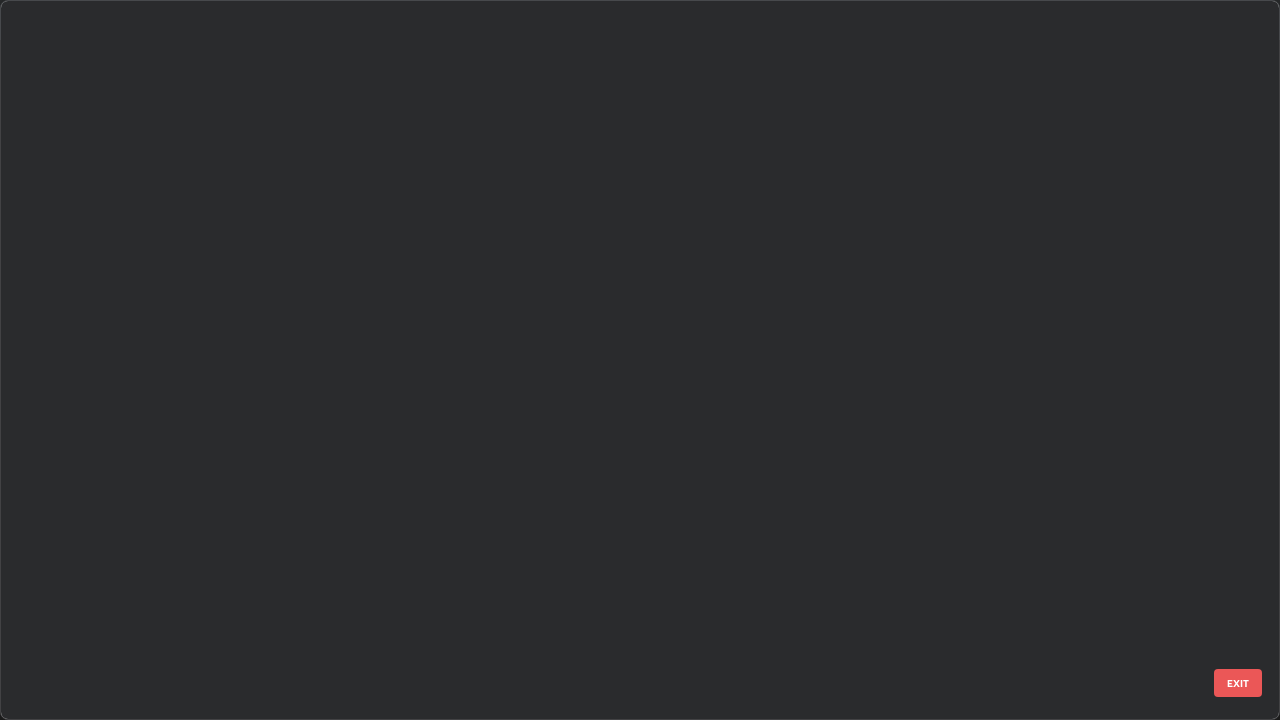 scroll, scrollTop: 1753, scrollLeft: 0, axis: vertical 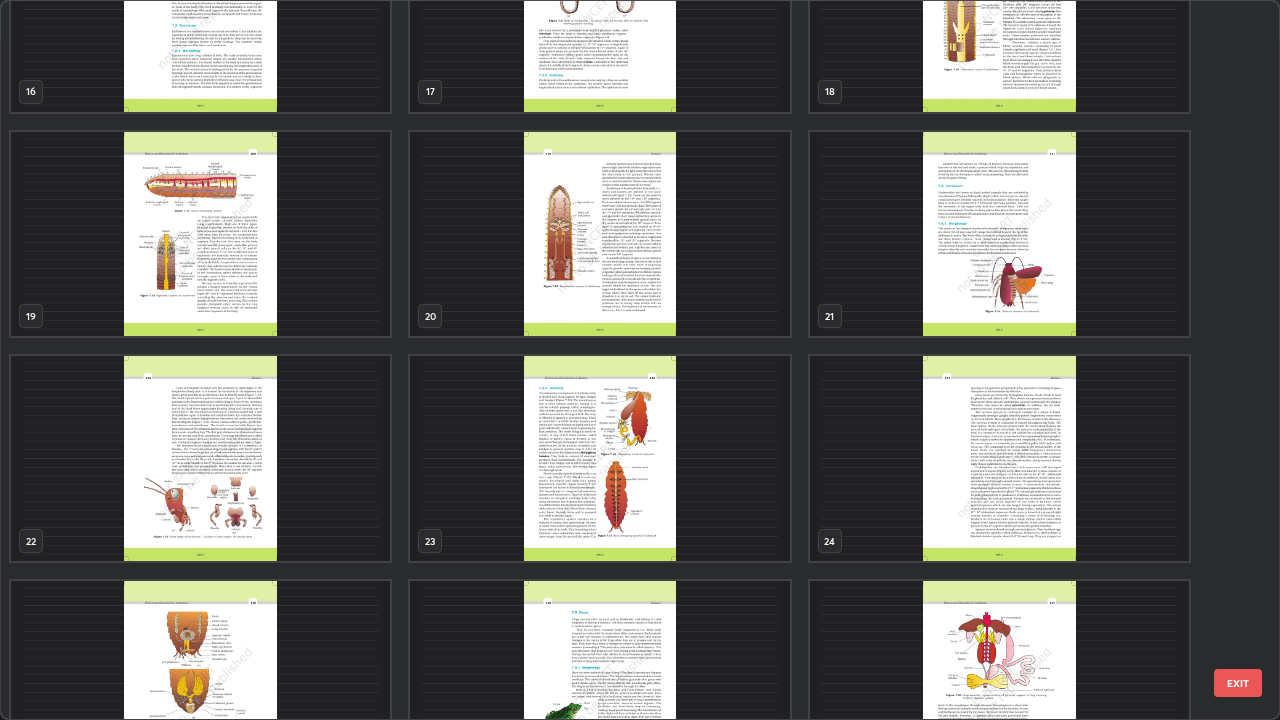click at bounding box center (200, 458) 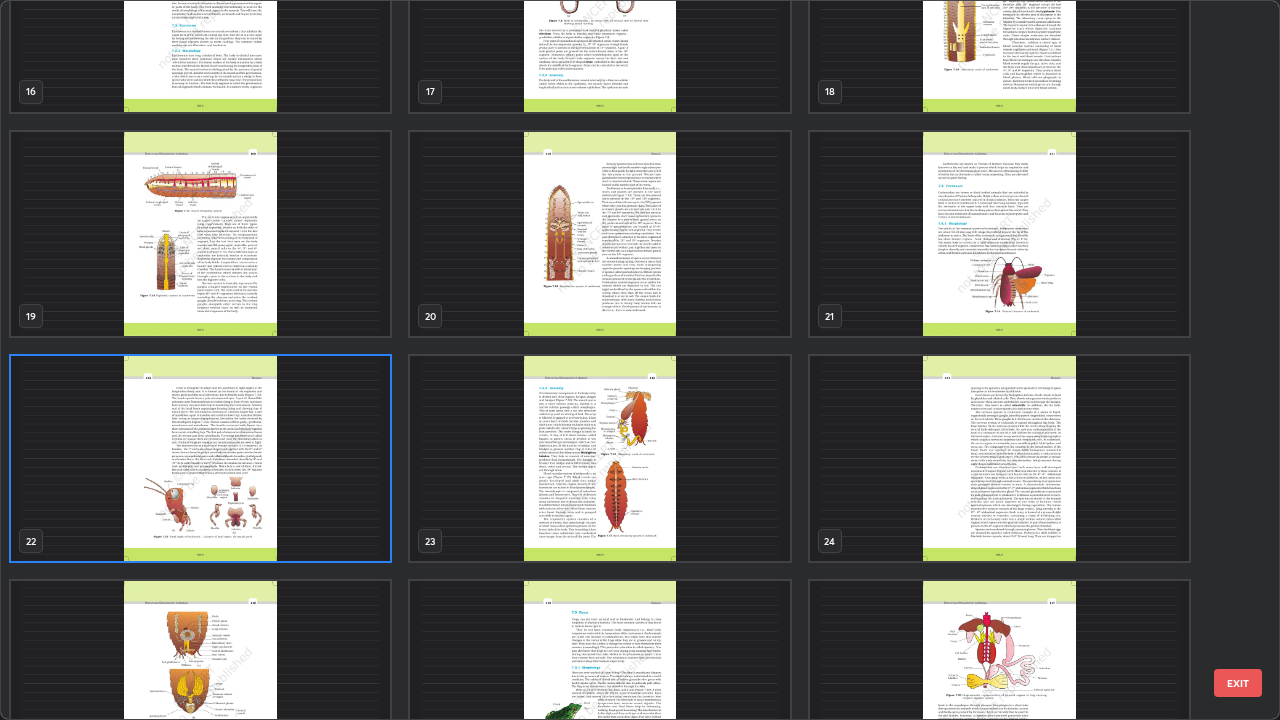 click at bounding box center (200, 458) 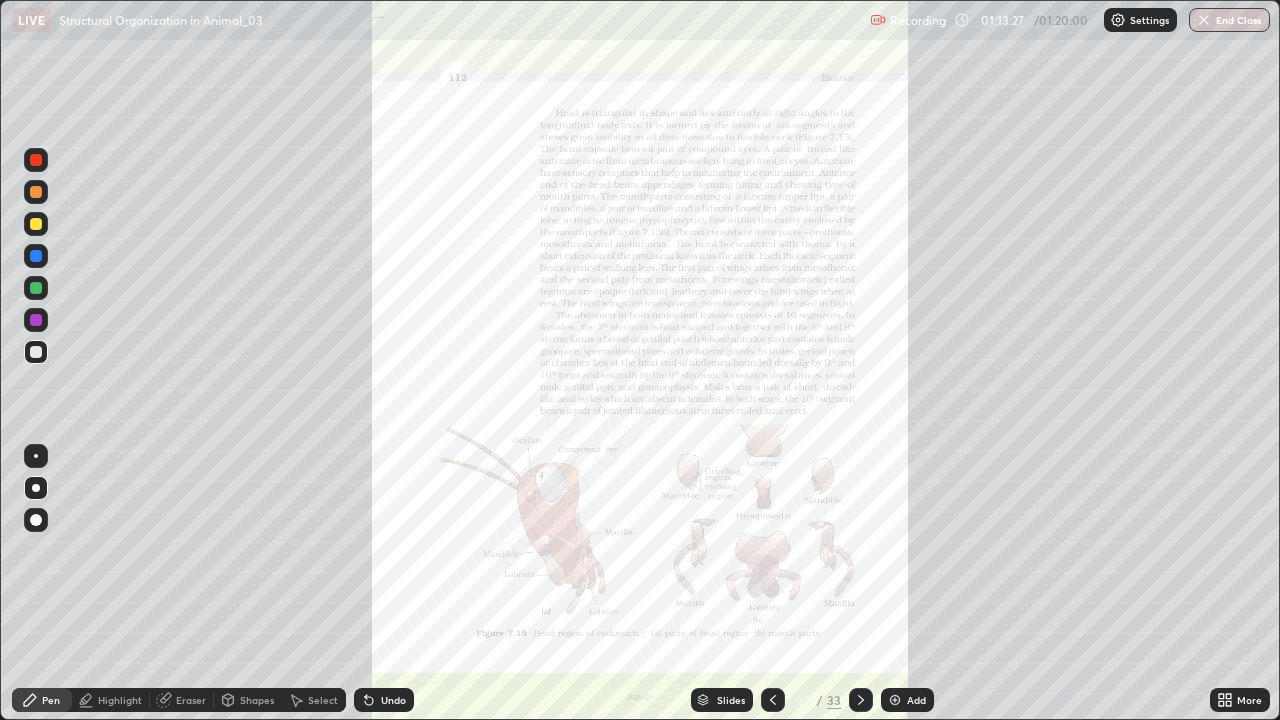 click on "More" at bounding box center [1240, 700] 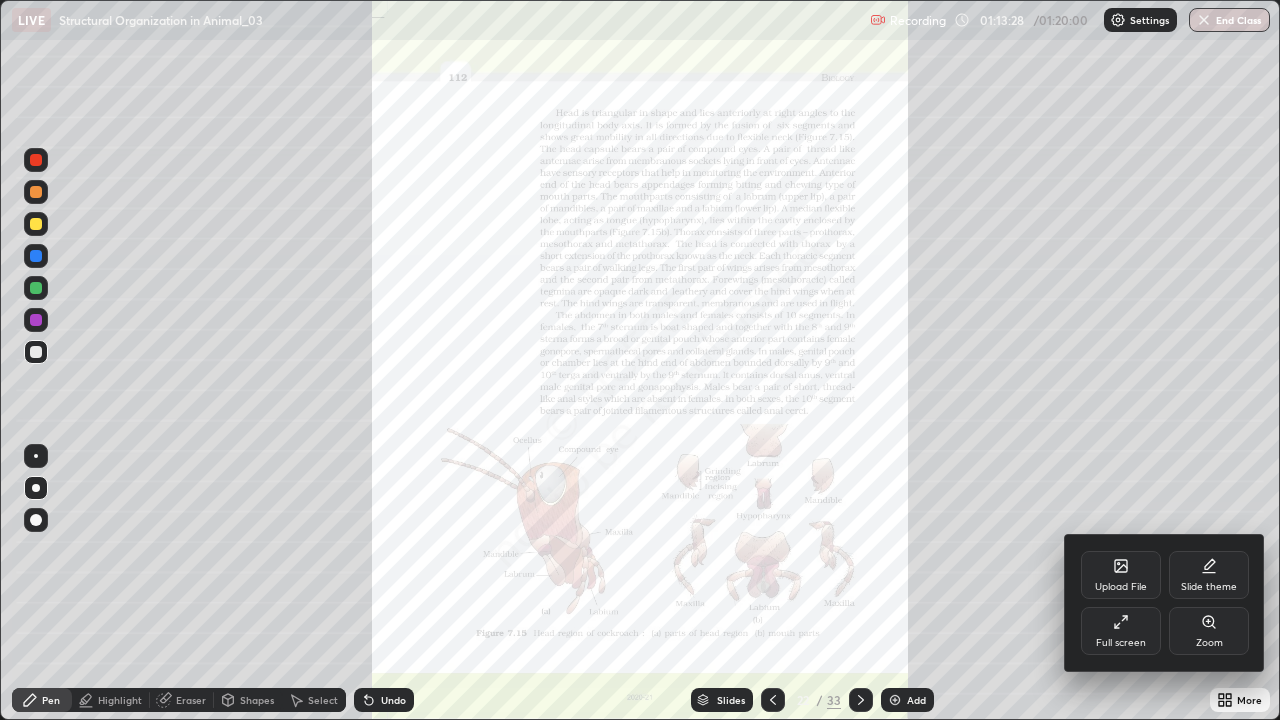 click on "Zoom" at bounding box center [1209, 631] 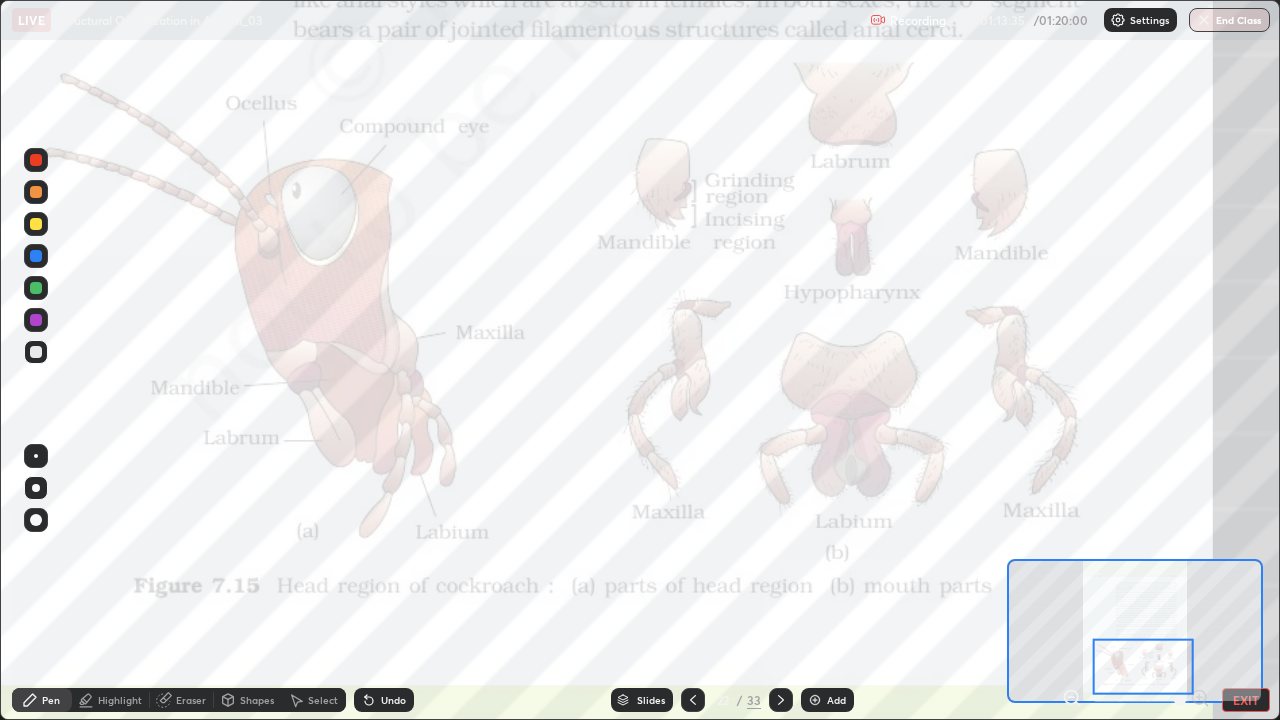 click at bounding box center [36, 288] 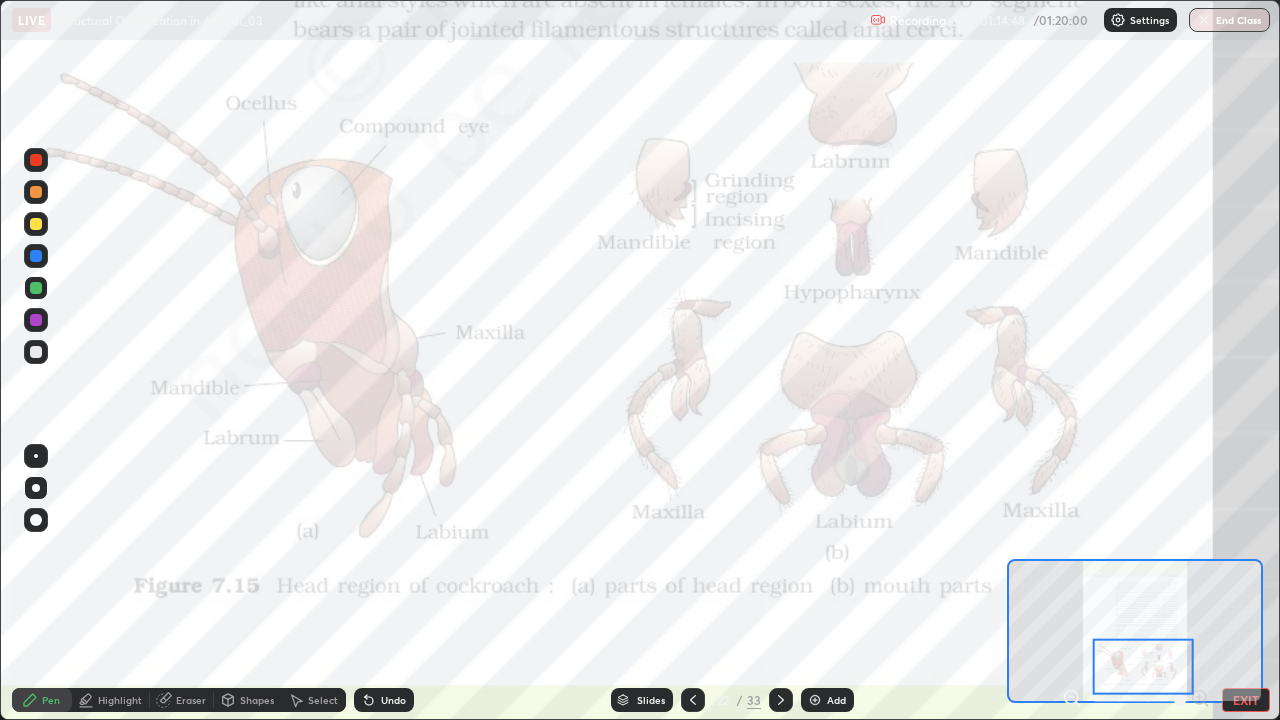 click on "Slides" at bounding box center [642, 700] 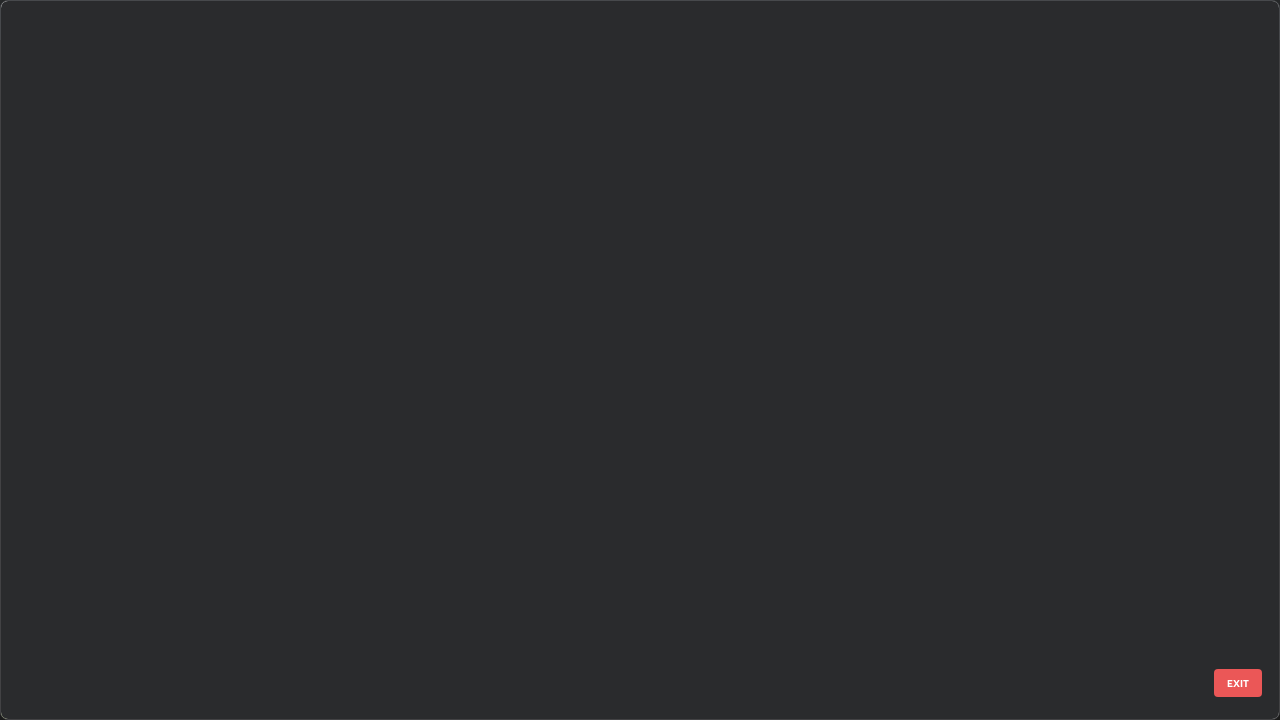 scroll, scrollTop: 1079, scrollLeft: 0, axis: vertical 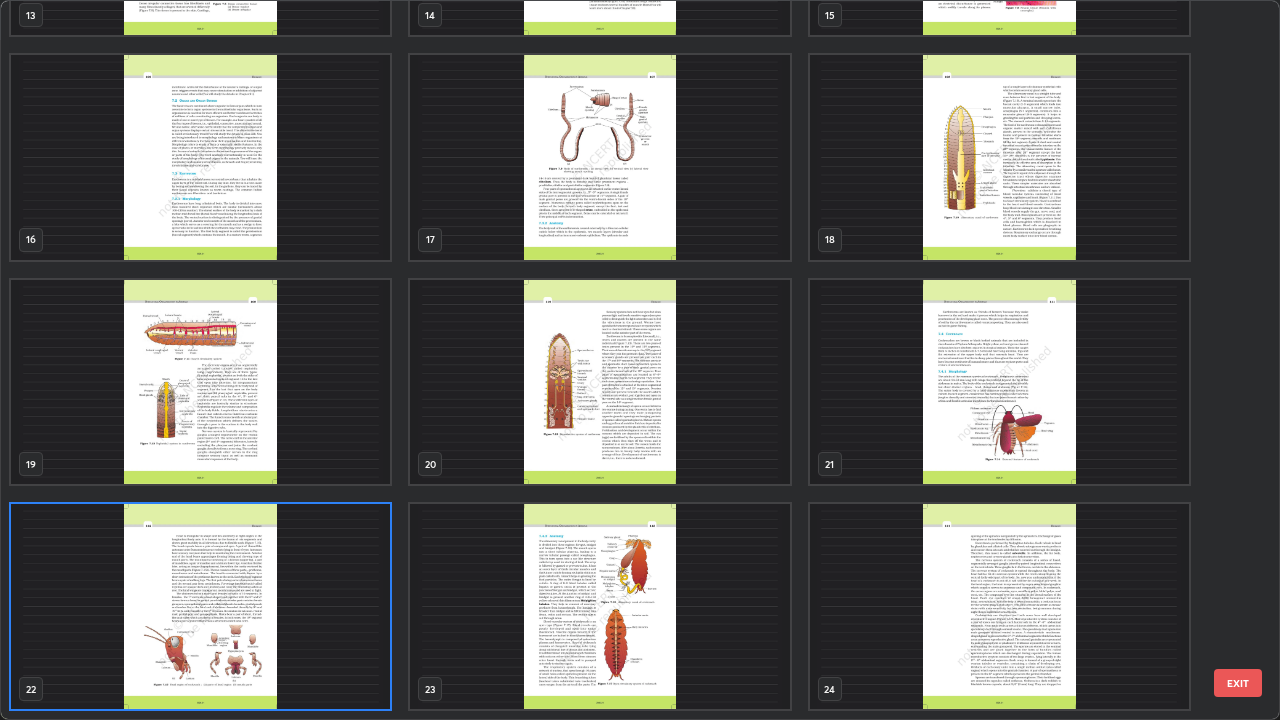 click at bounding box center [599, 606] 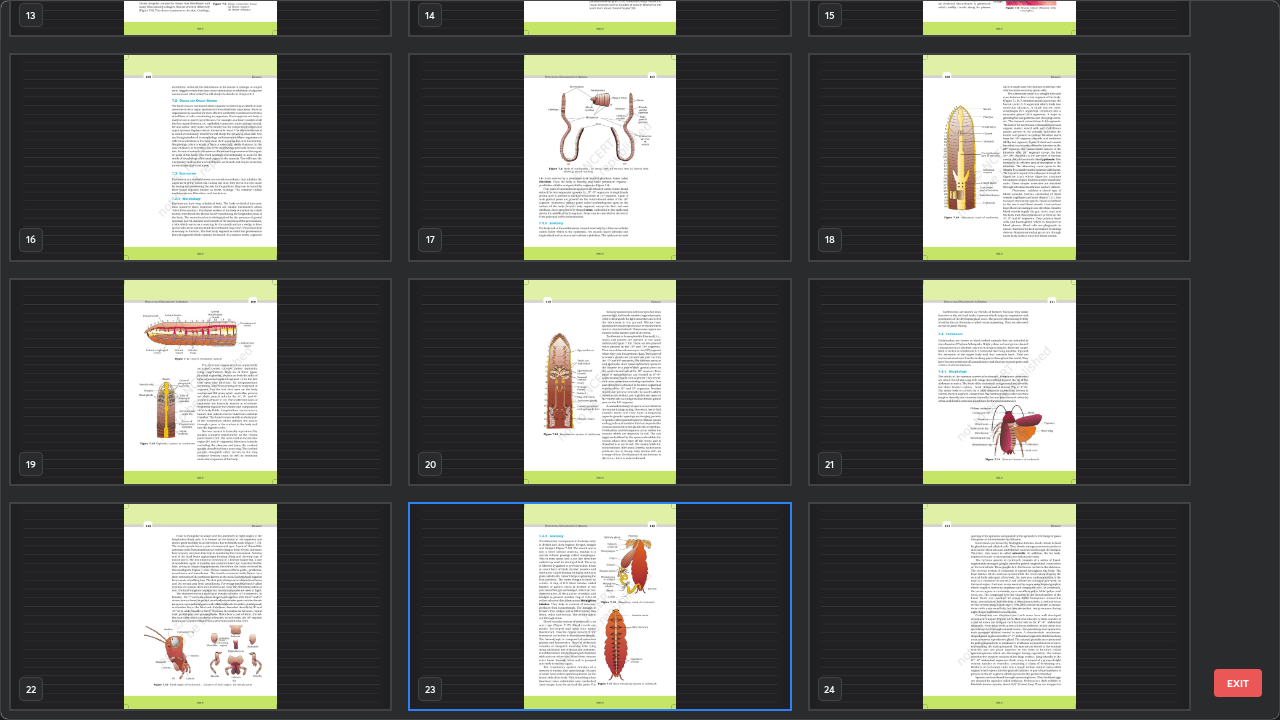 click at bounding box center [599, 606] 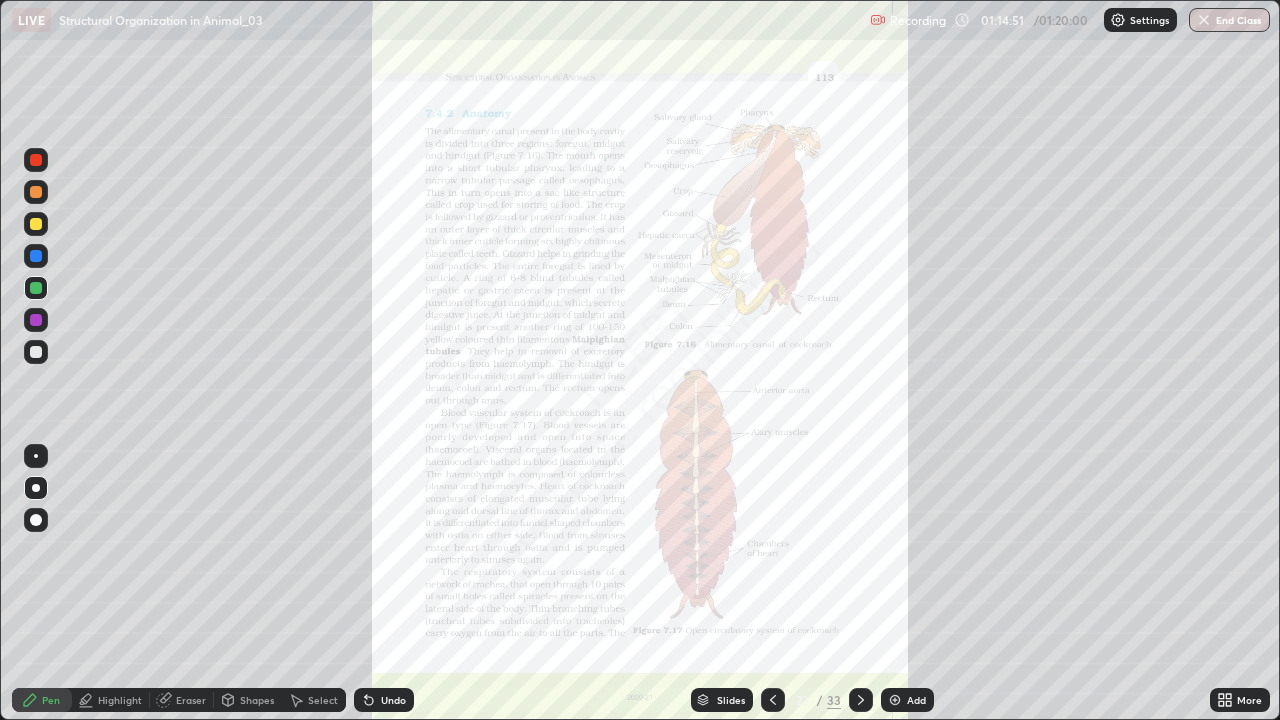 click 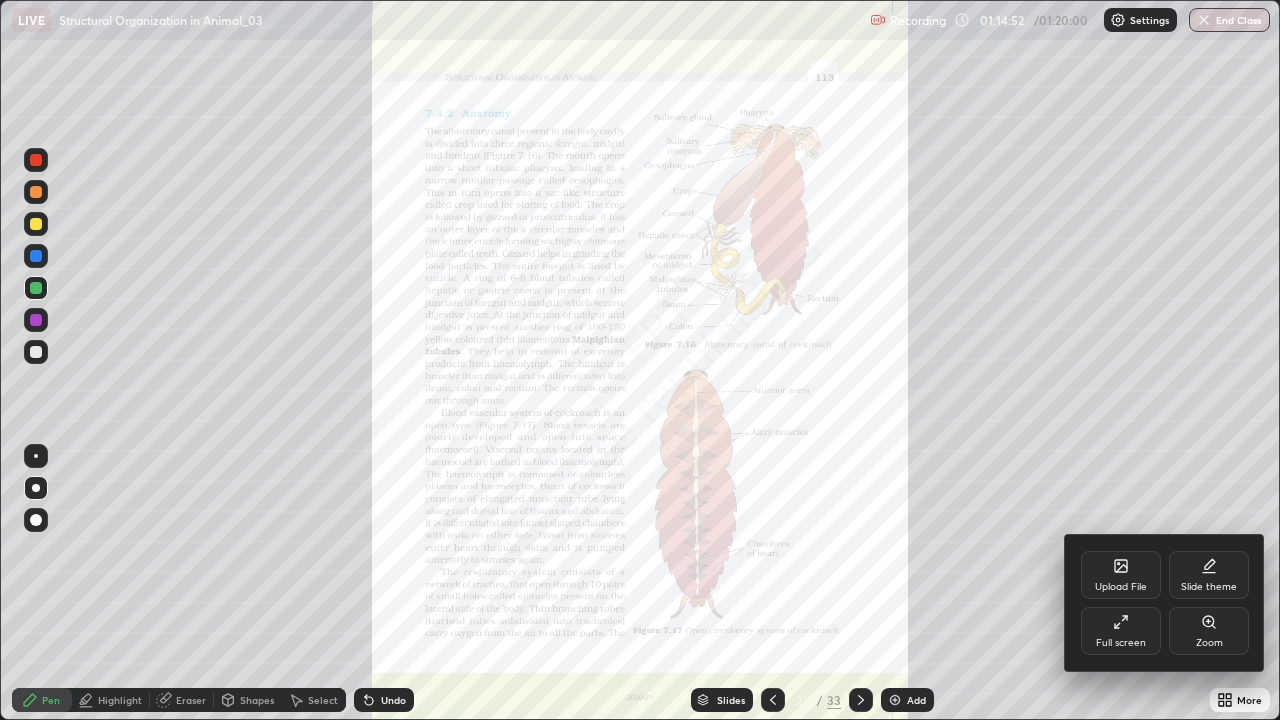 click on "Zoom" at bounding box center [1209, 631] 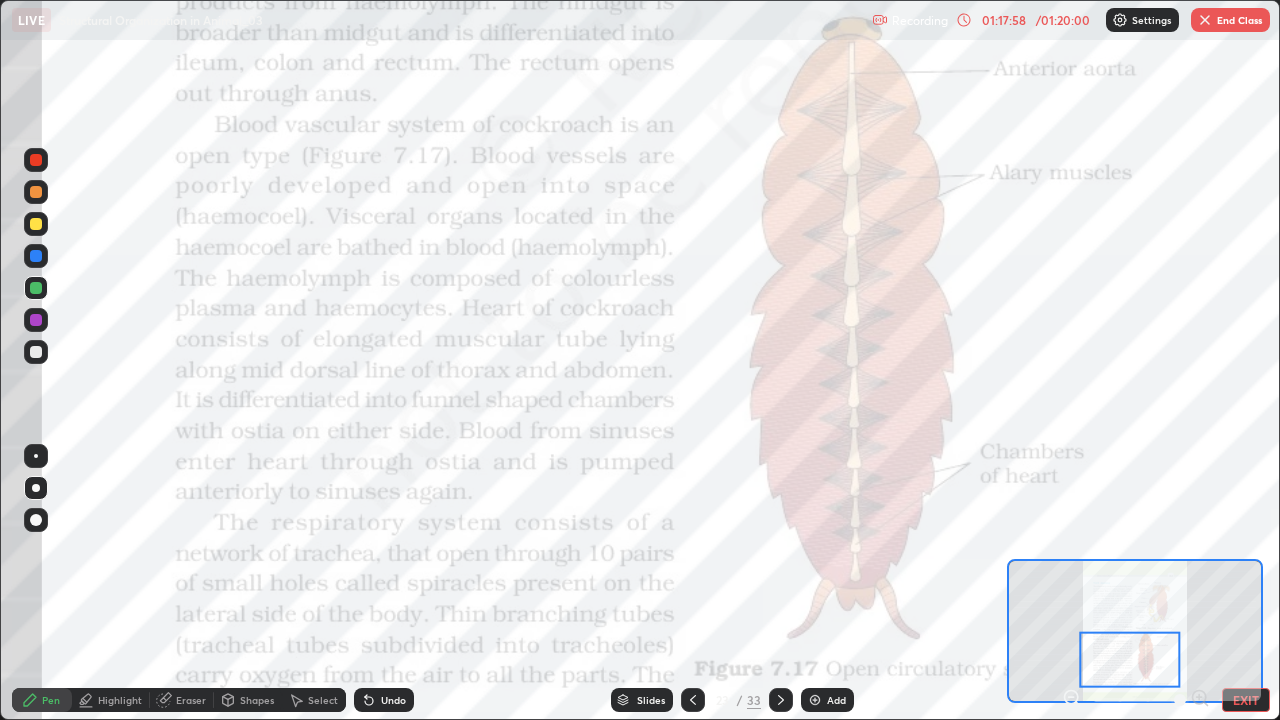 click 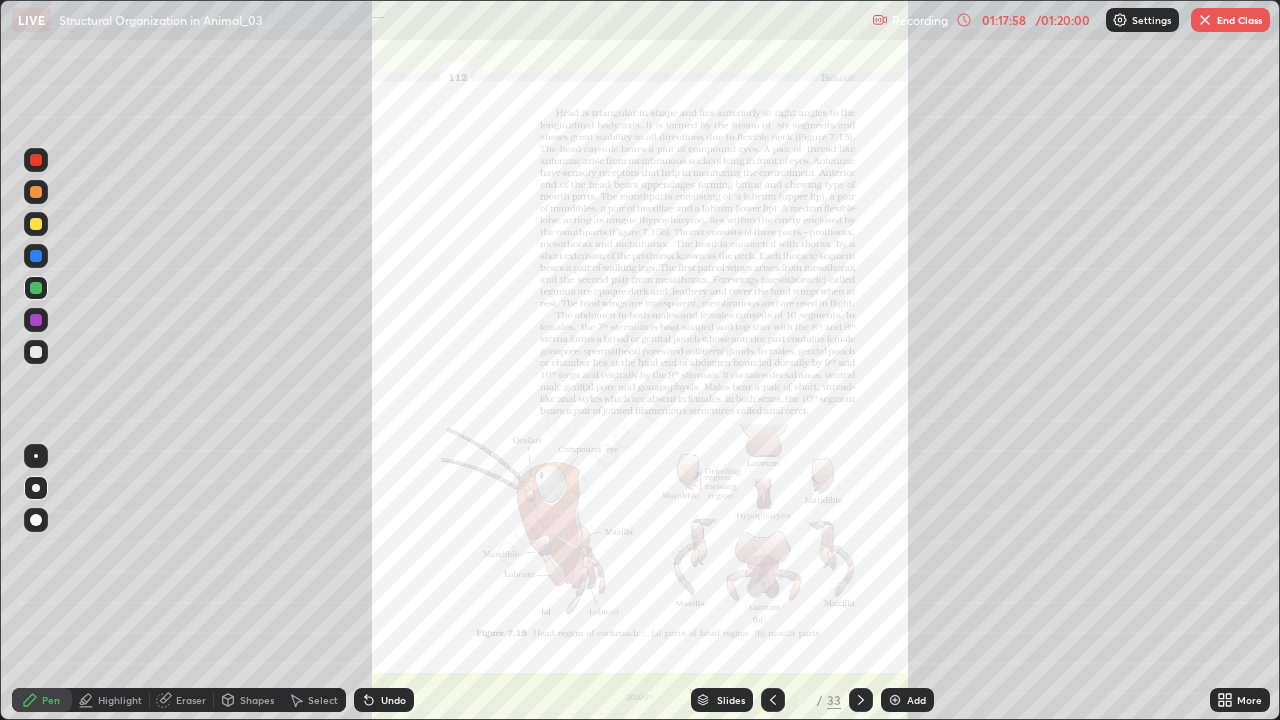 click on "Slides" at bounding box center (722, 700) 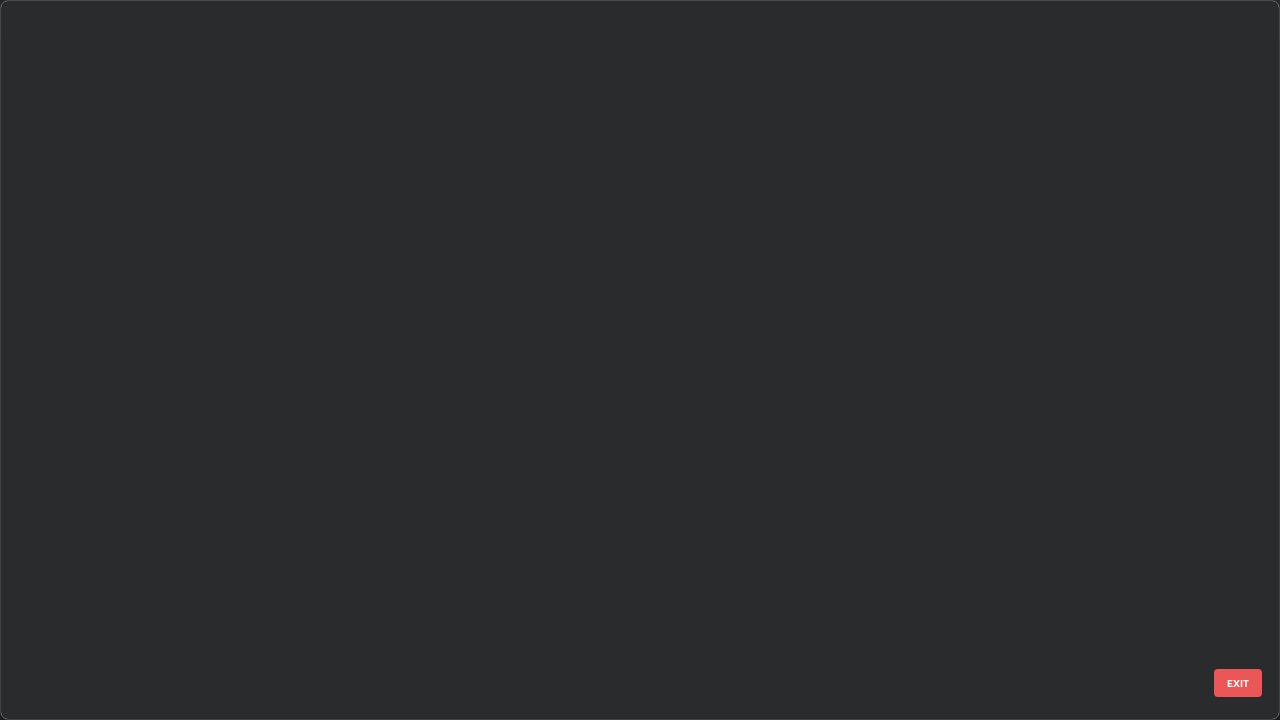click at bounding box center [599, 1685] 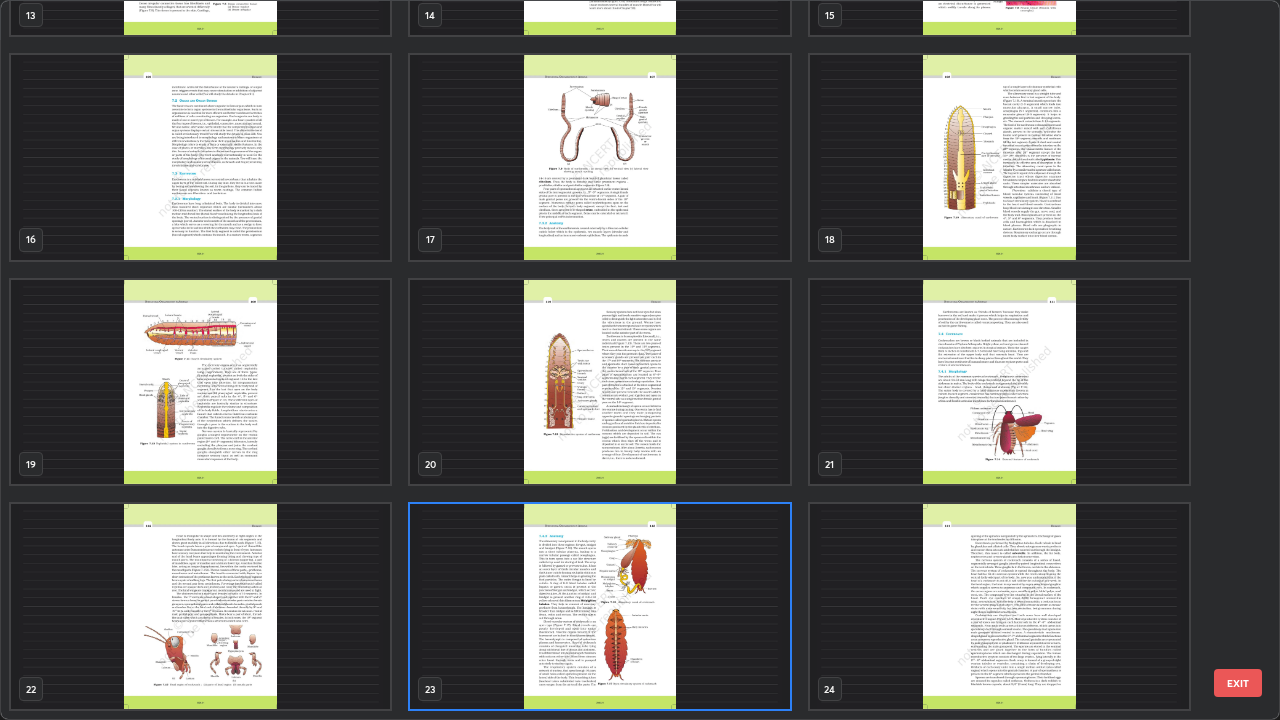 scroll, scrollTop: 712, scrollLeft: 1268, axis: both 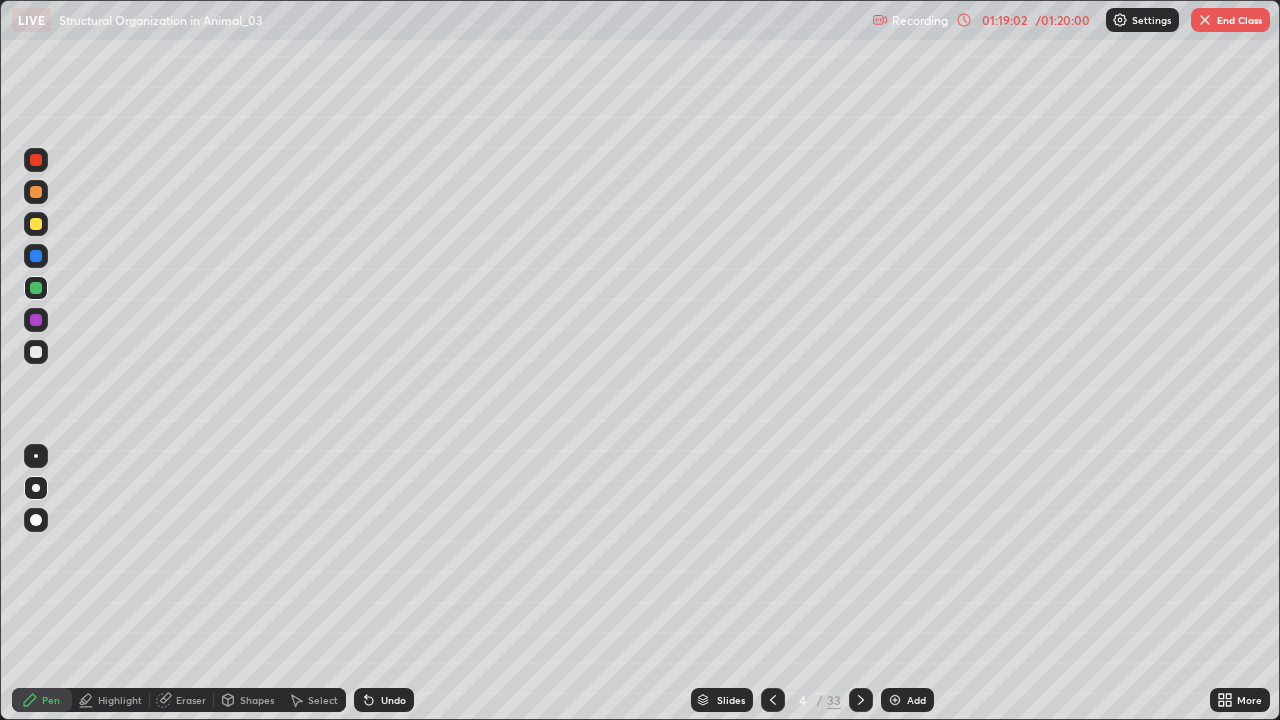 click on "Add" at bounding box center (907, 700) 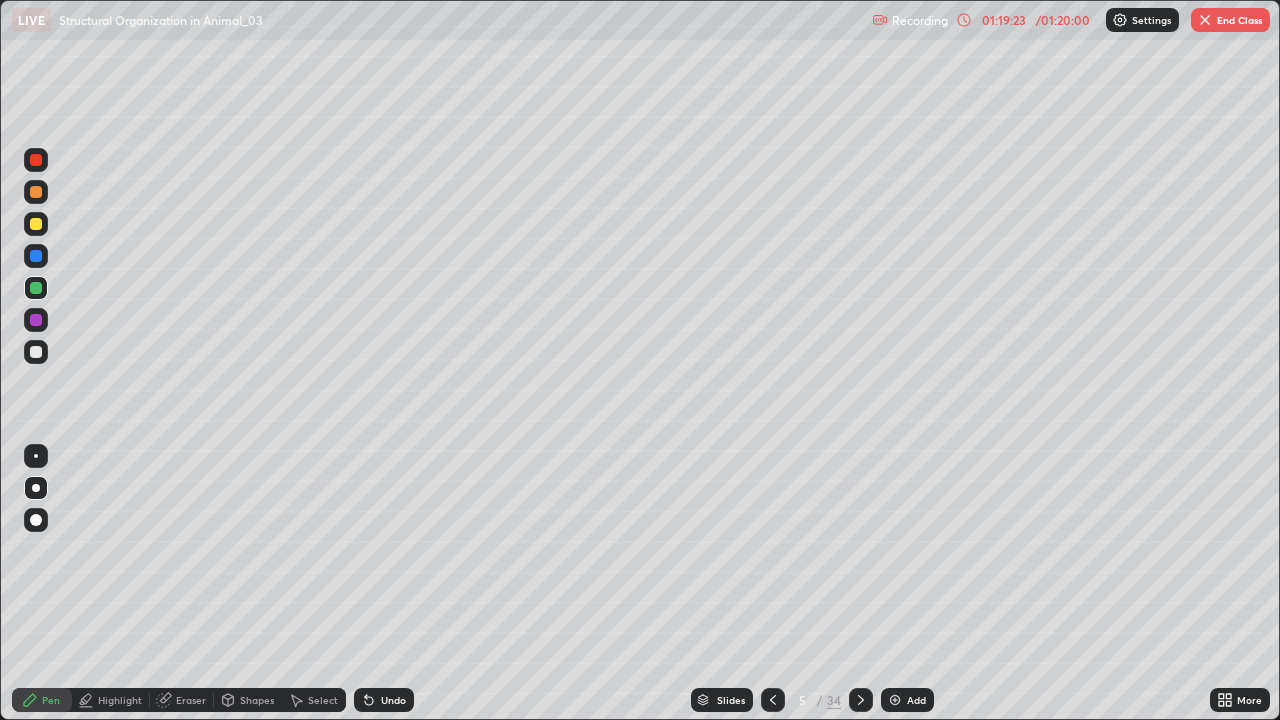 click 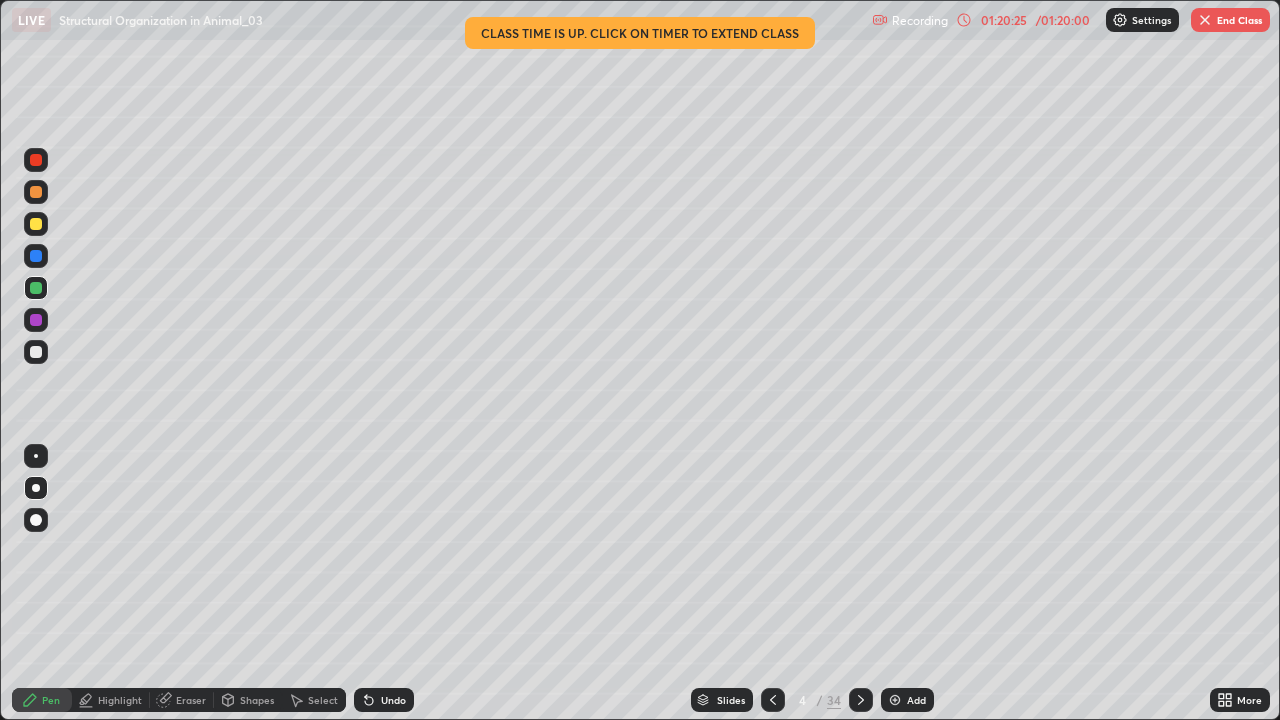 click 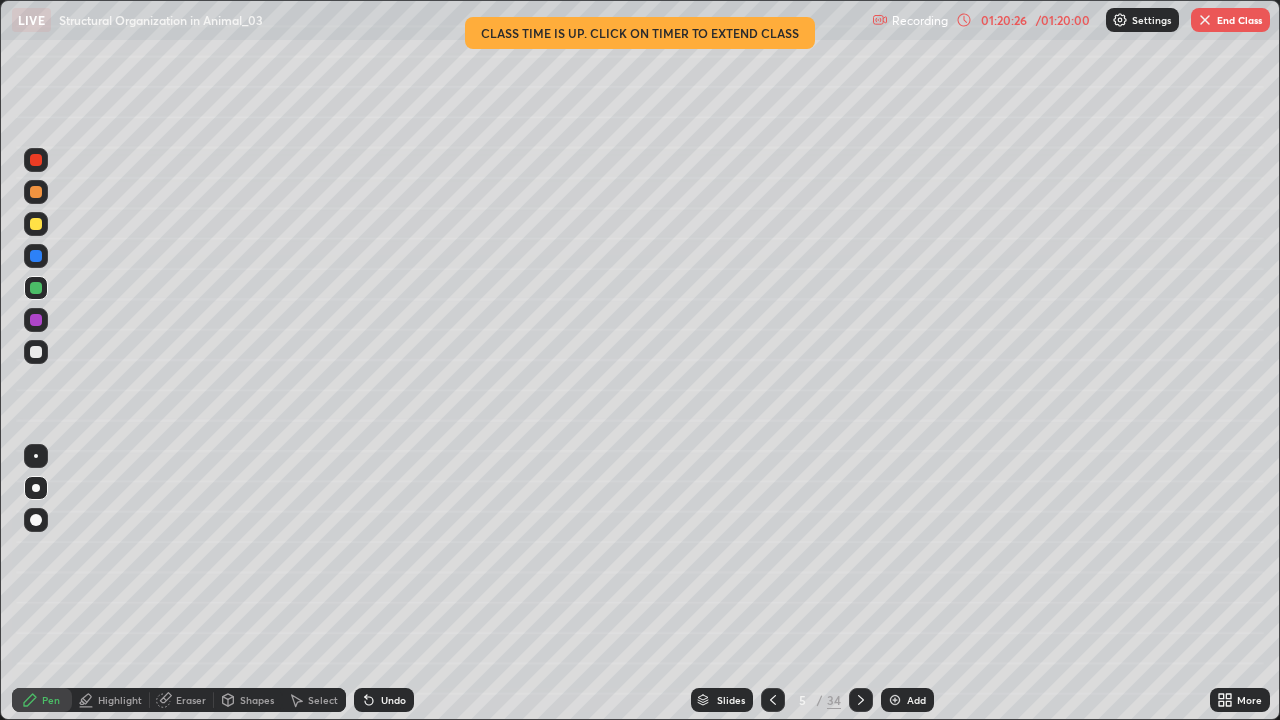 click 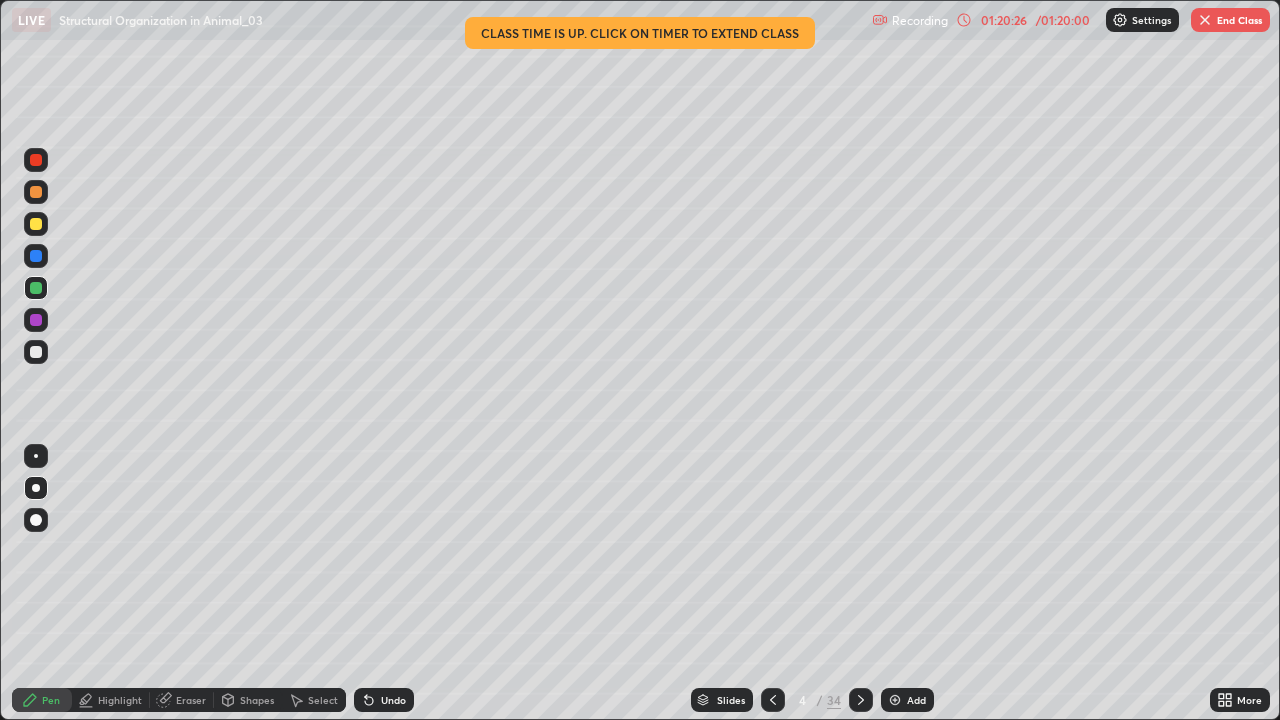 click 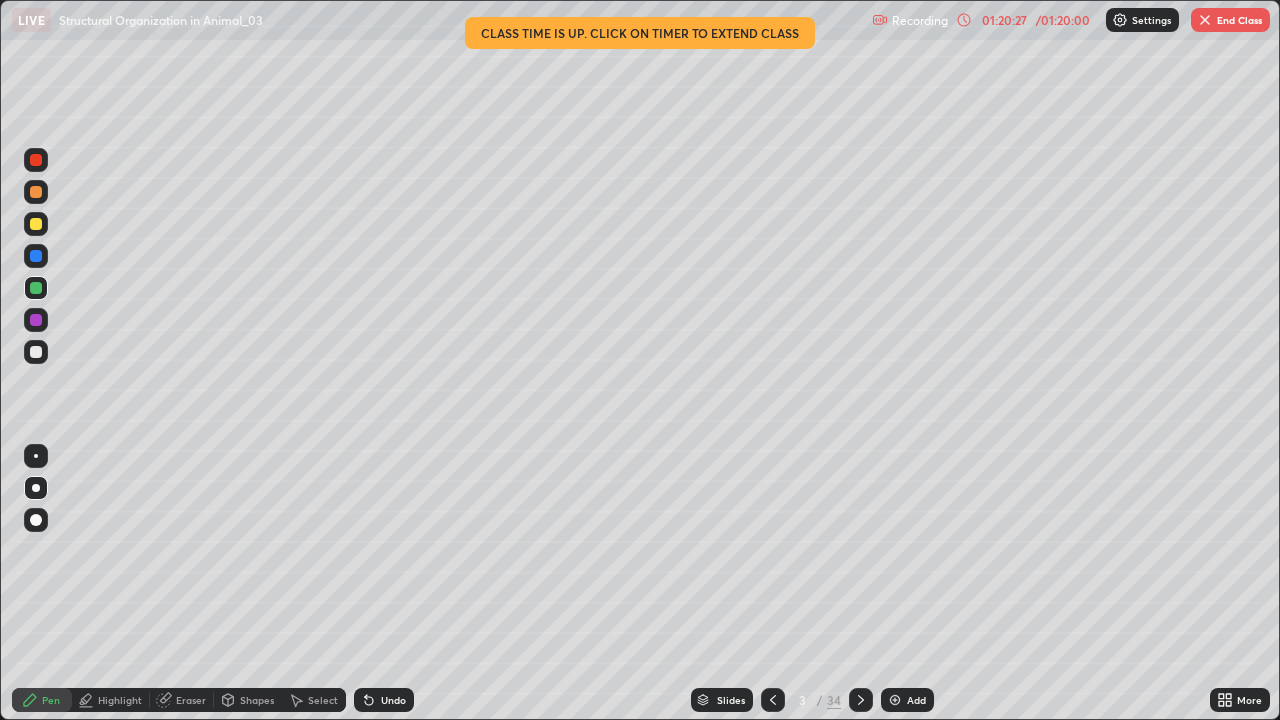 click 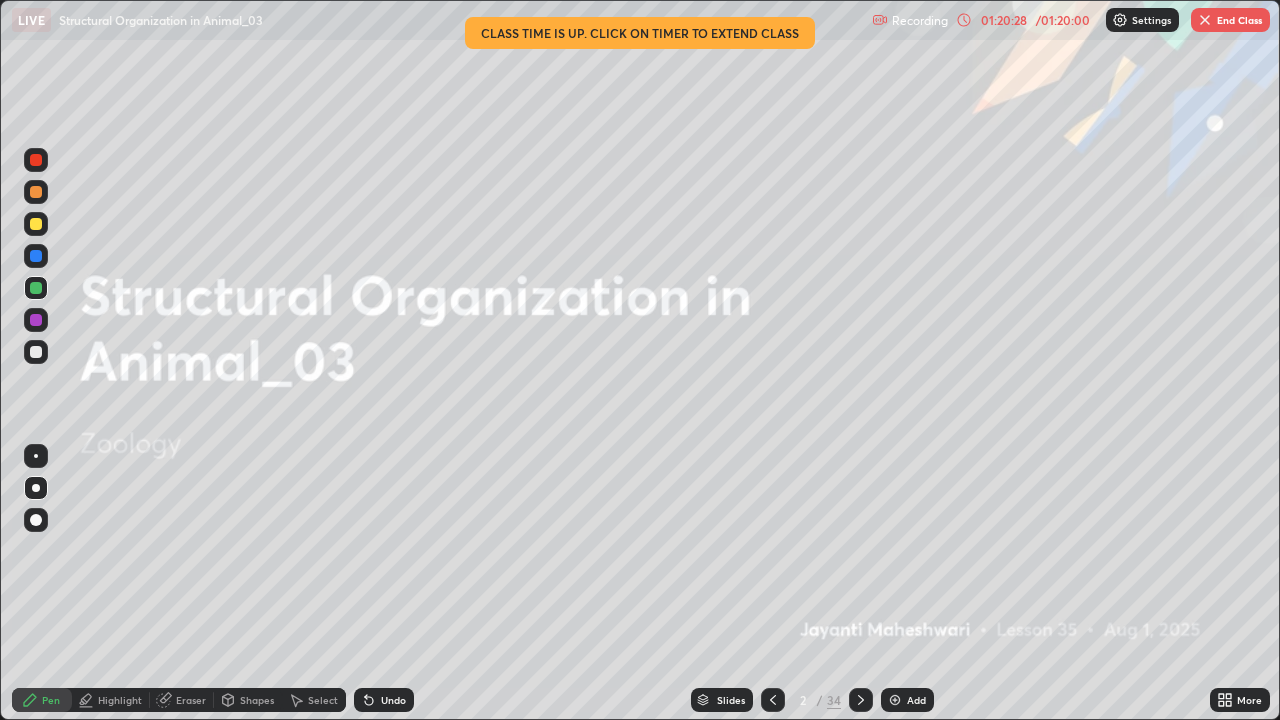 click on "Slides" at bounding box center (731, 700) 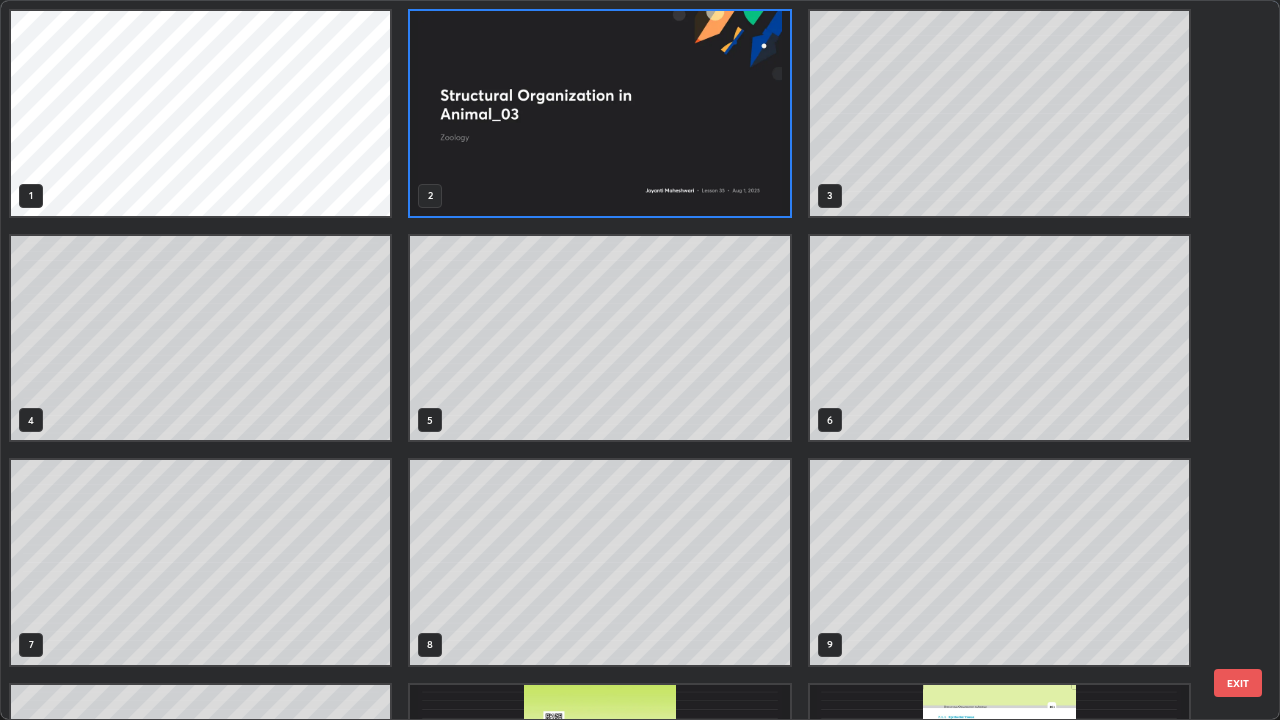 scroll, scrollTop: 7, scrollLeft: 11, axis: both 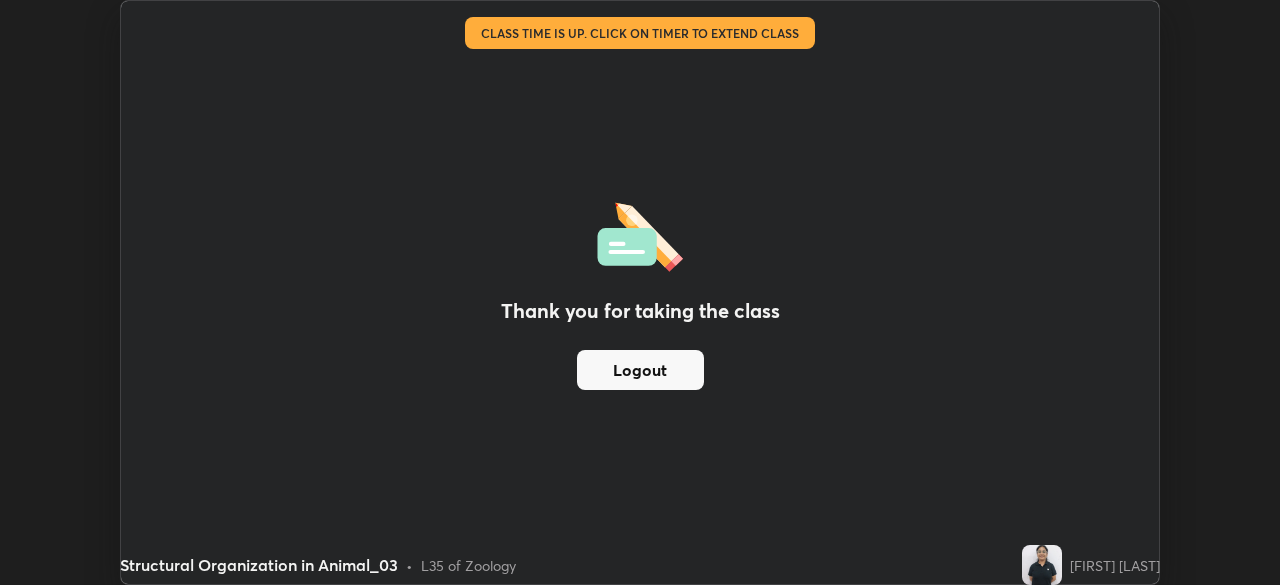 click on "Thank you for taking the class Logout" at bounding box center (640, 292) 